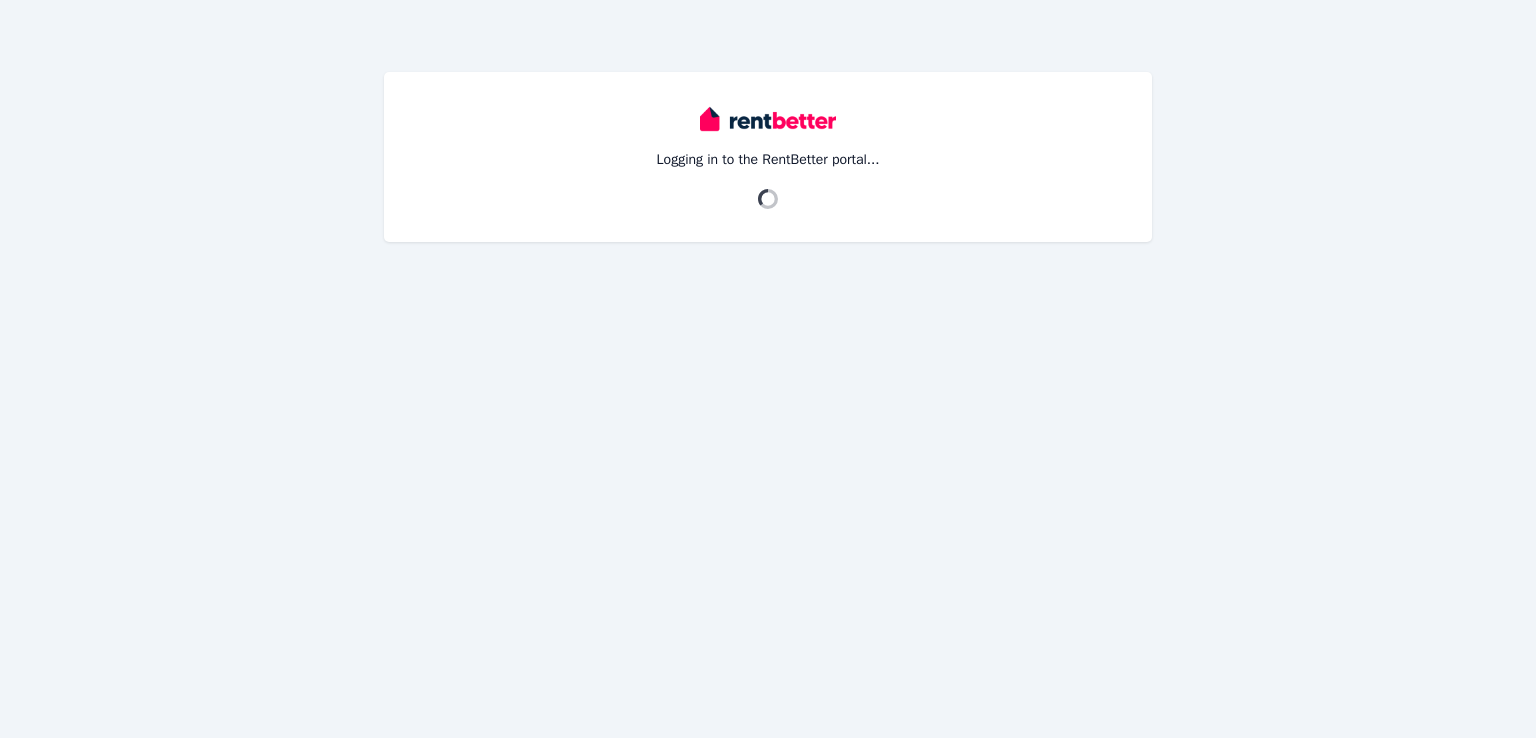 scroll, scrollTop: 0, scrollLeft: 0, axis: both 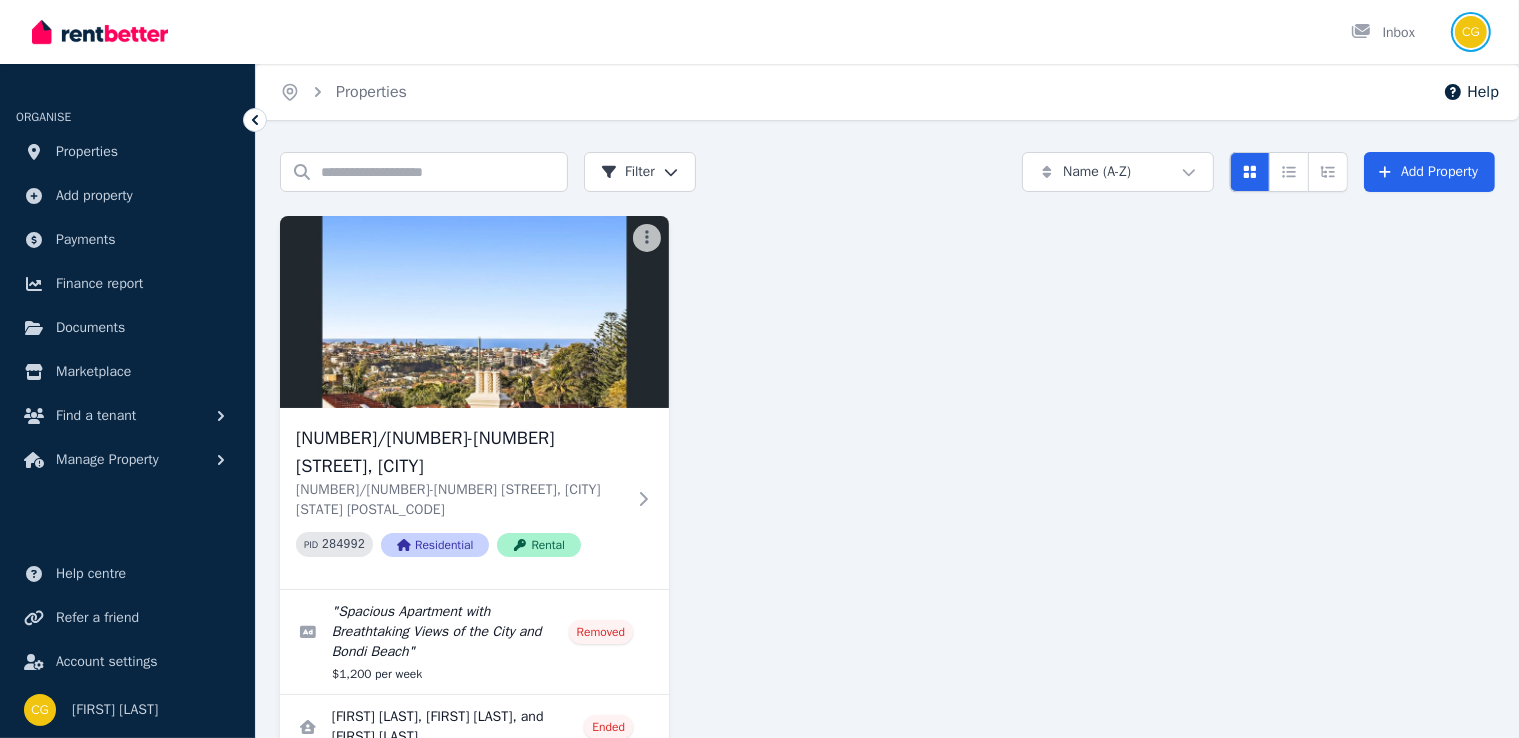 click at bounding box center [1471, 32] 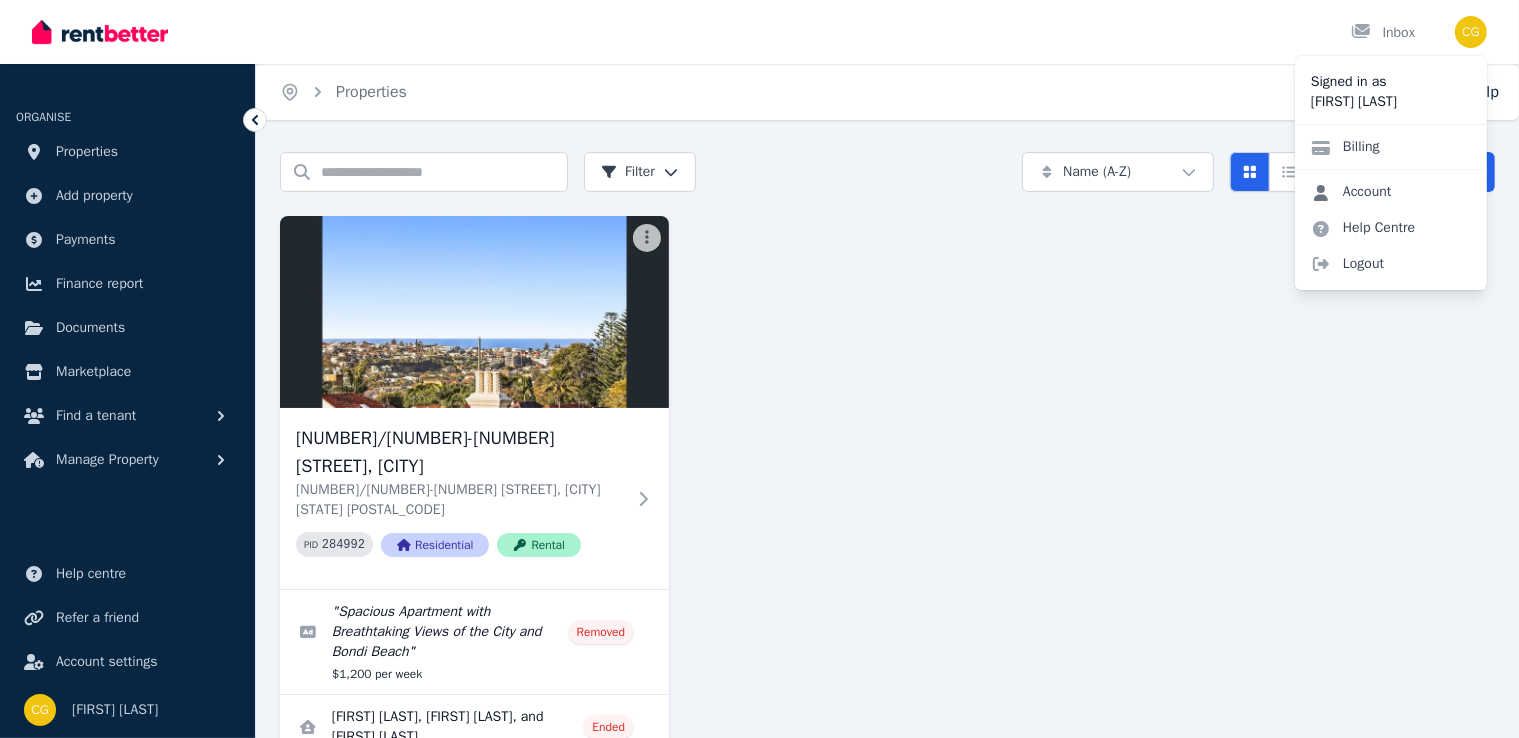 click on "Account" at bounding box center [1351, 192] 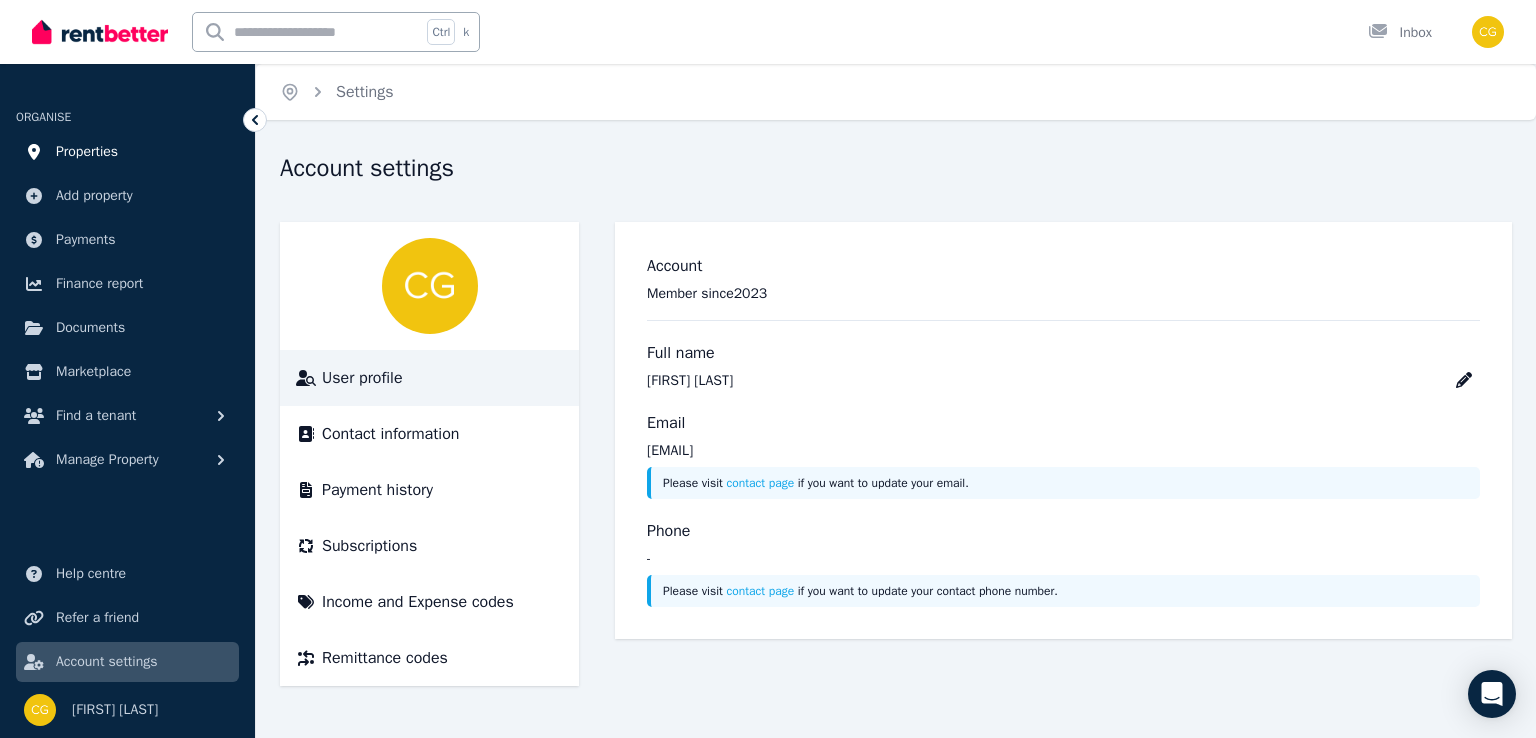 click on "Properties" at bounding box center [87, 152] 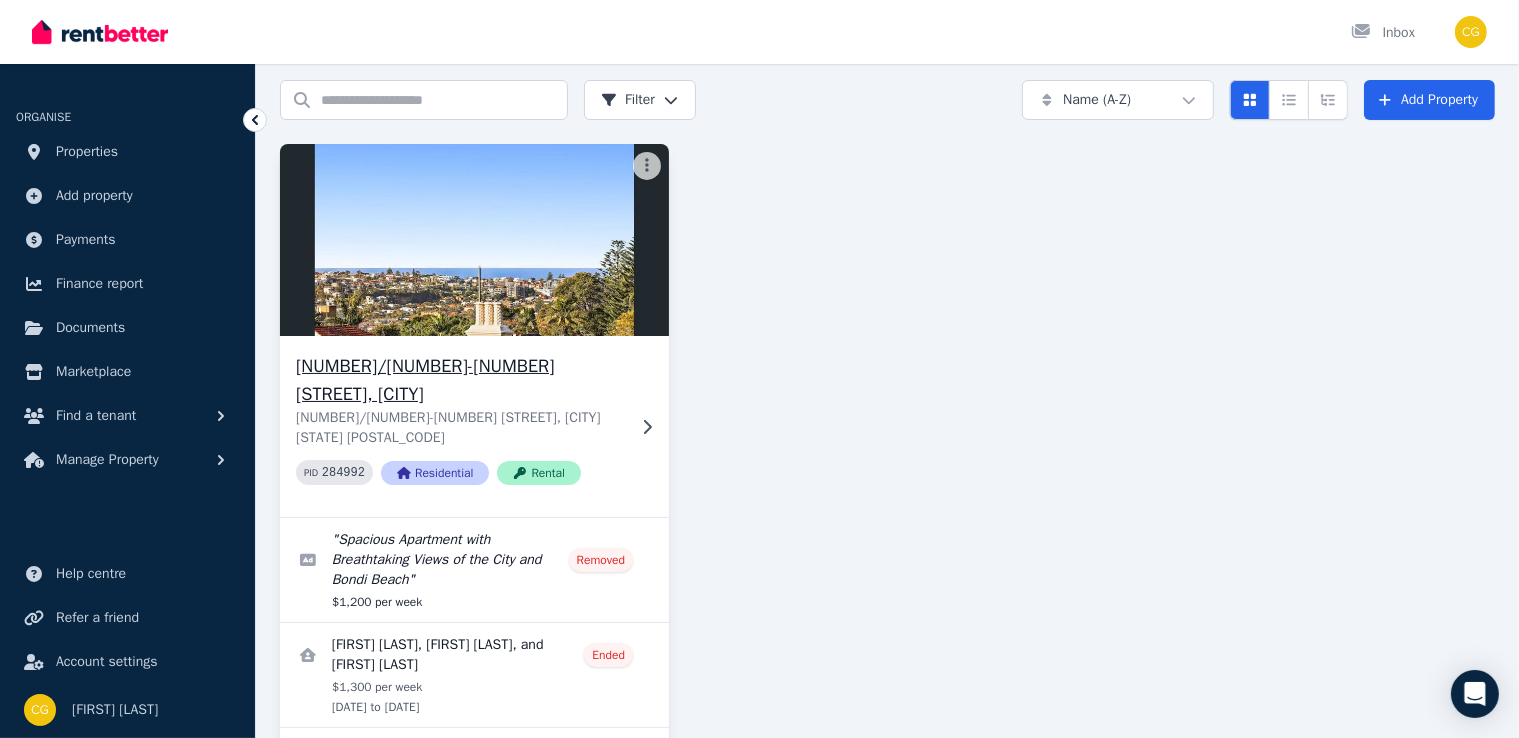scroll, scrollTop: 73, scrollLeft: 0, axis: vertical 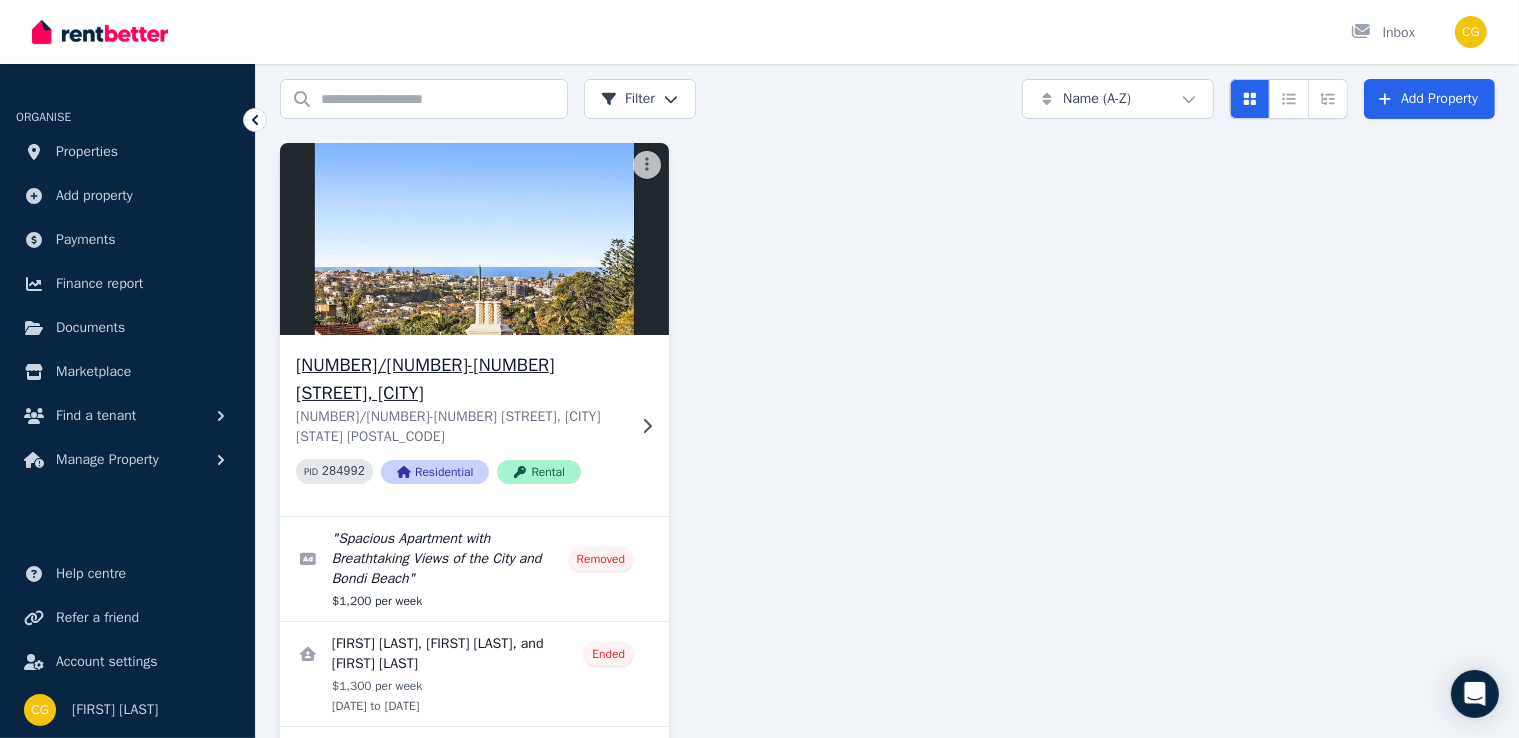 click on "[NUMBER]/[NUMBER]-[NUMBER] [STREET], [CITY]" at bounding box center (460, 379) 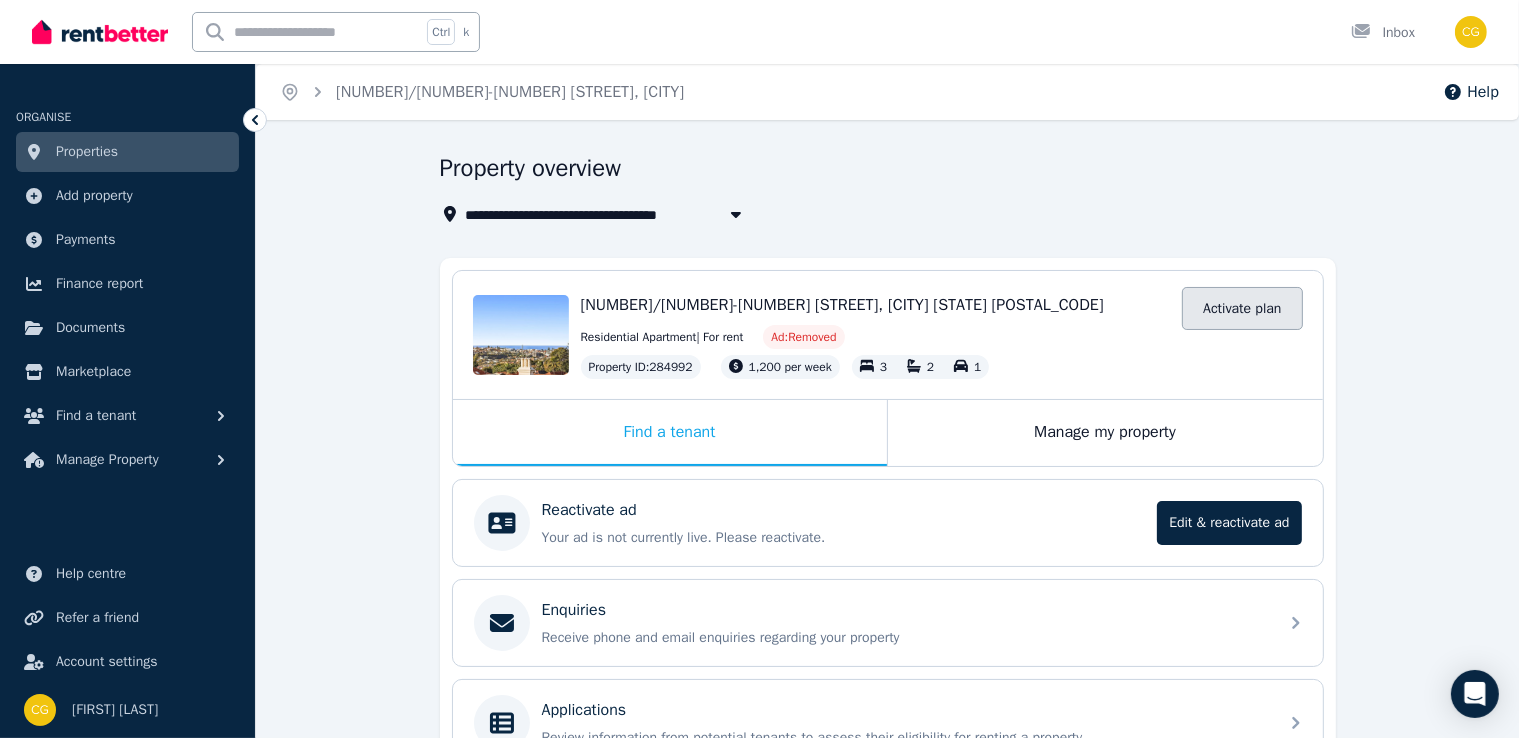 click on "Activate plan" at bounding box center (1242, 308) 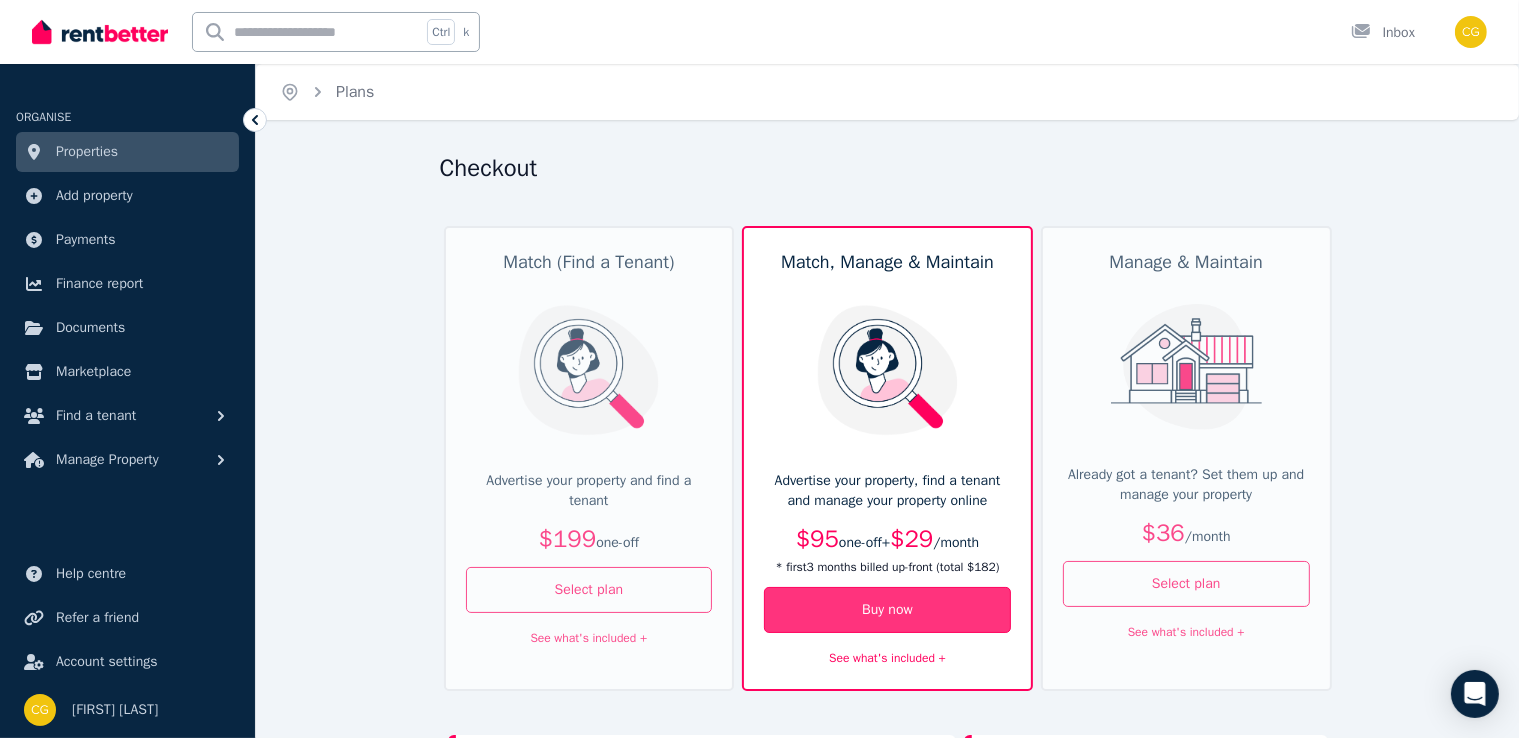 click on "Buy now" at bounding box center (887, 610) 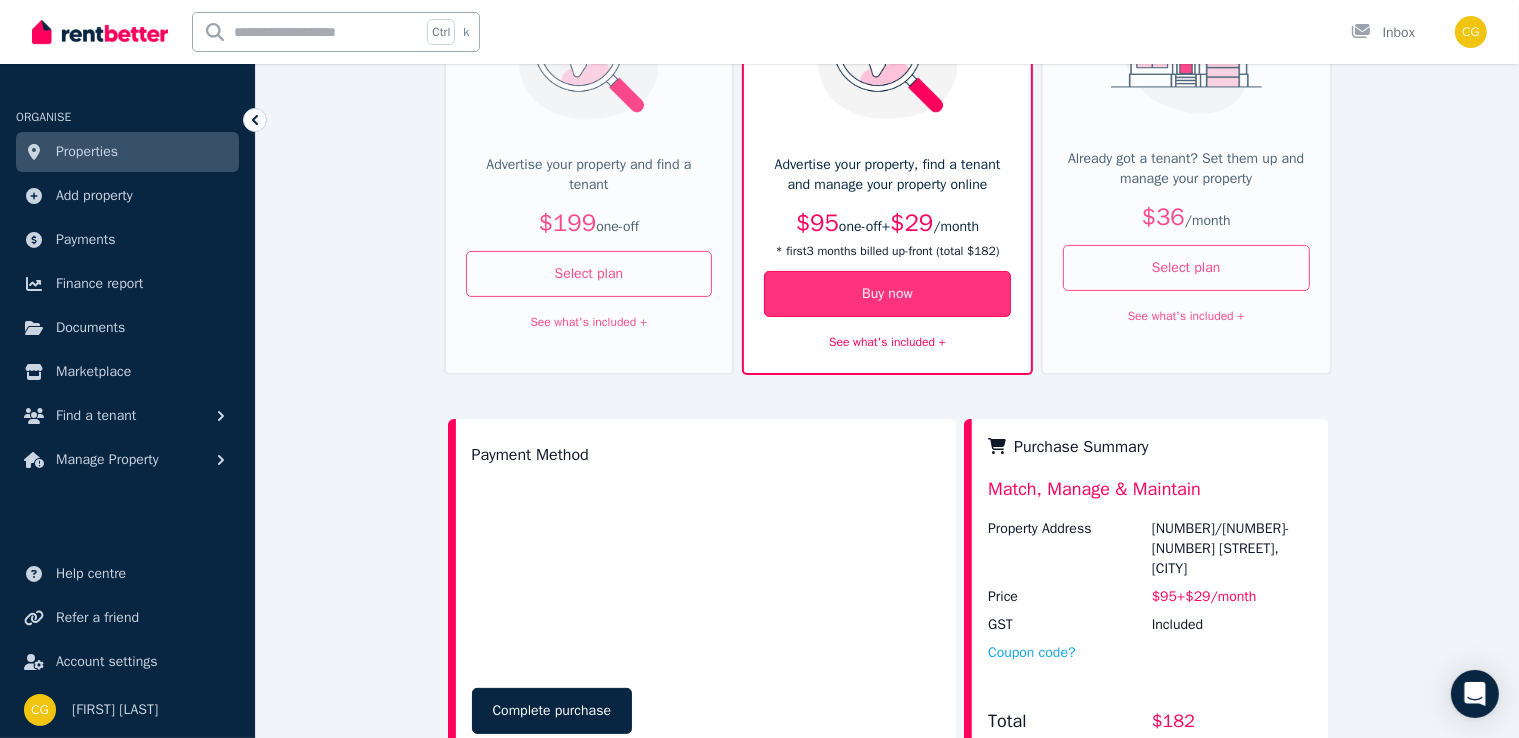 scroll, scrollTop: 624, scrollLeft: 0, axis: vertical 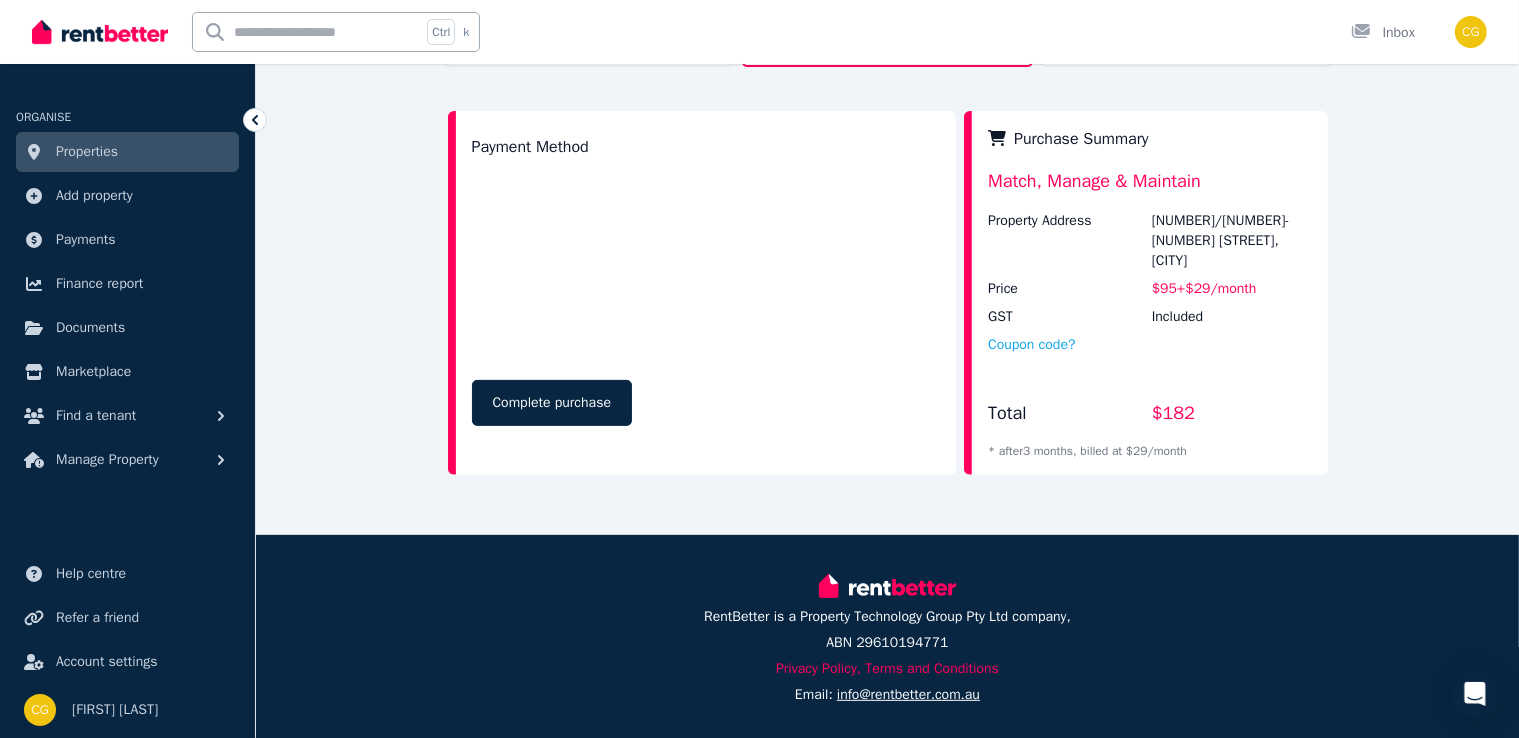 click on "Complete purchase" at bounding box center [552, 403] 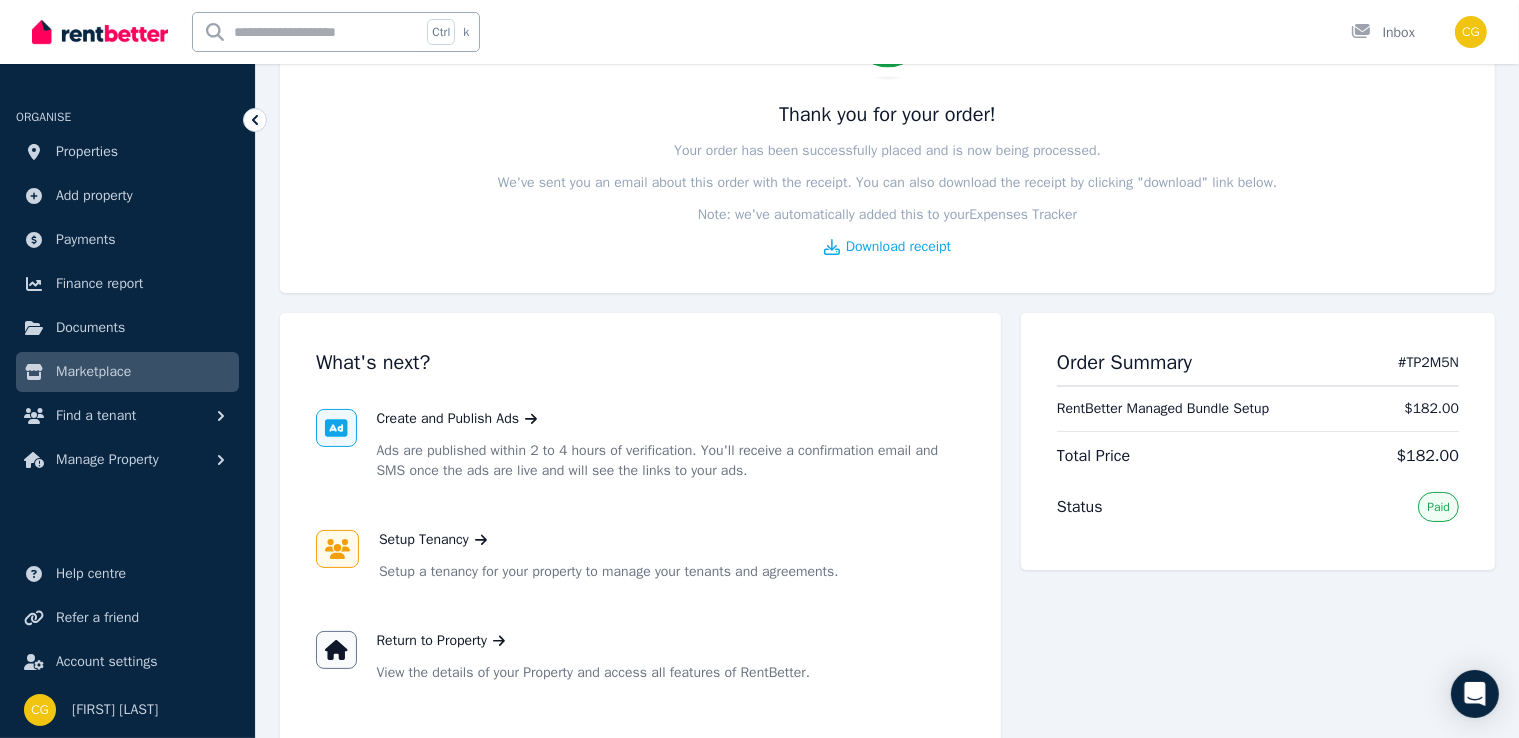 scroll, scrollTop: 132, scrollLeft: 0, axis: vertical 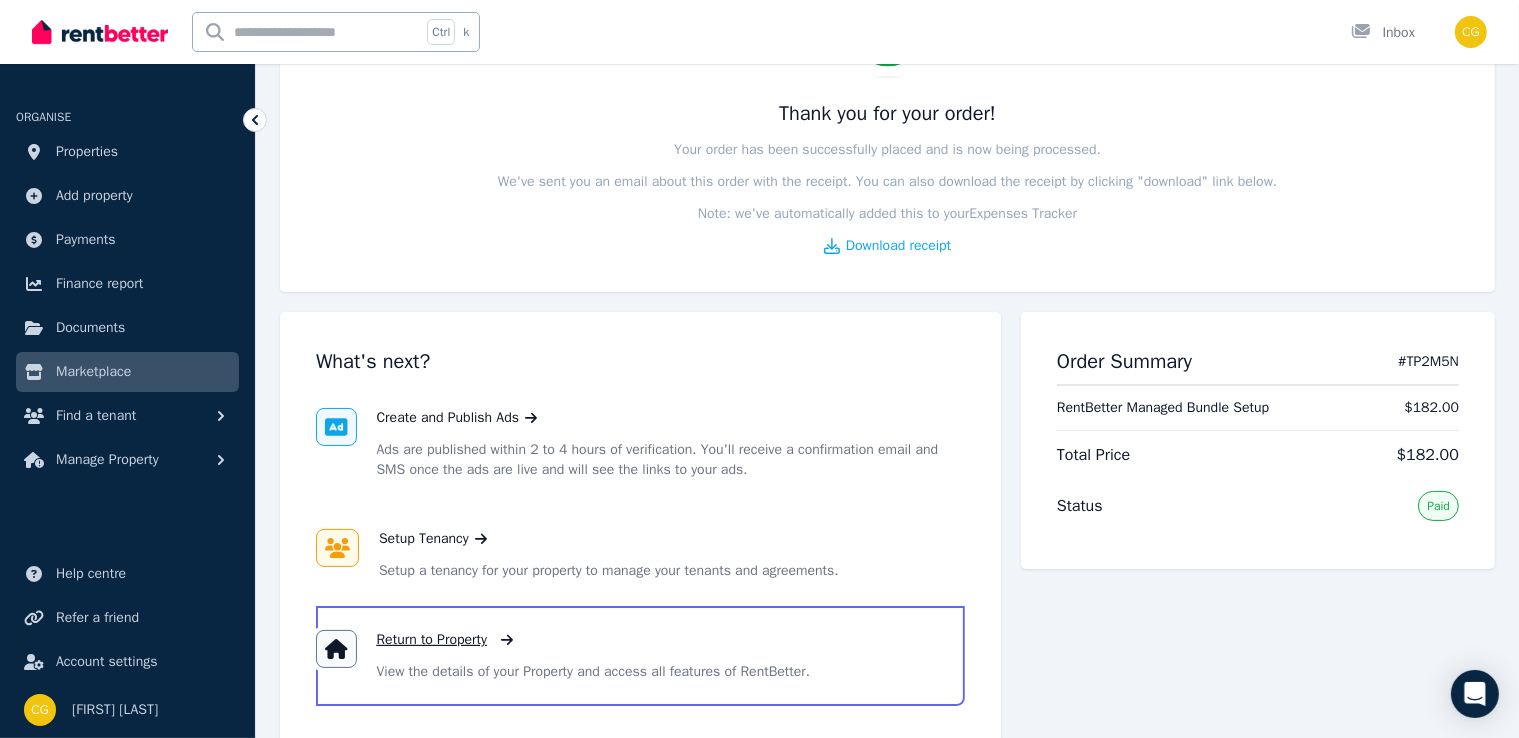 click on "Return to Property" at bounding box center (432, 640) 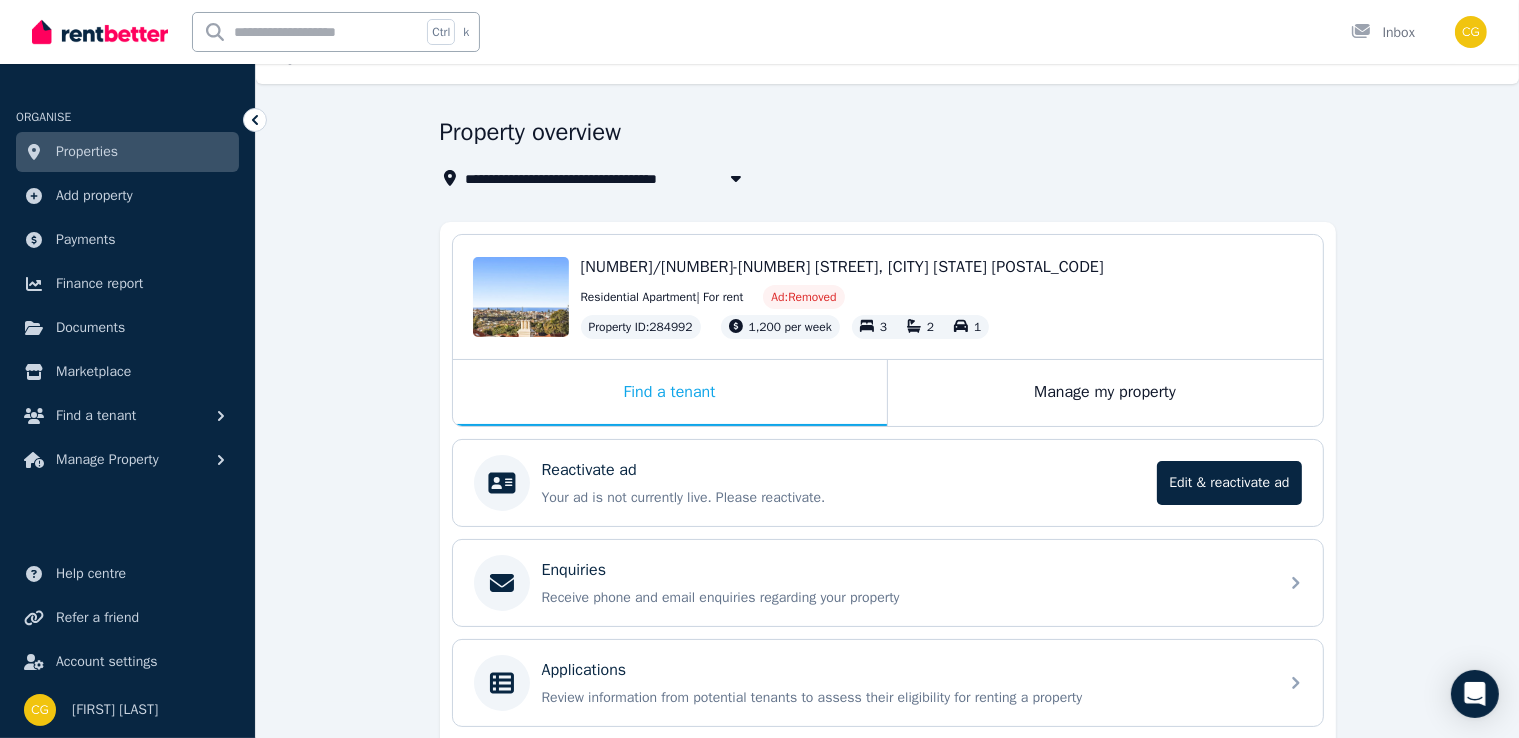 scroll, scrollTop: 45, scrollLeft: 0, axis: vertical 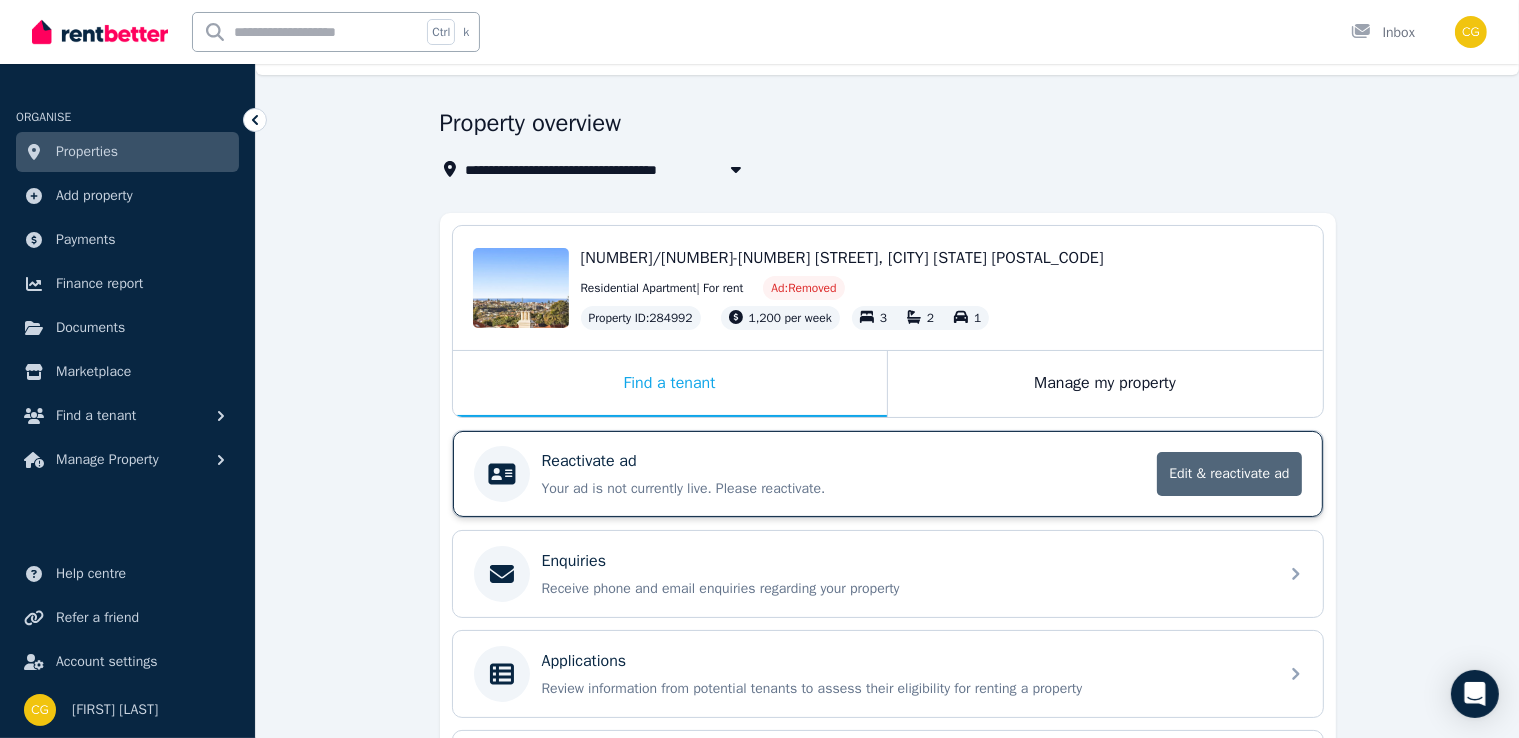 click on "Edit & reactivate ad" at bounding box center (1229, 474) 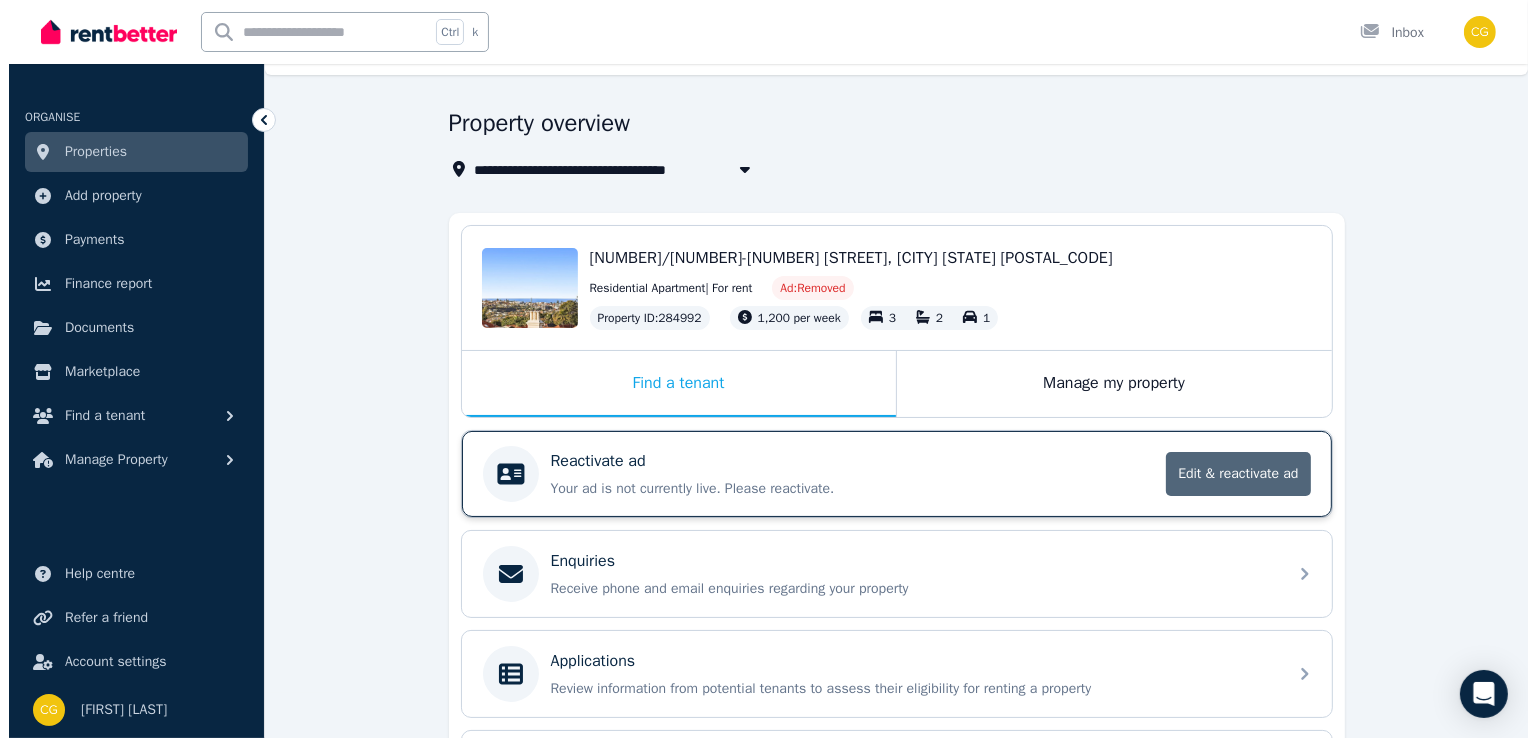 scroll, scrollTop: 0, scrollLeft: 0, axis: both 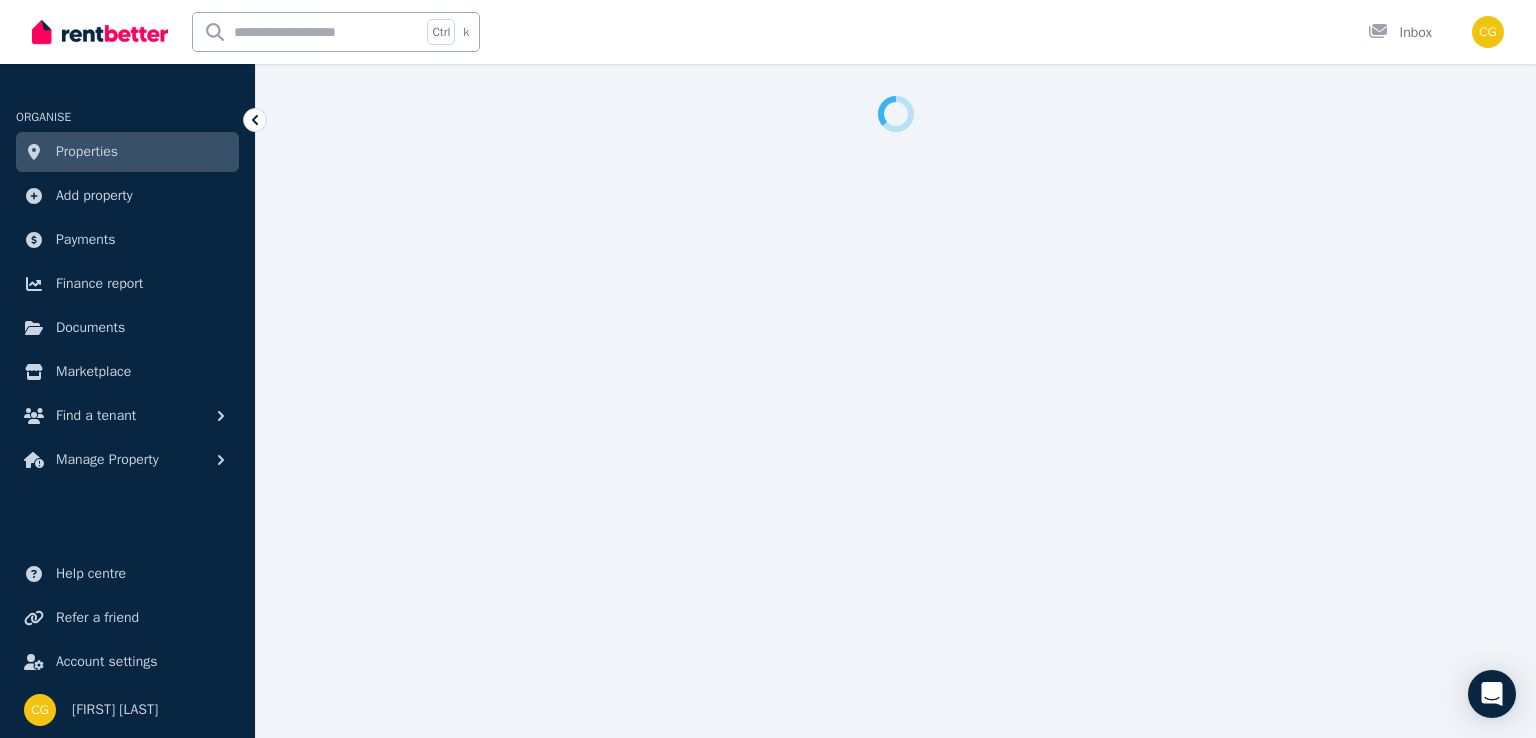 select on "**********" 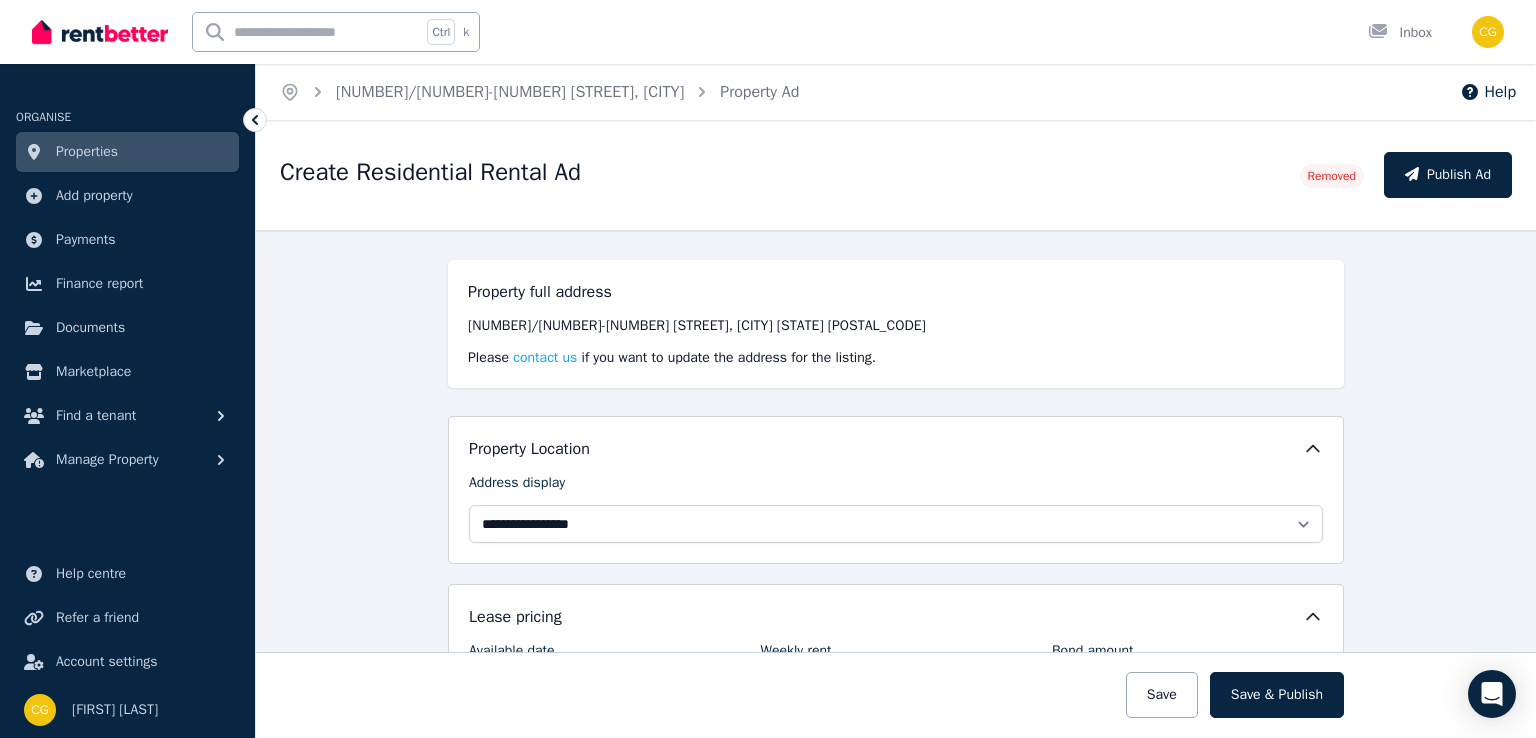 type on "**********" 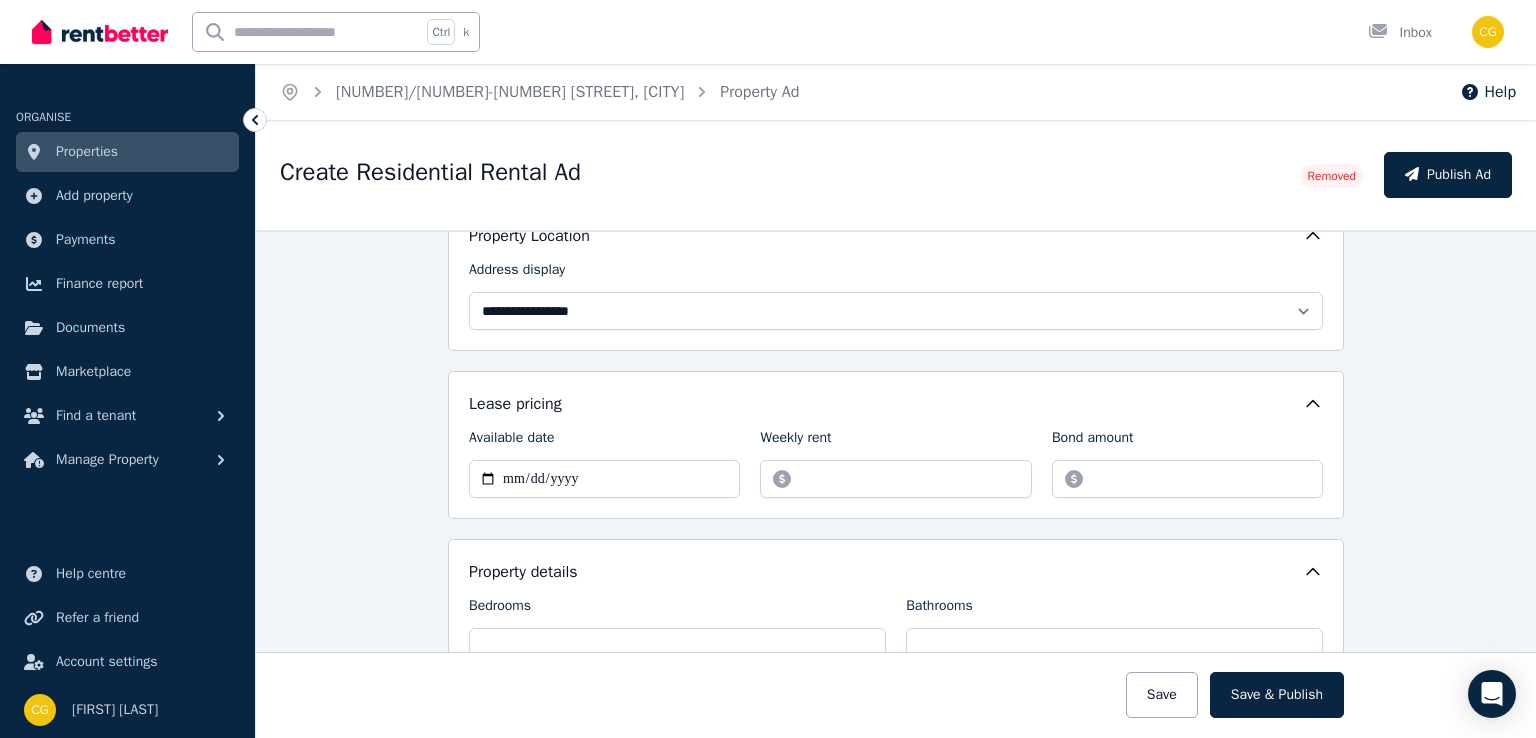 scroll, scrollTop: 218, scrollLeft: 0, axis: vertical 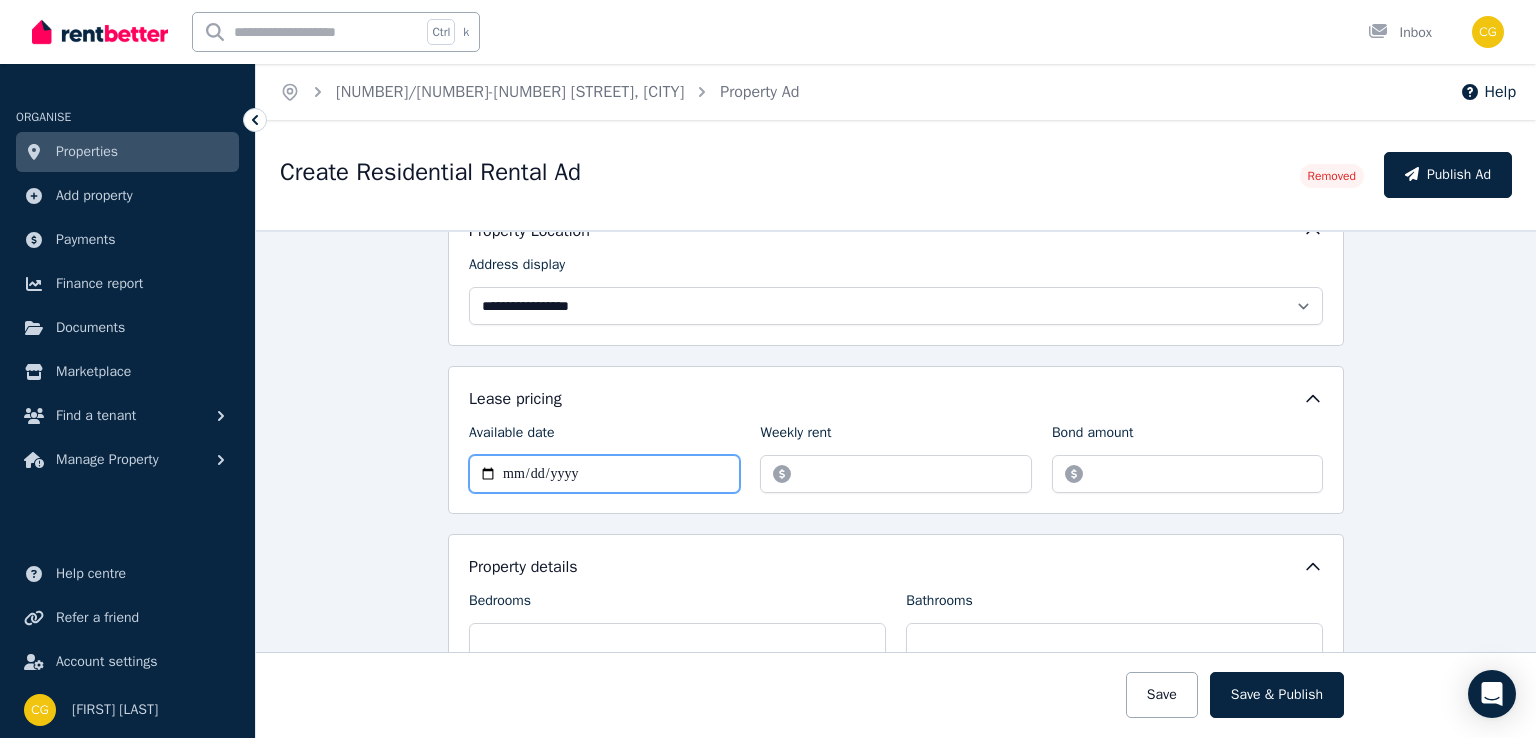 click on "**********" at bounding box center (604, 474) 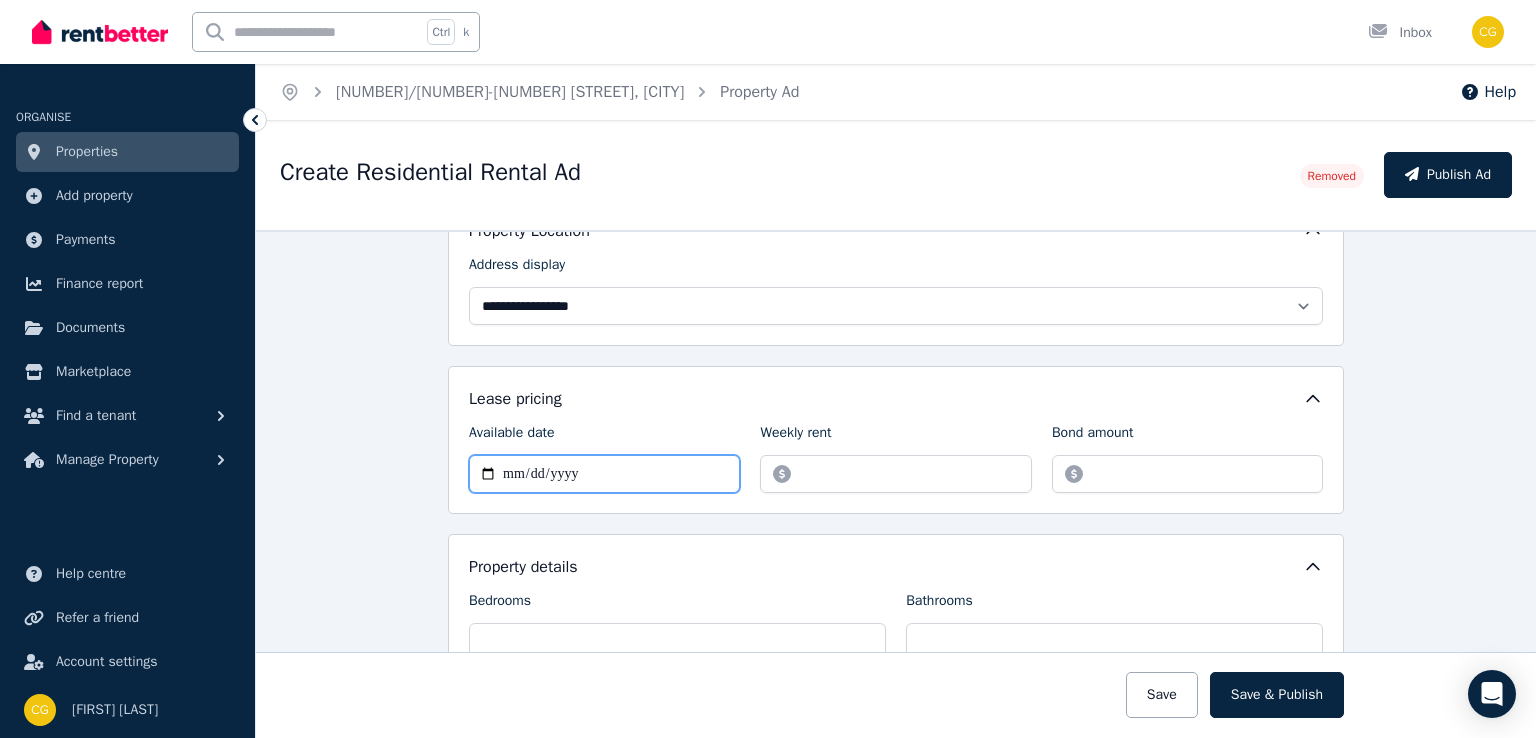 type on "**********" 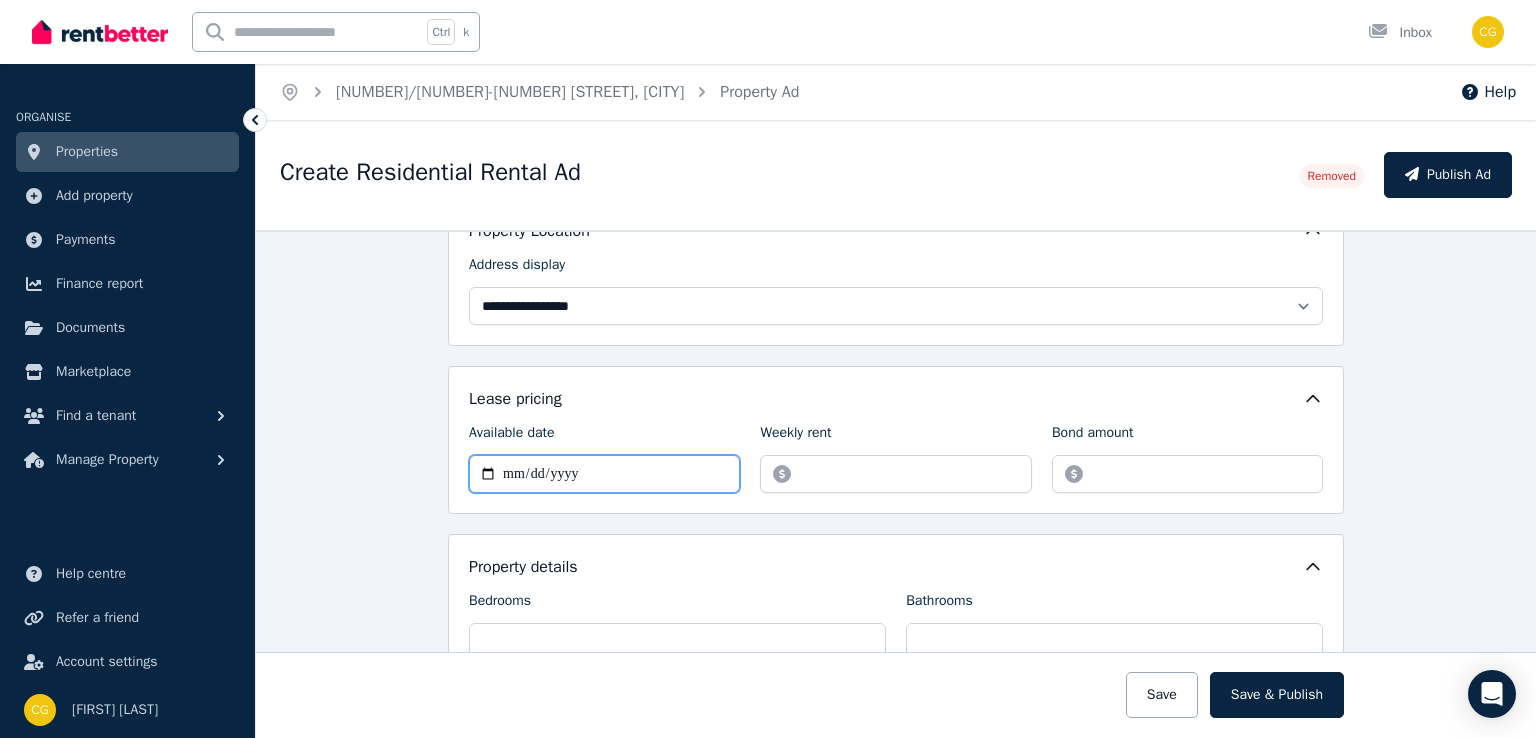 type on "**********" 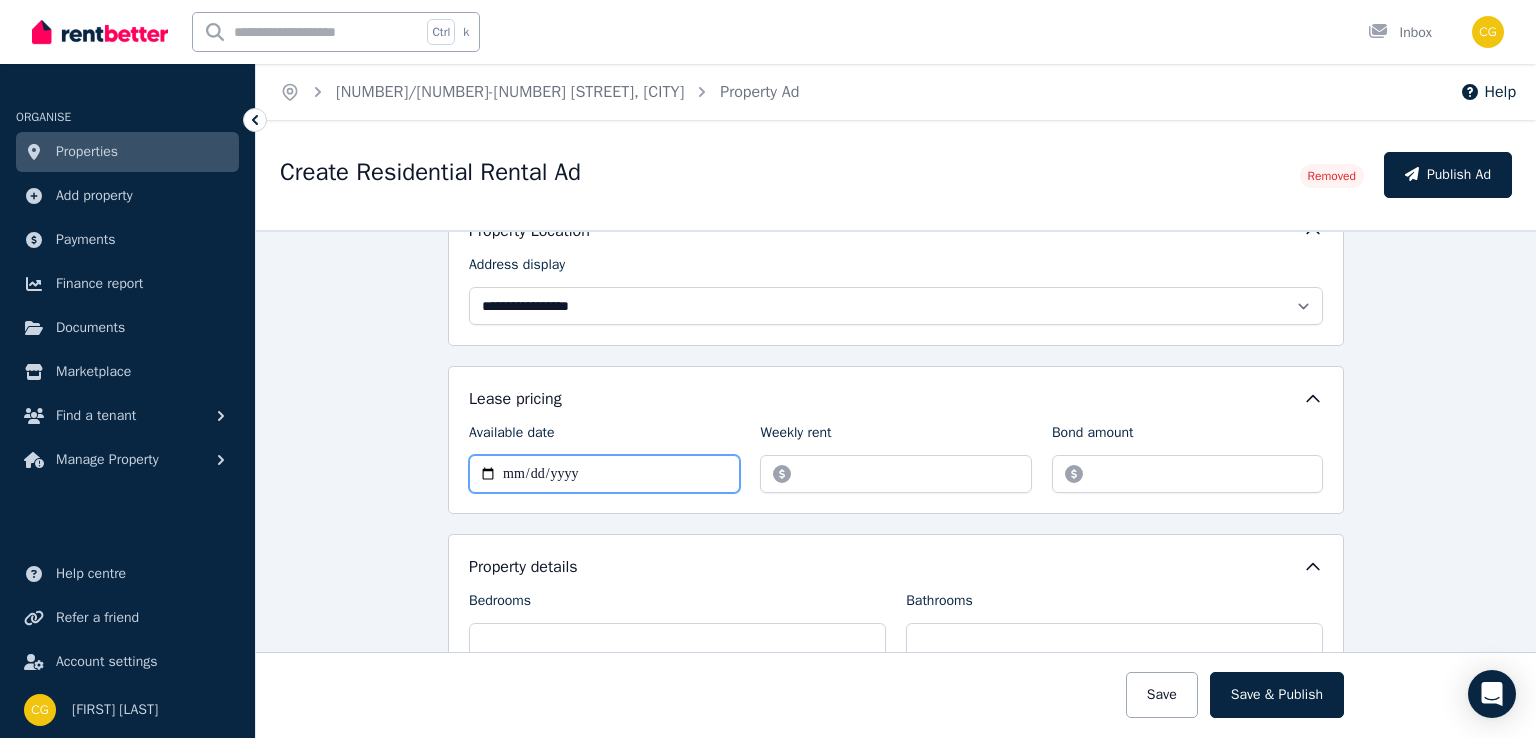 type 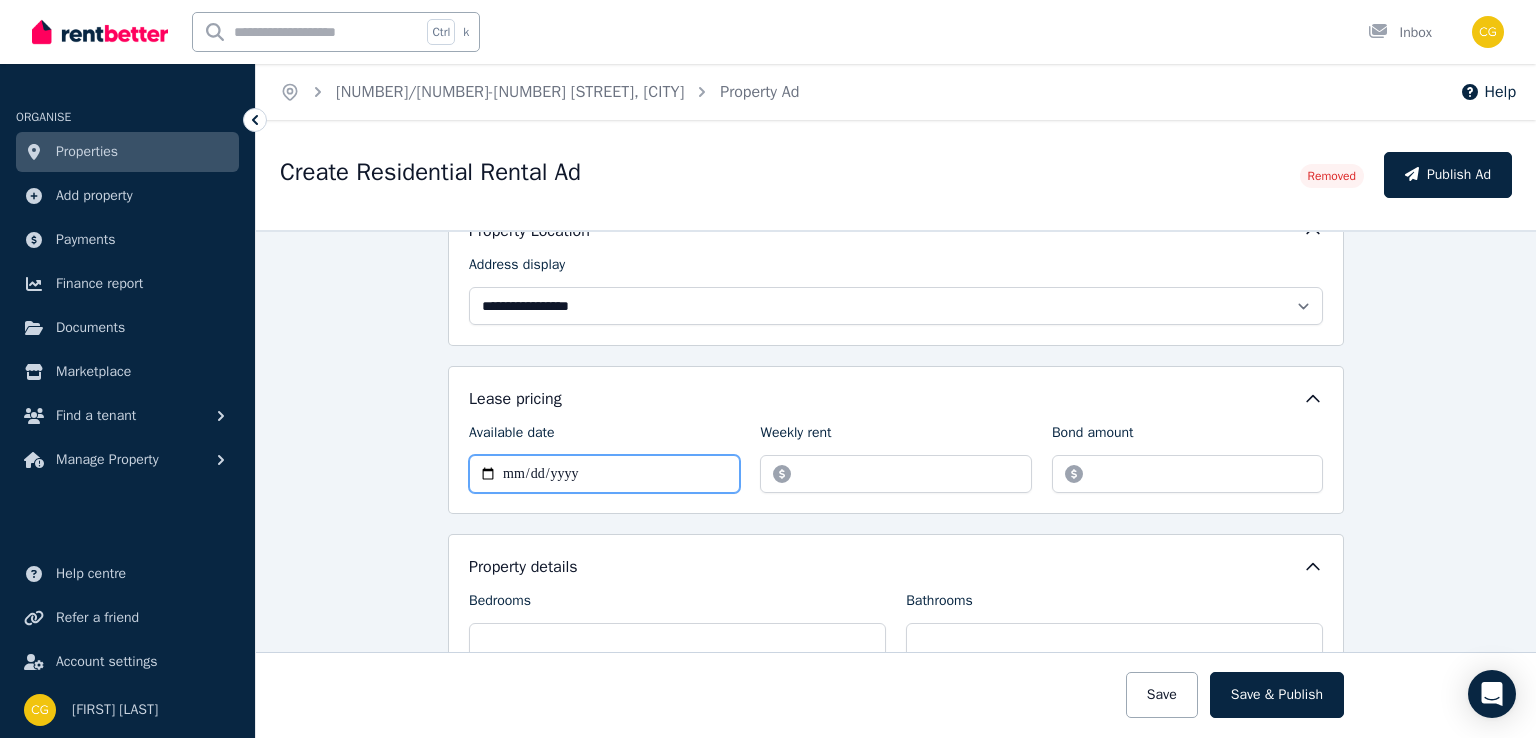 type on "**********" 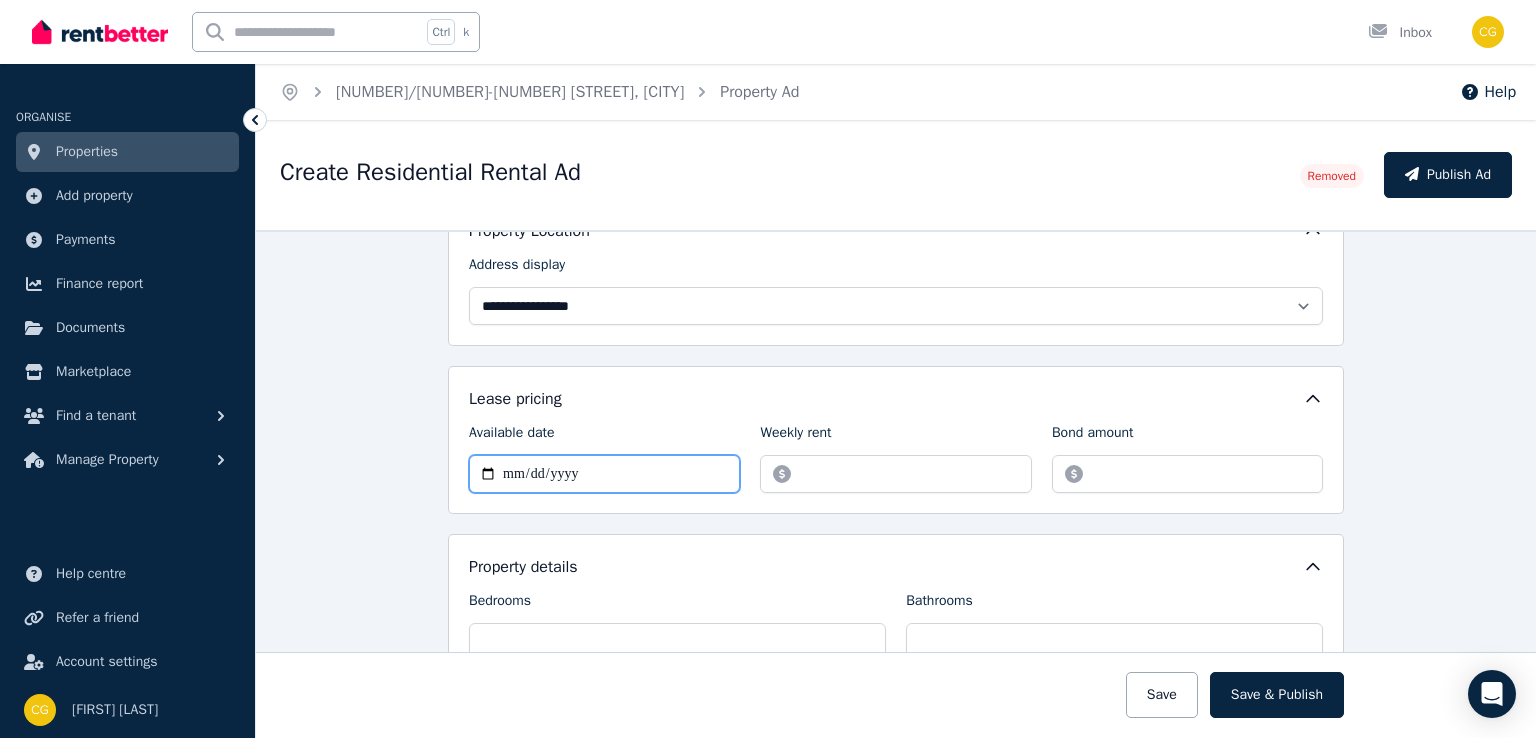 click on "**********" at bounding box center (604, 474) 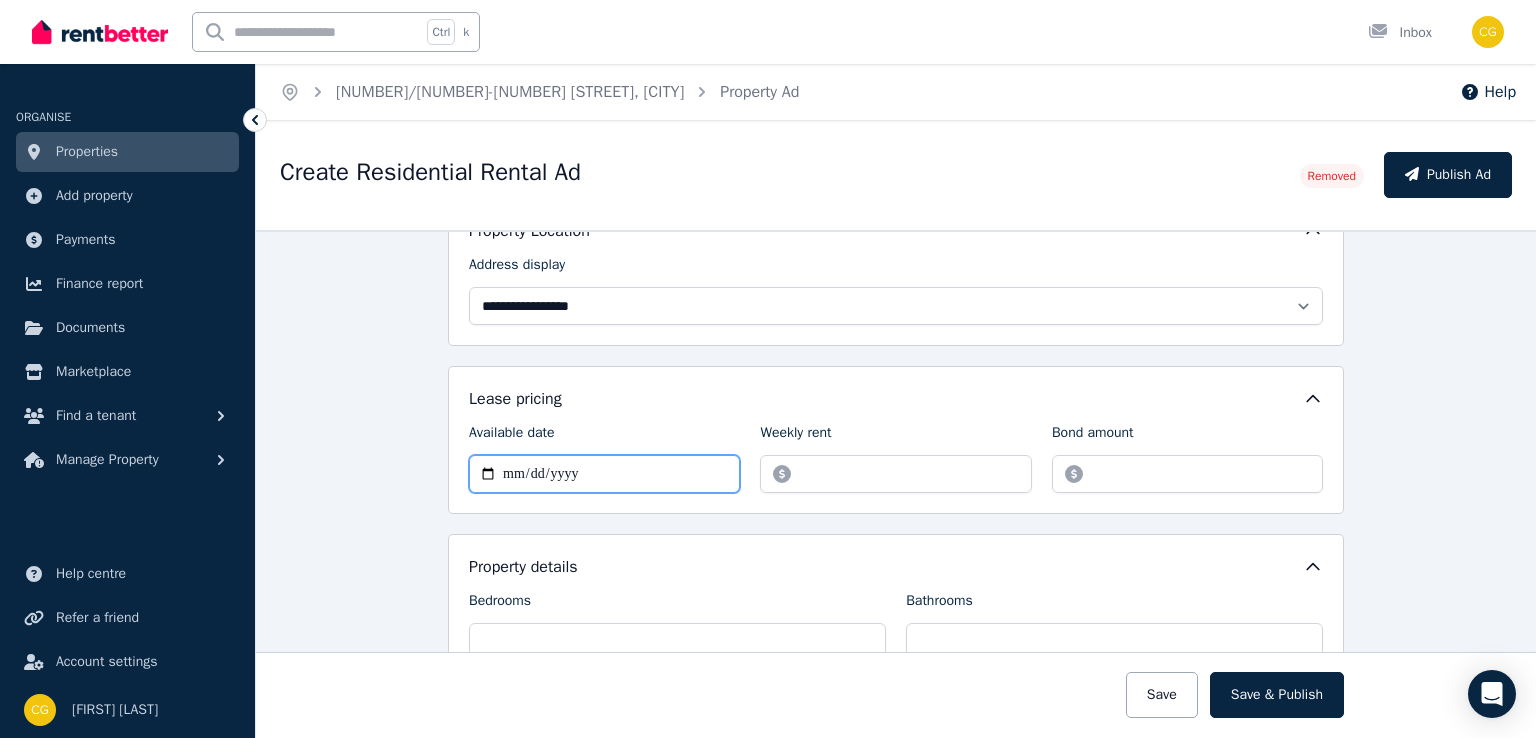 type 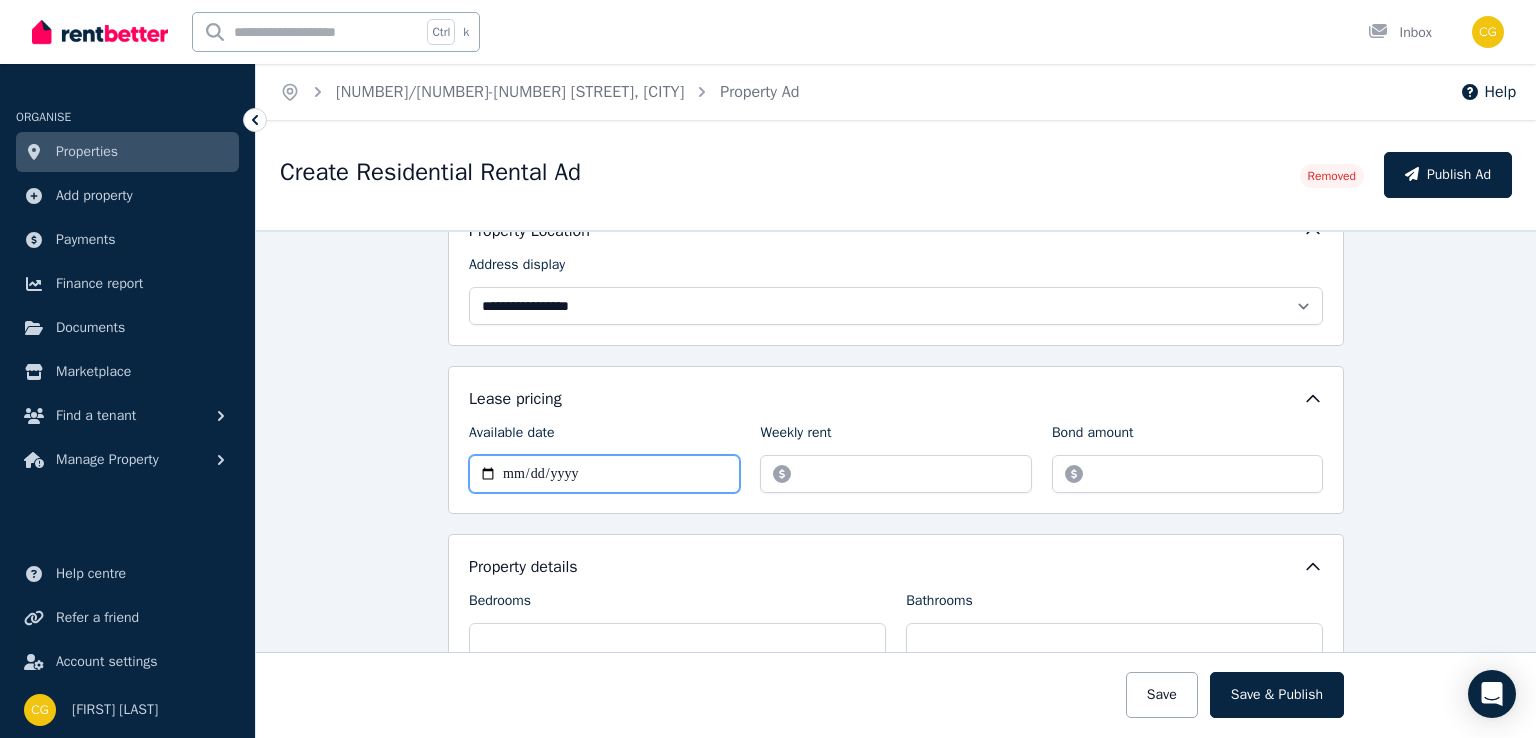 type on "**********" 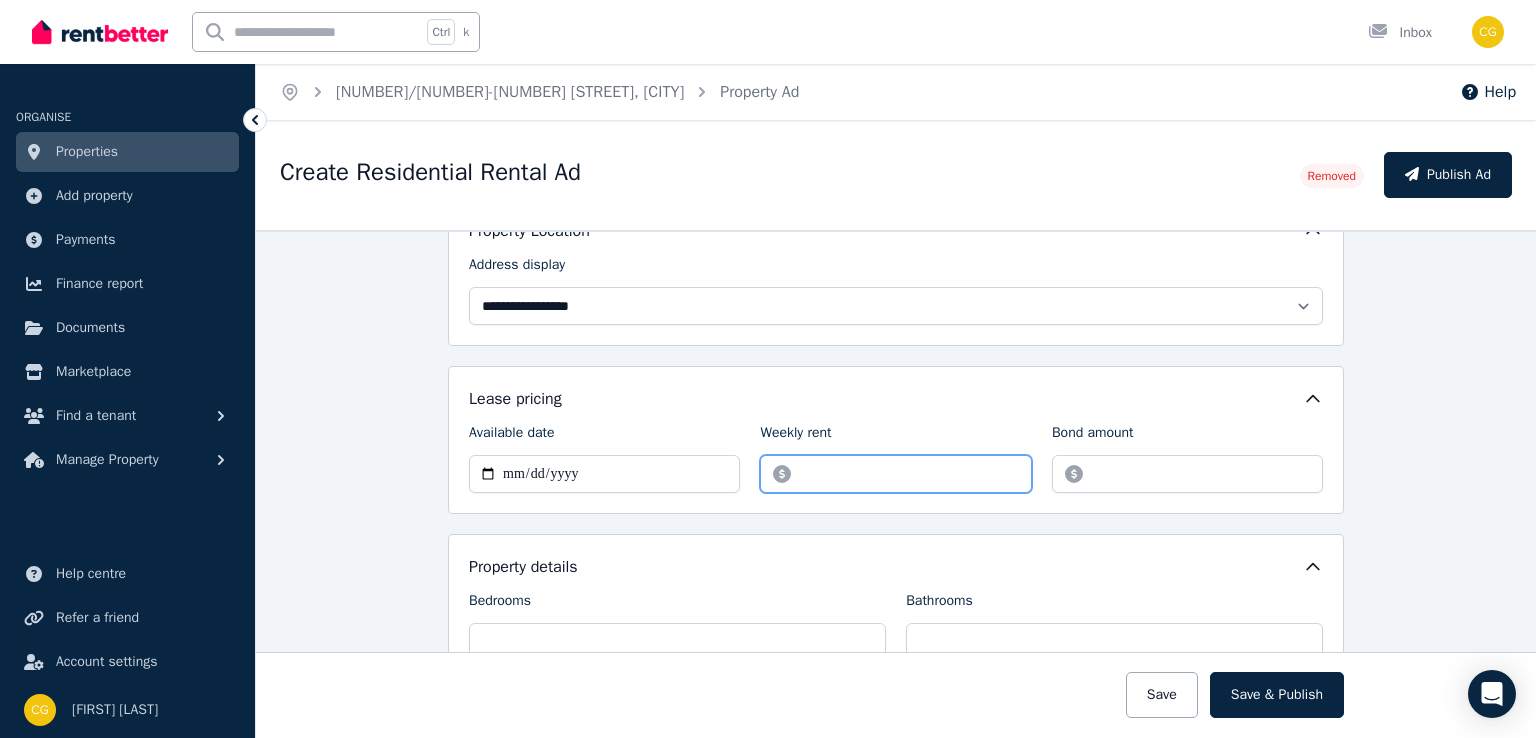 click on "*******" at bounding box center [895, 474] 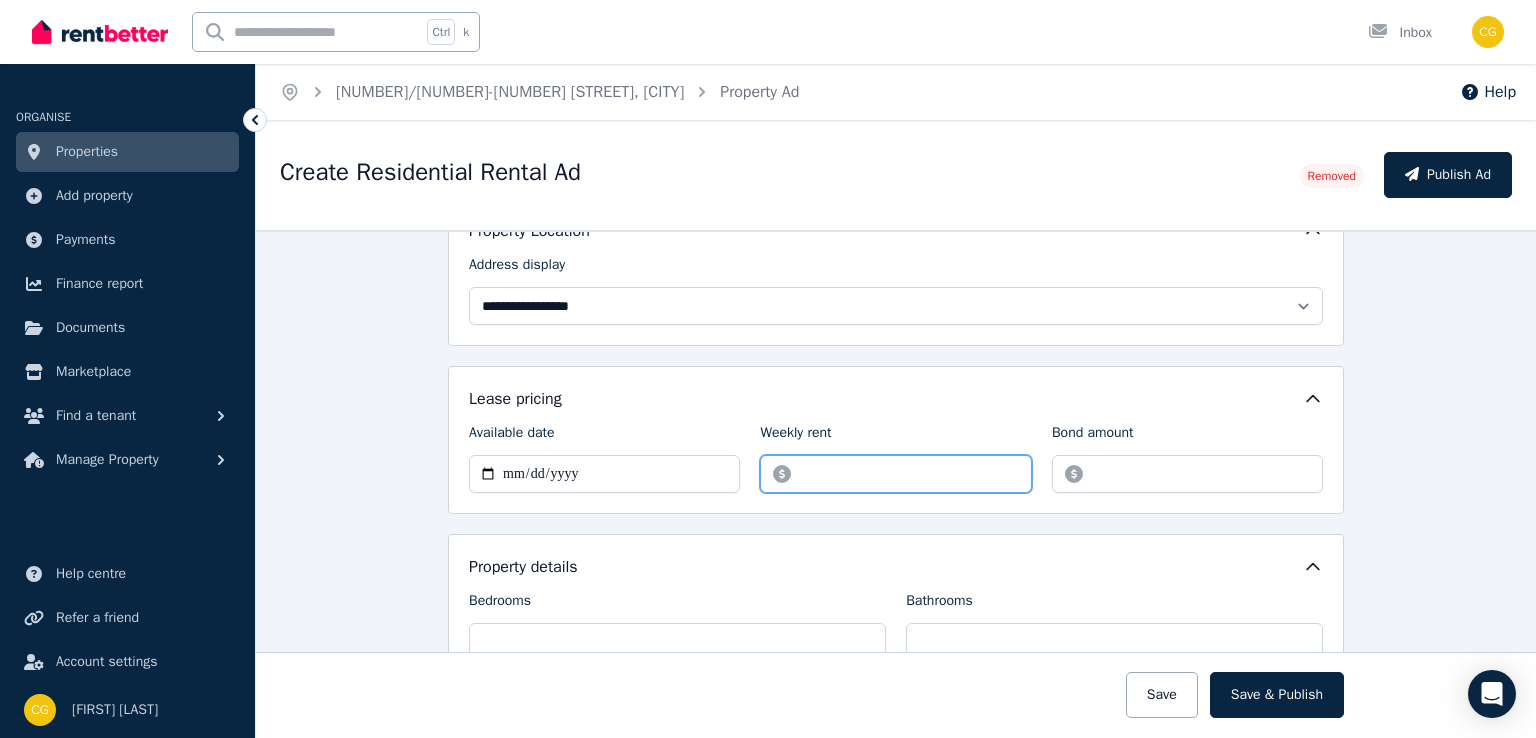 type on "******" 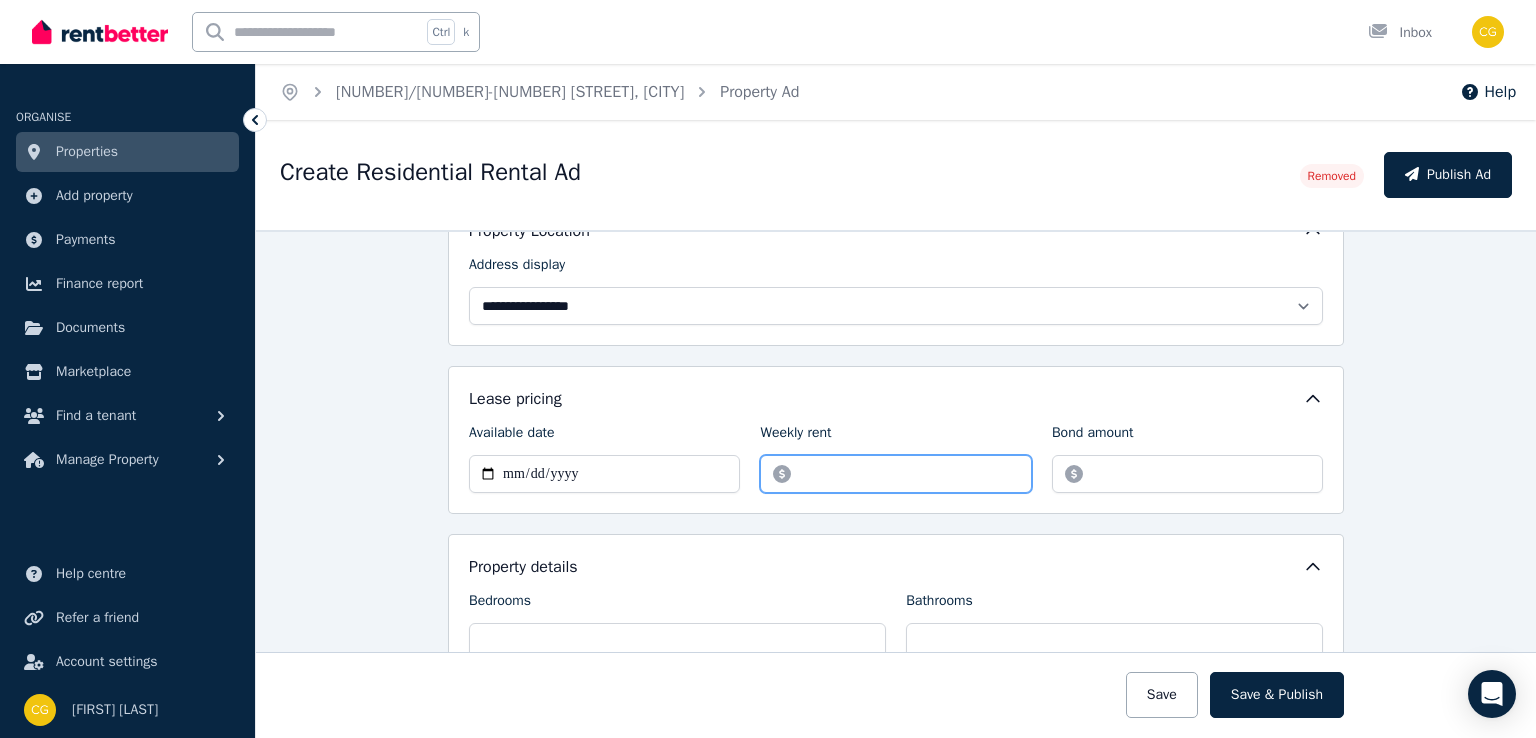 type on "**********" 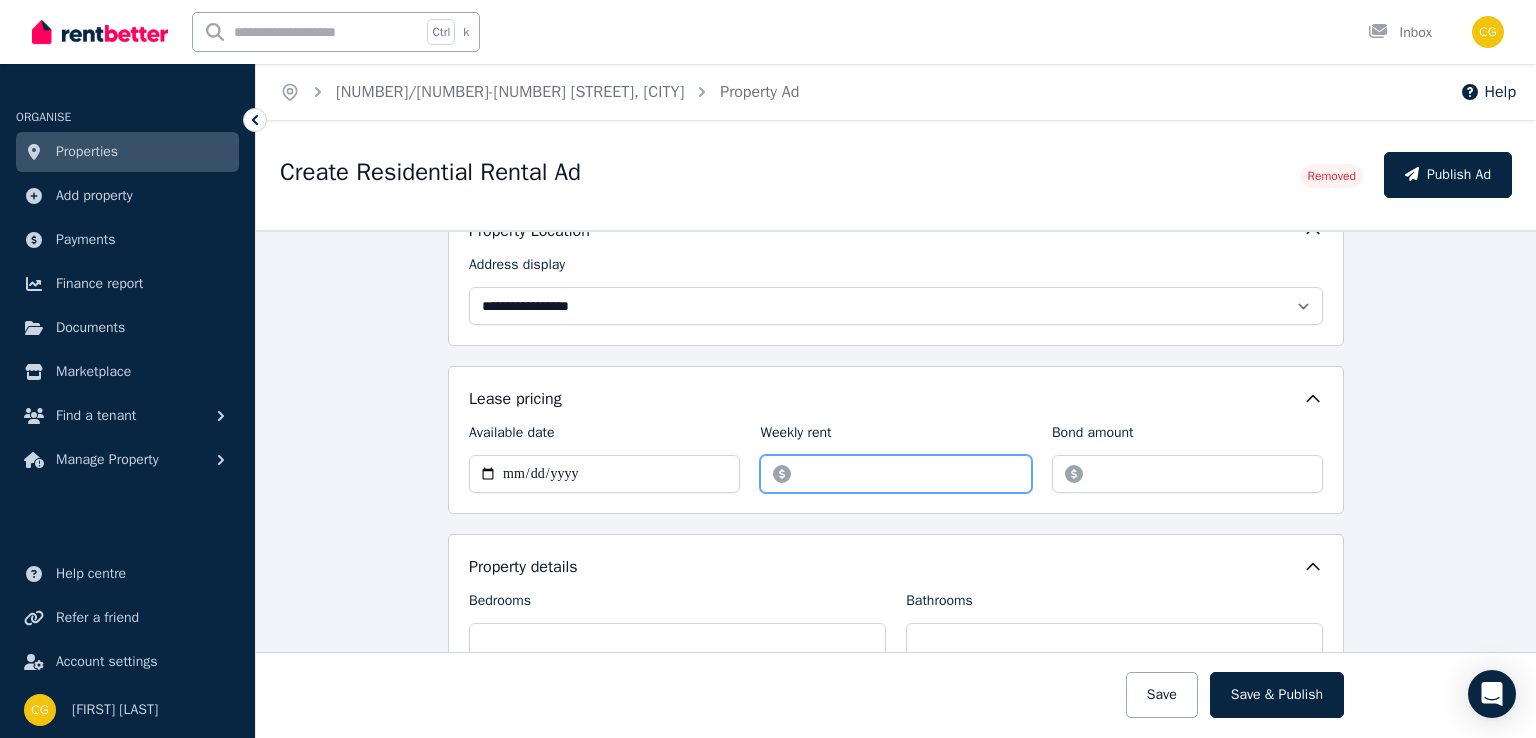 type on "*******" 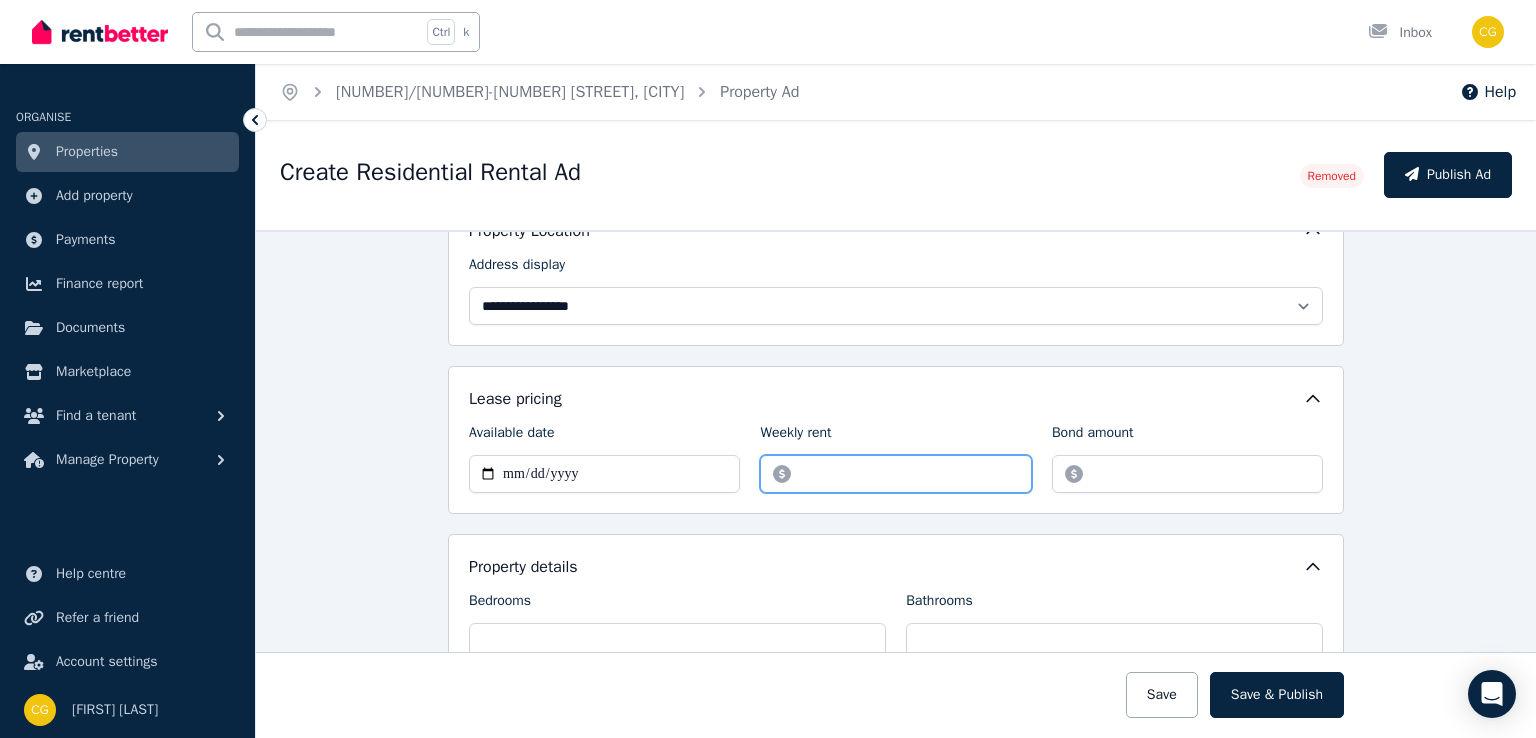 type on "**********" 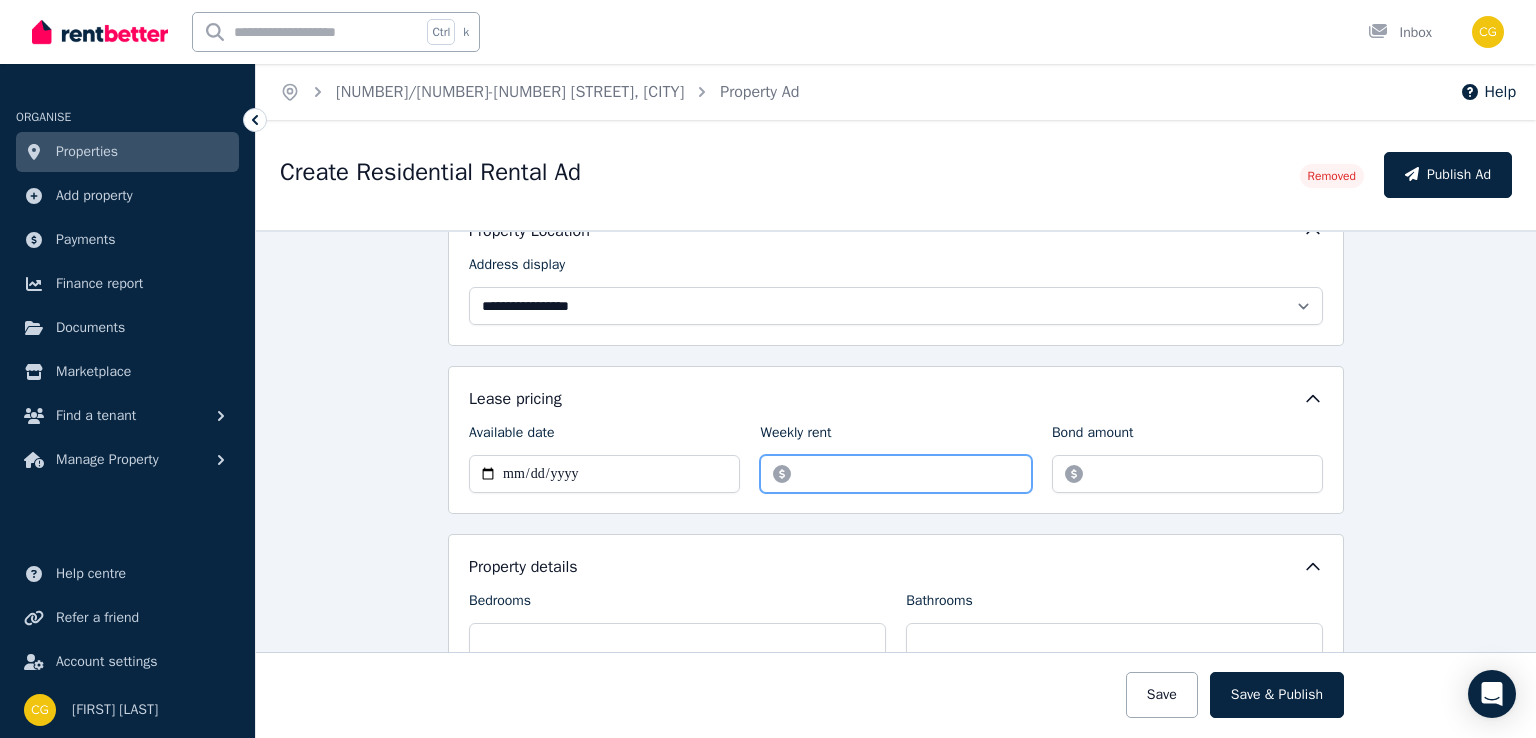 type on "*******" 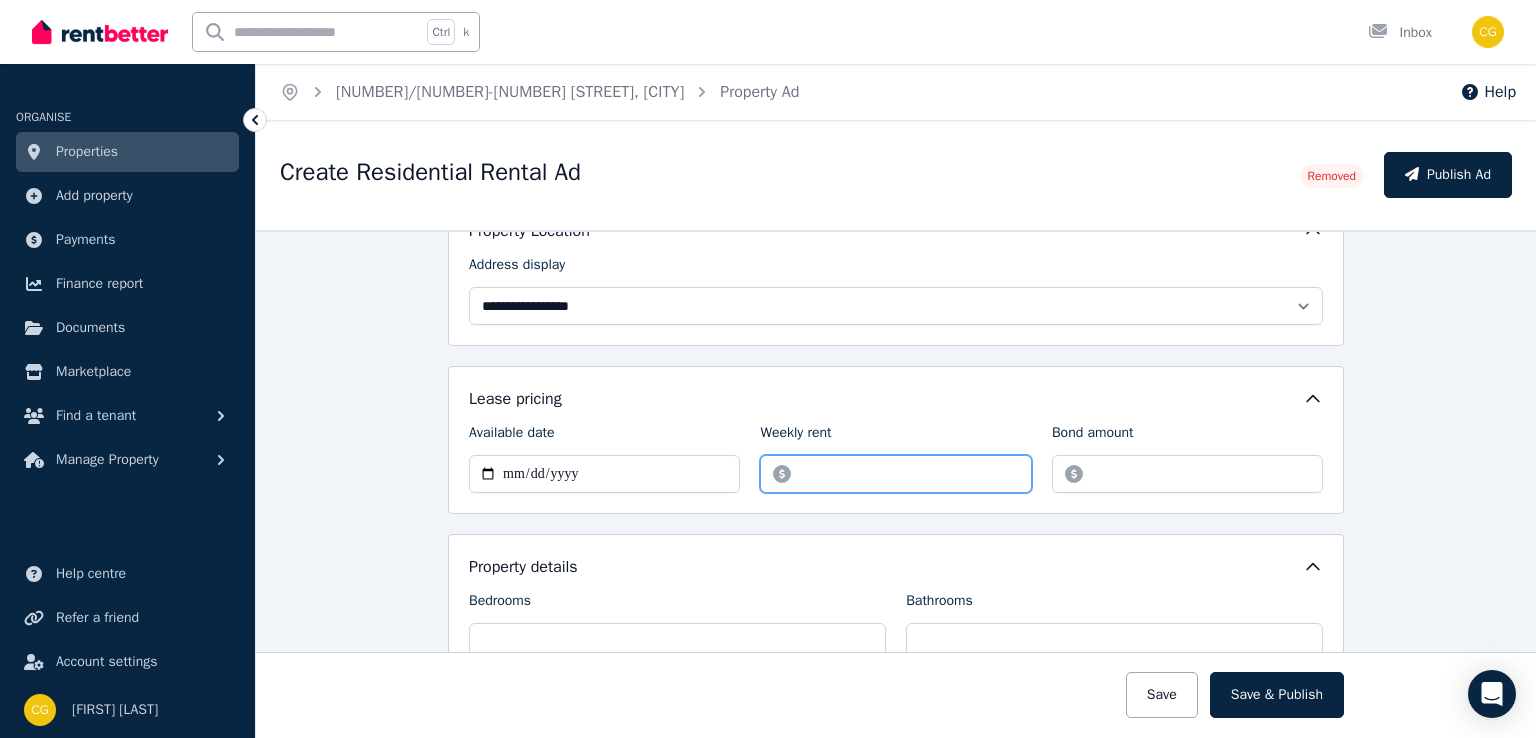 type on "**********" 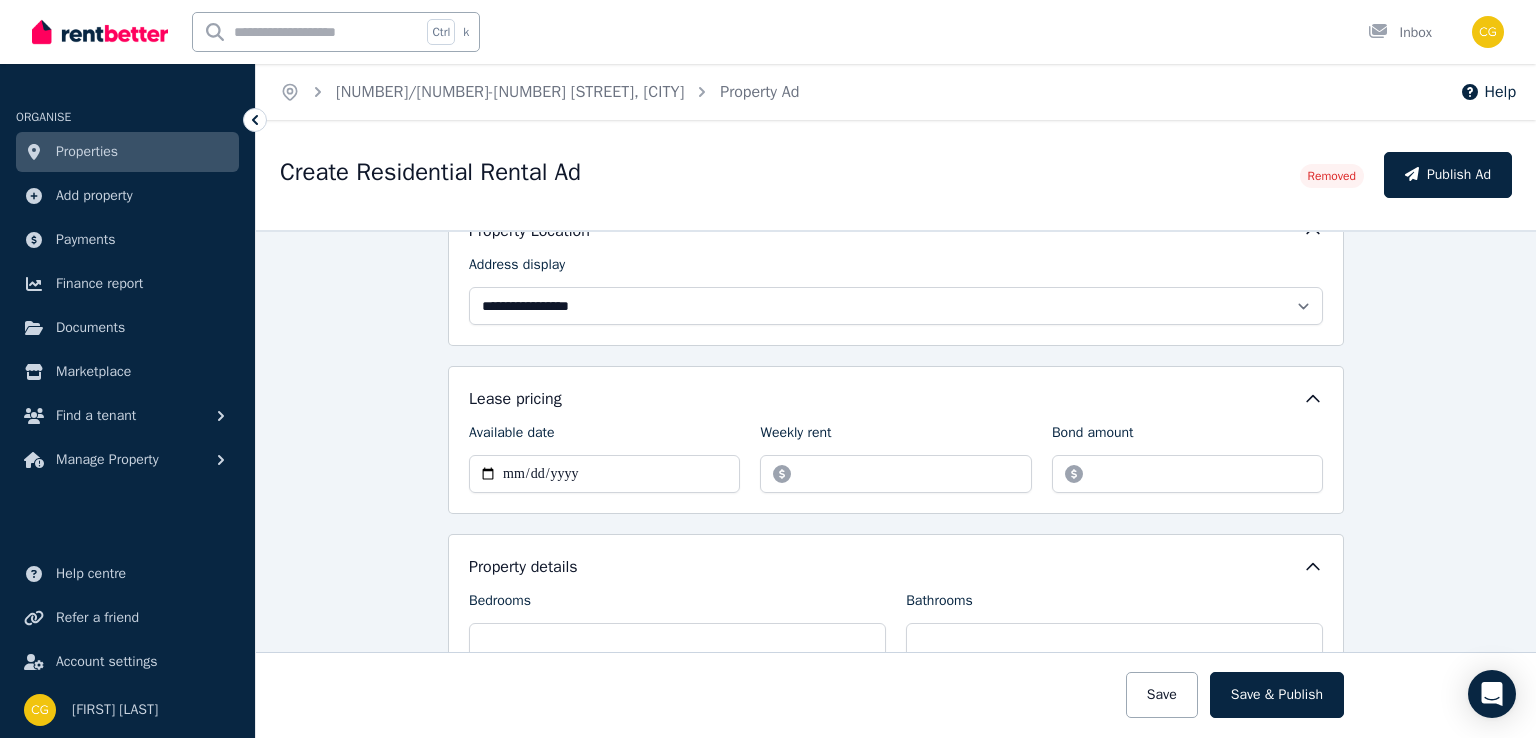 click on "**********" at bounding box center [896, 1743] 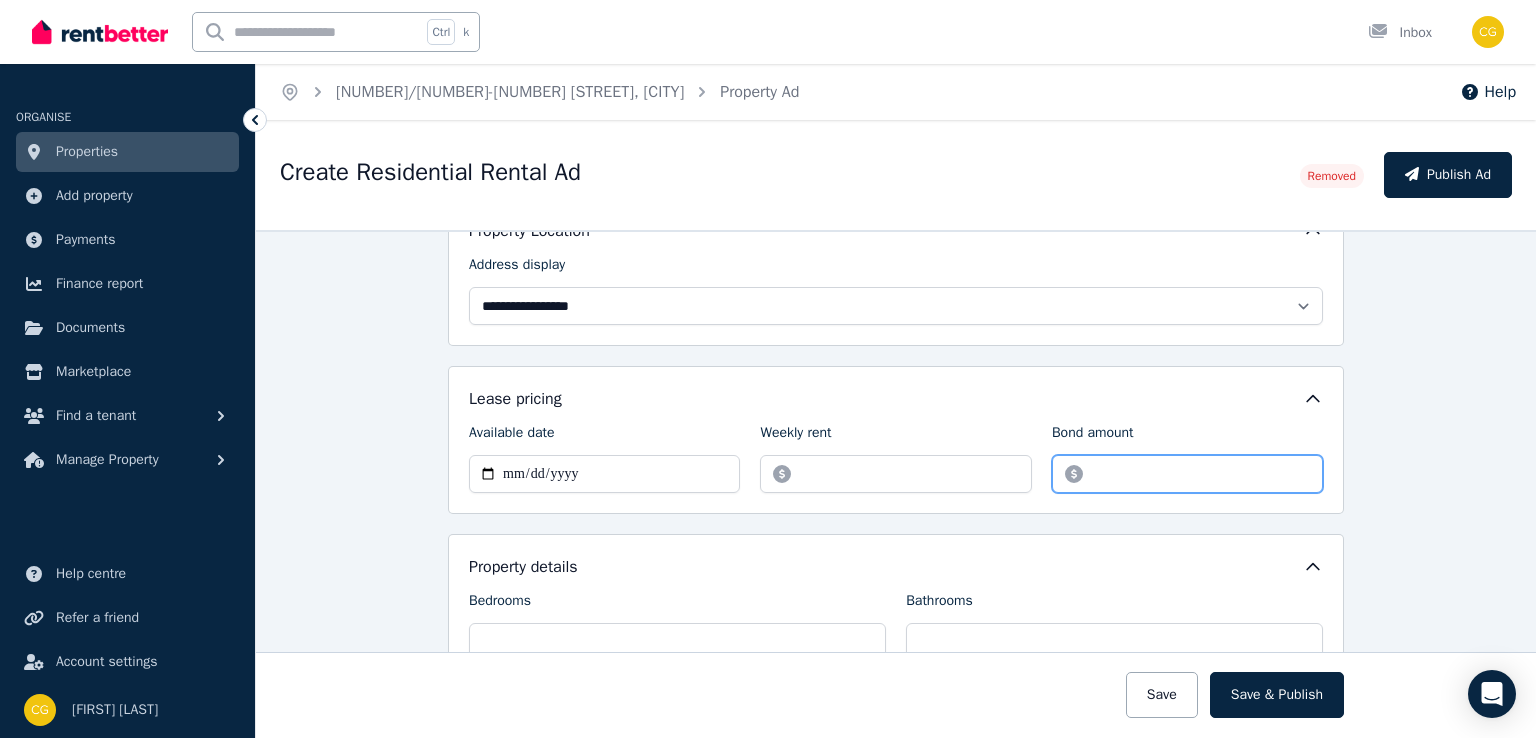 drag, startPoint x: 1140, startPoint y: 482, endPoint x: 1064, endPoint y: 480, distance: 76.02631 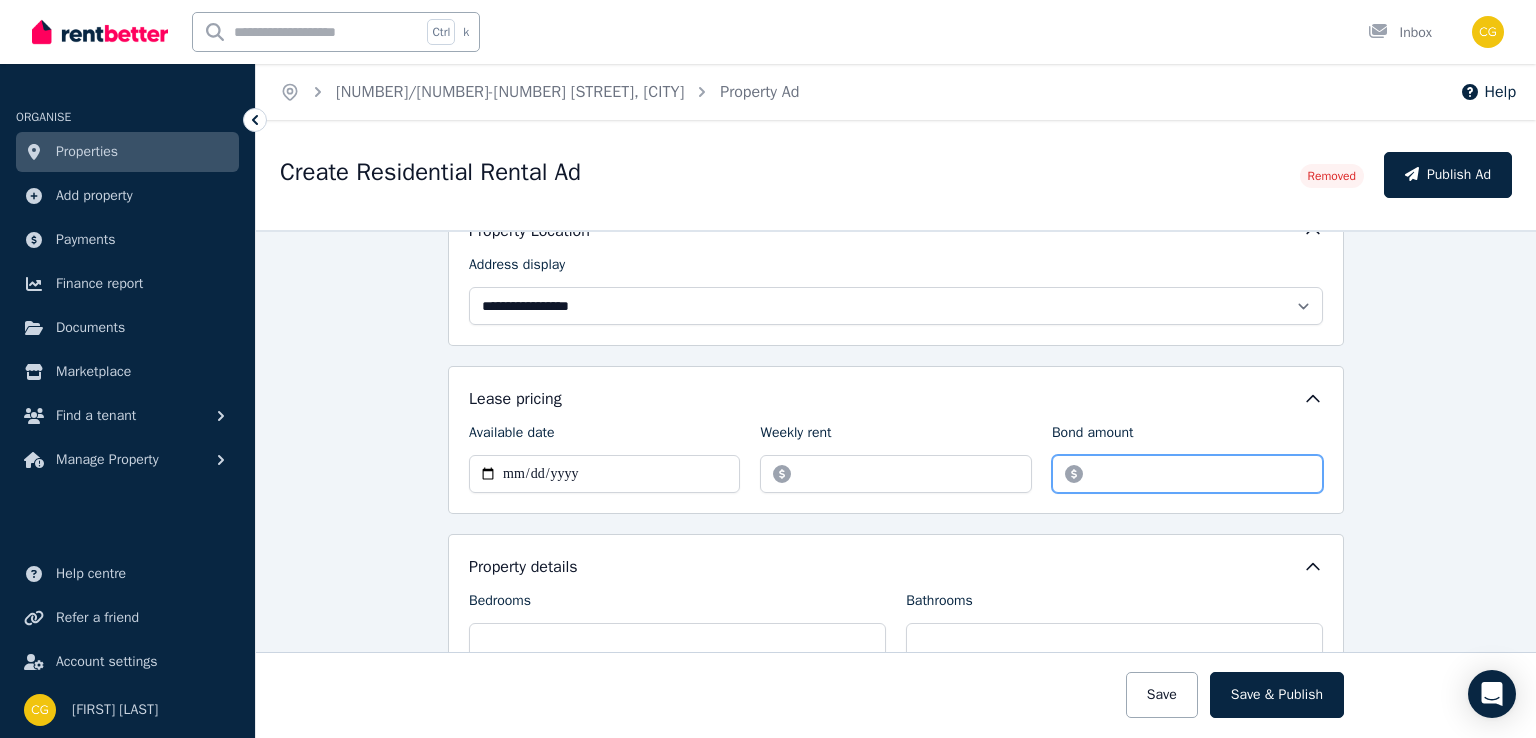 type on "*" 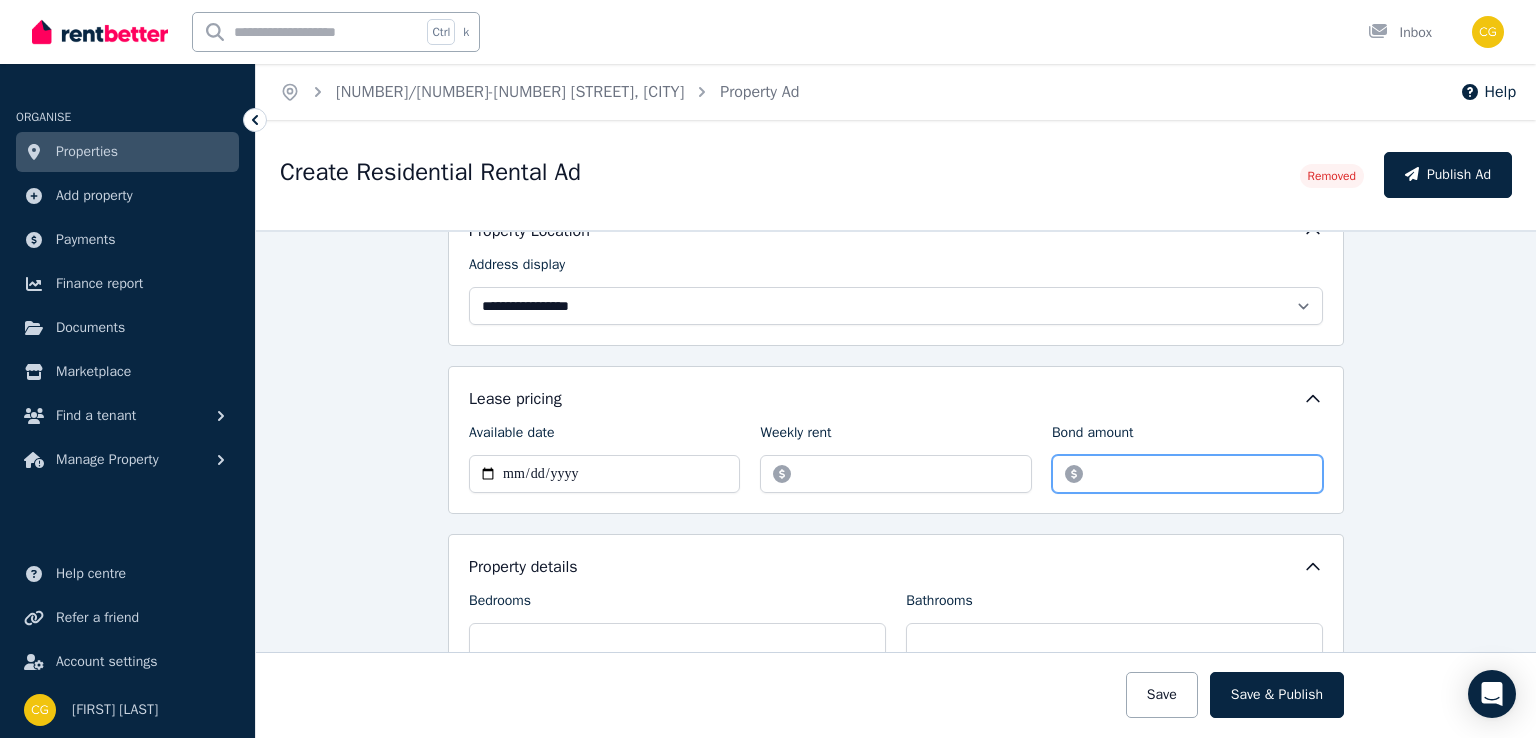 type on "**********" 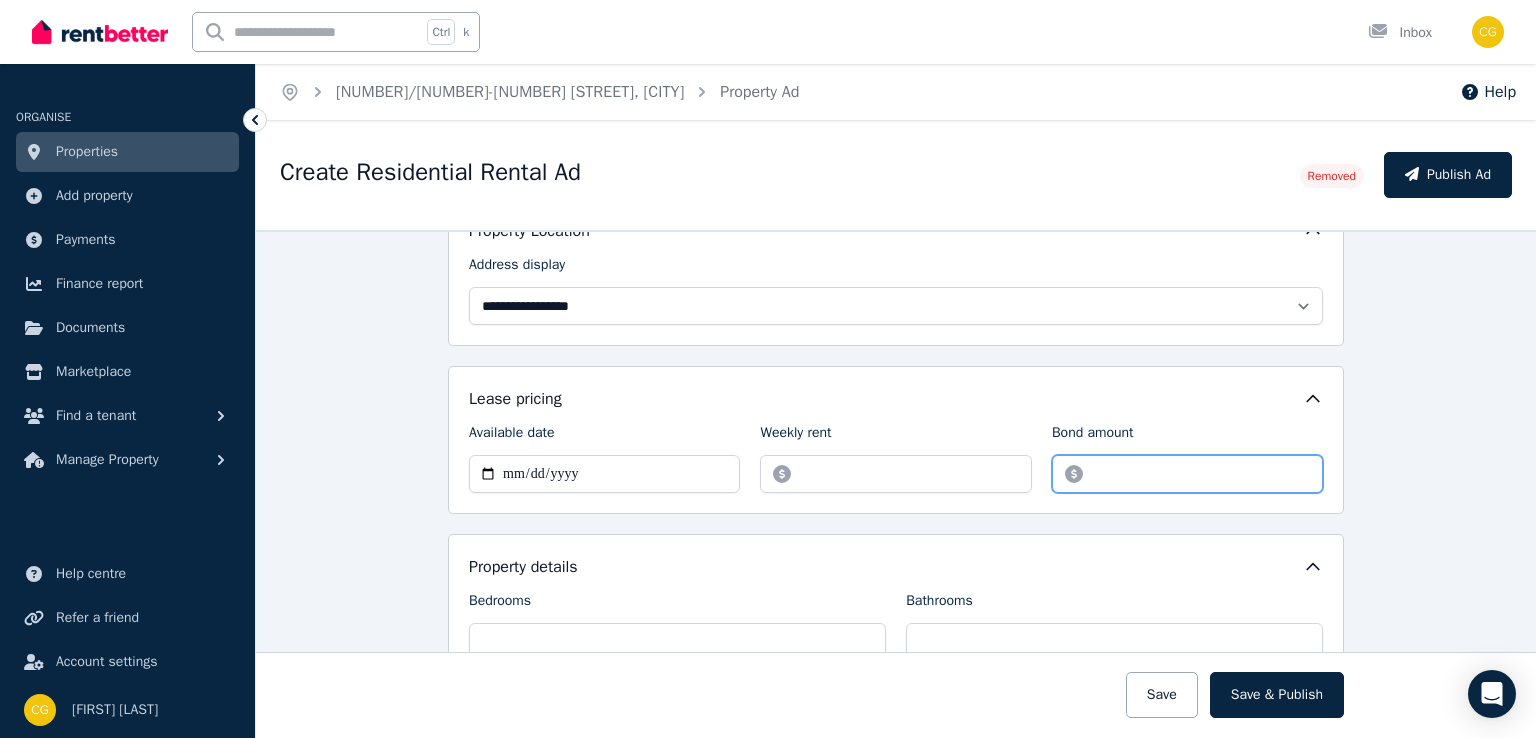type 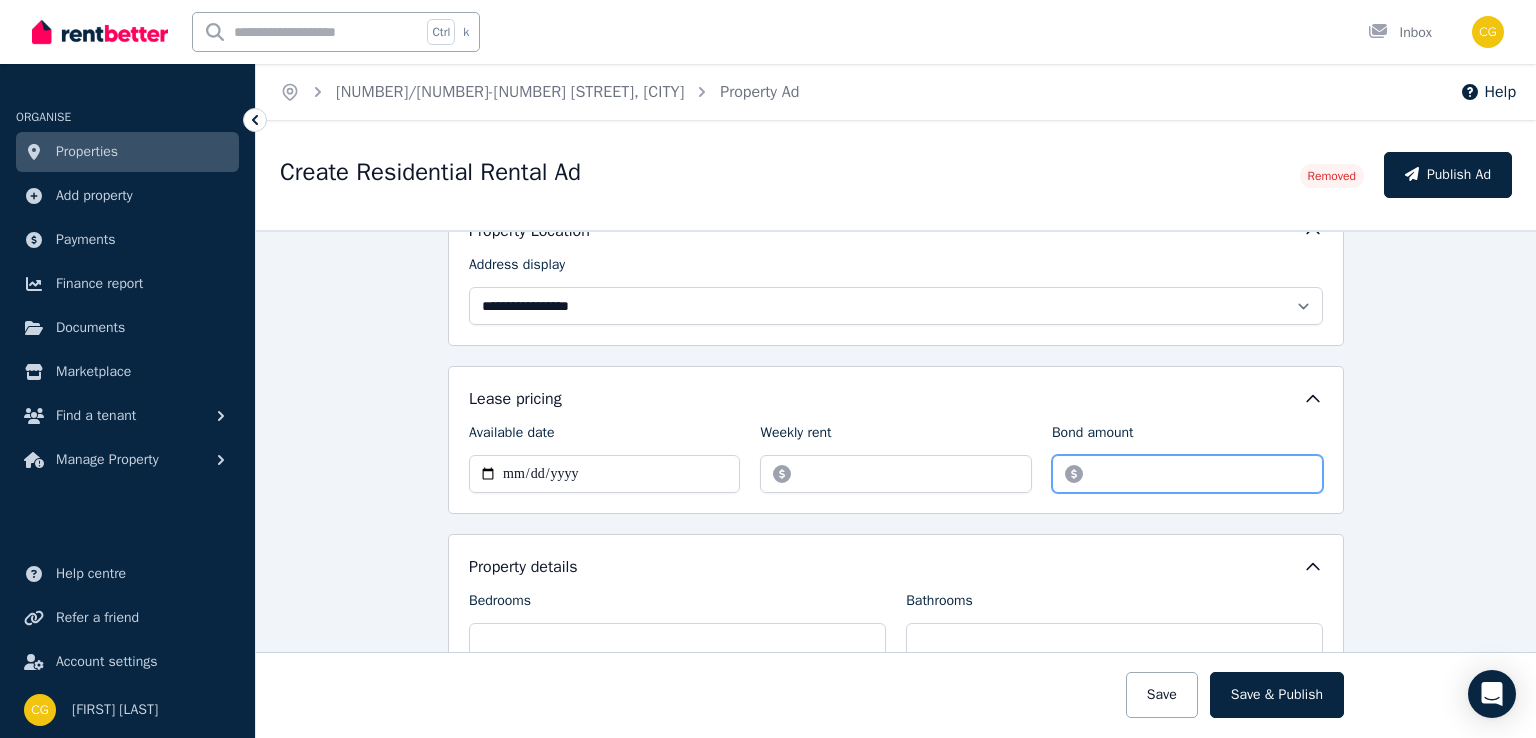 type on "**********" 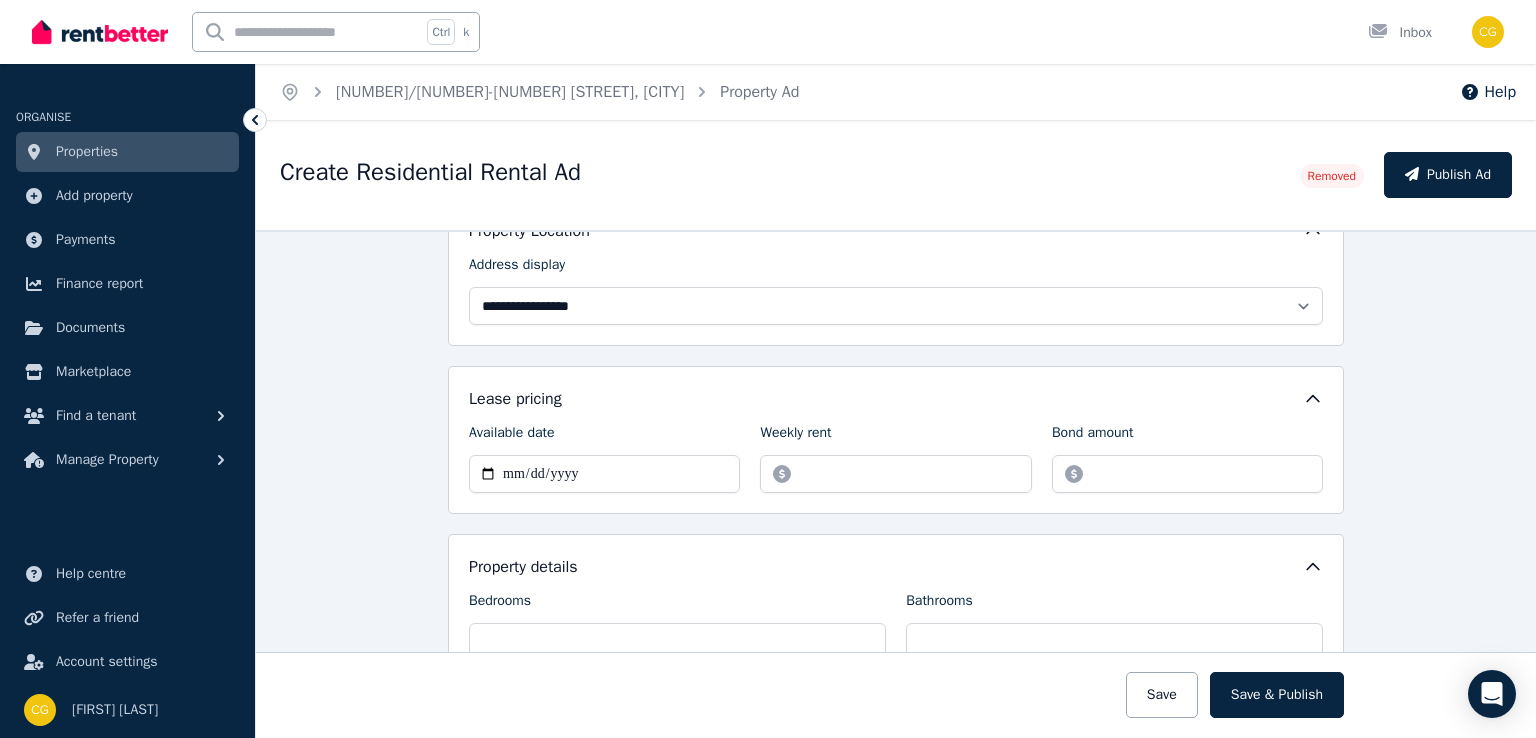 click on "**********" at bounding box center [896, 484] 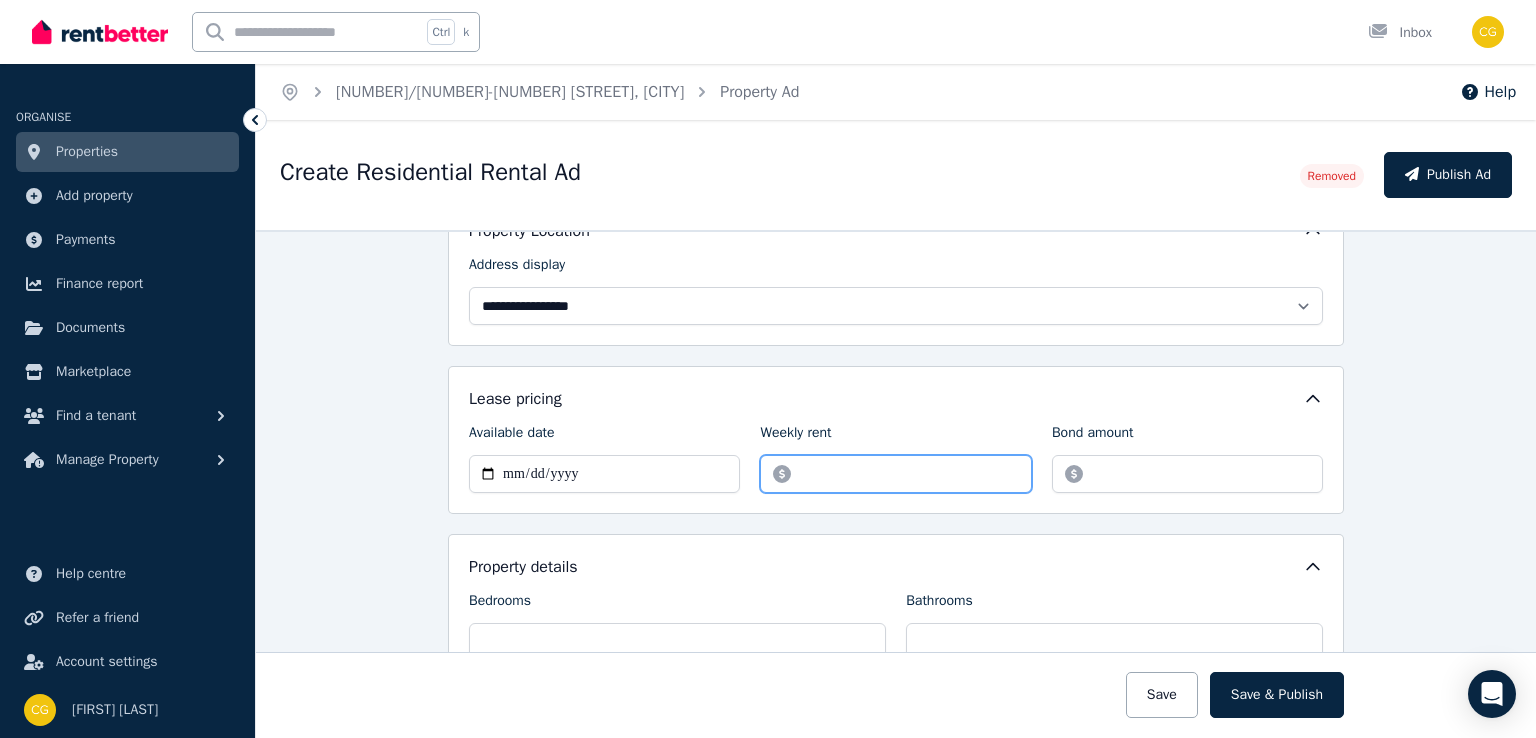 drag, startPoint x: 821, startPoint y: 476, endPoint x: 800, endPoint y: 469, distance: 22.135944 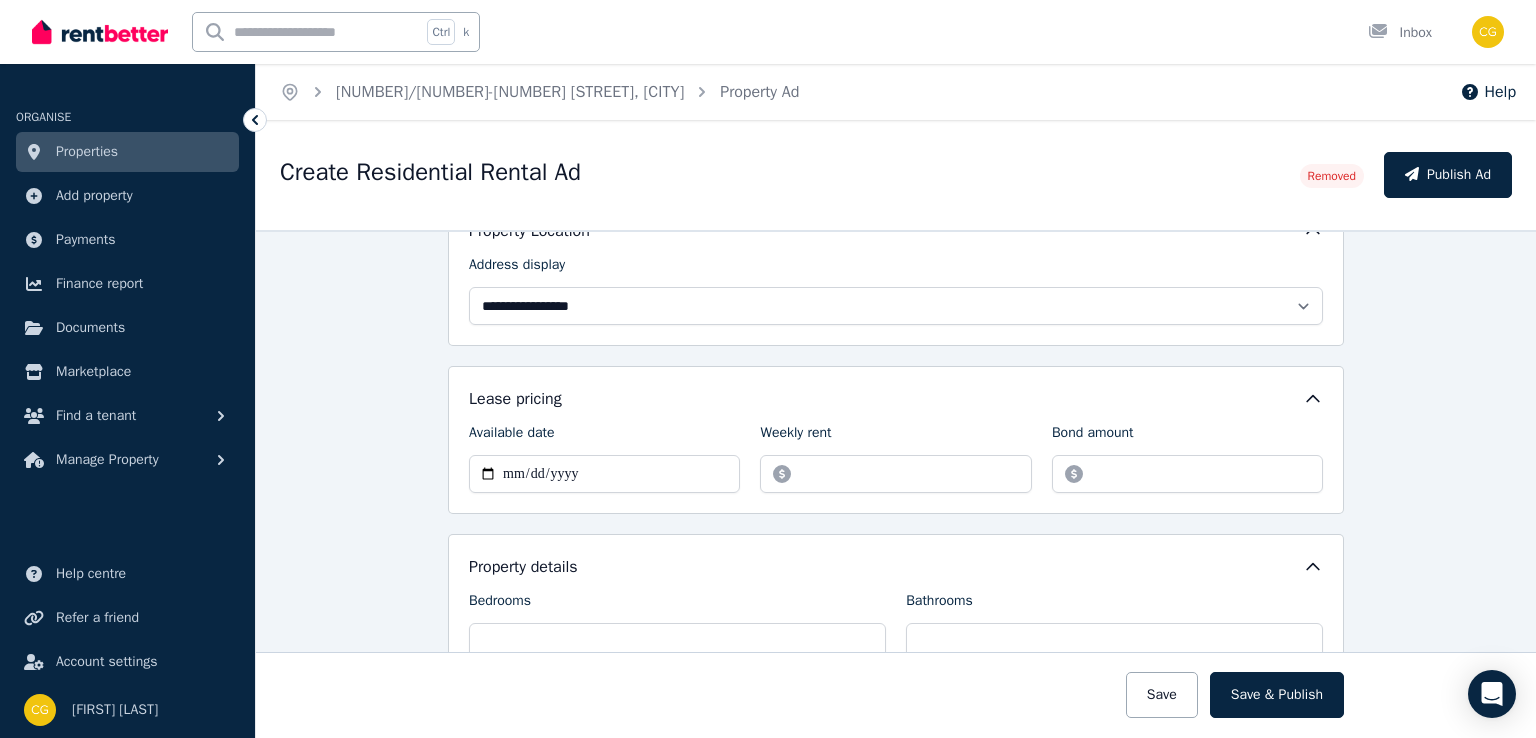 click on "Weekly rent" at bounding box center (895, 437) 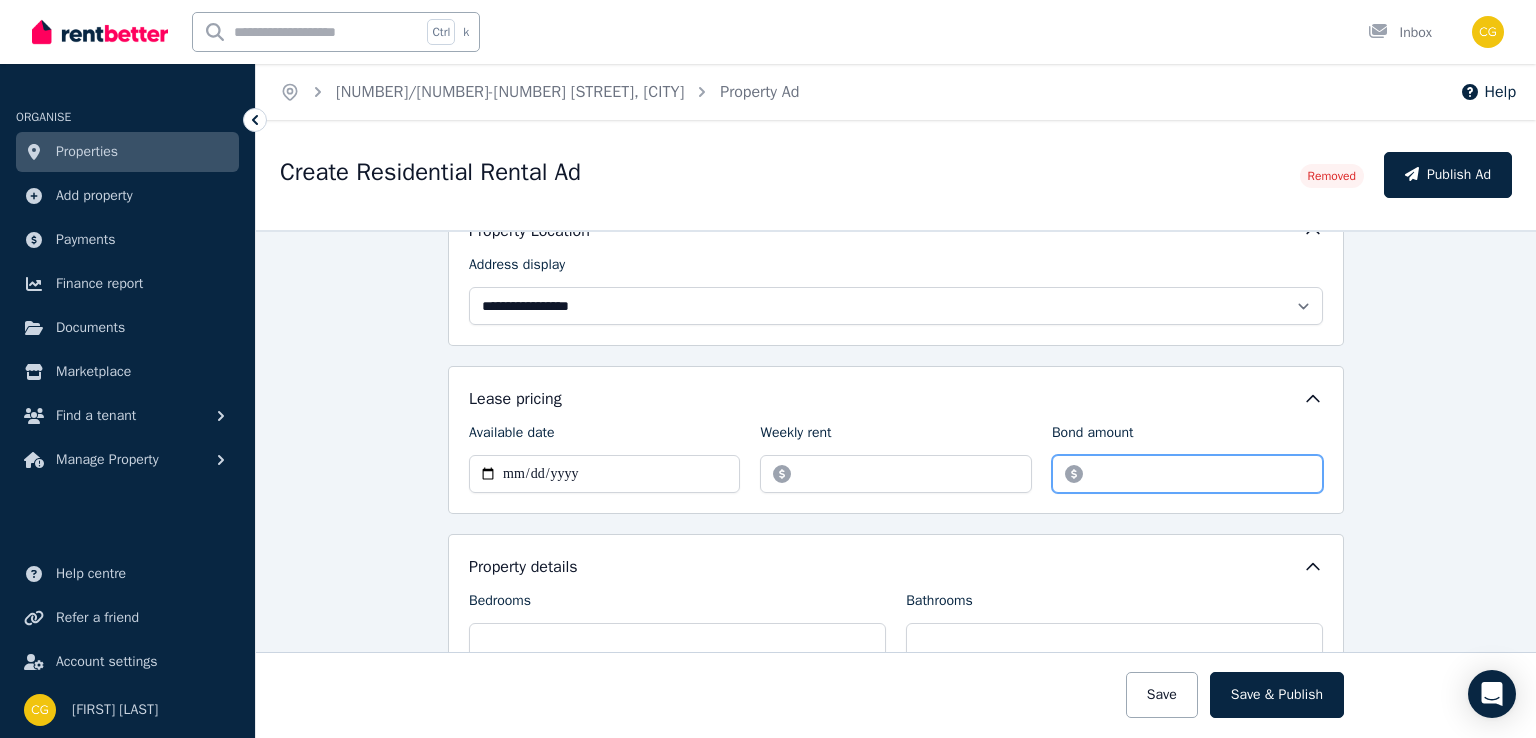 drag, startPoint x: 1148, startPoint y: 489, endPoint x: 1025, endPoint y: 492, distance: 123.03658 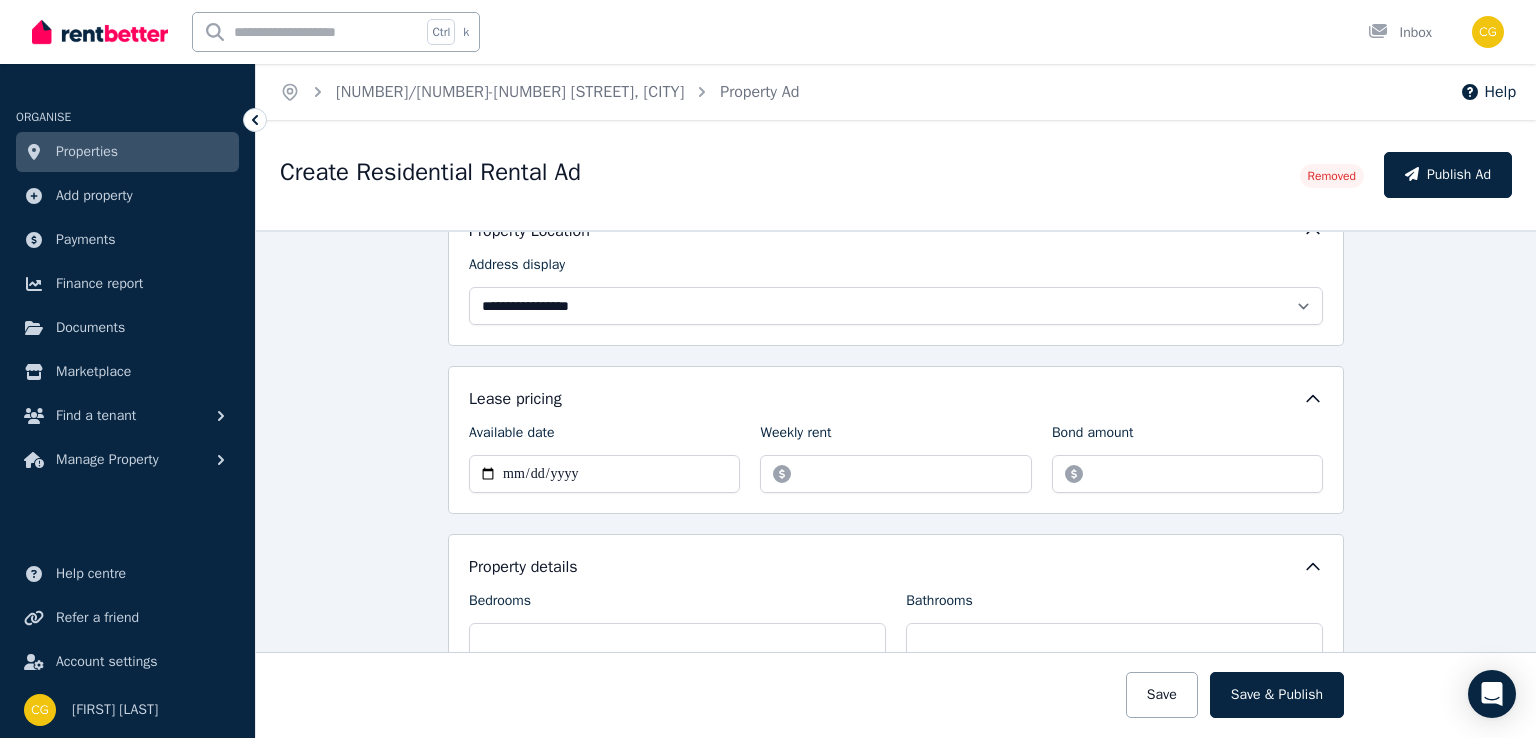 click on "**********" at bounding box center (896, 484) 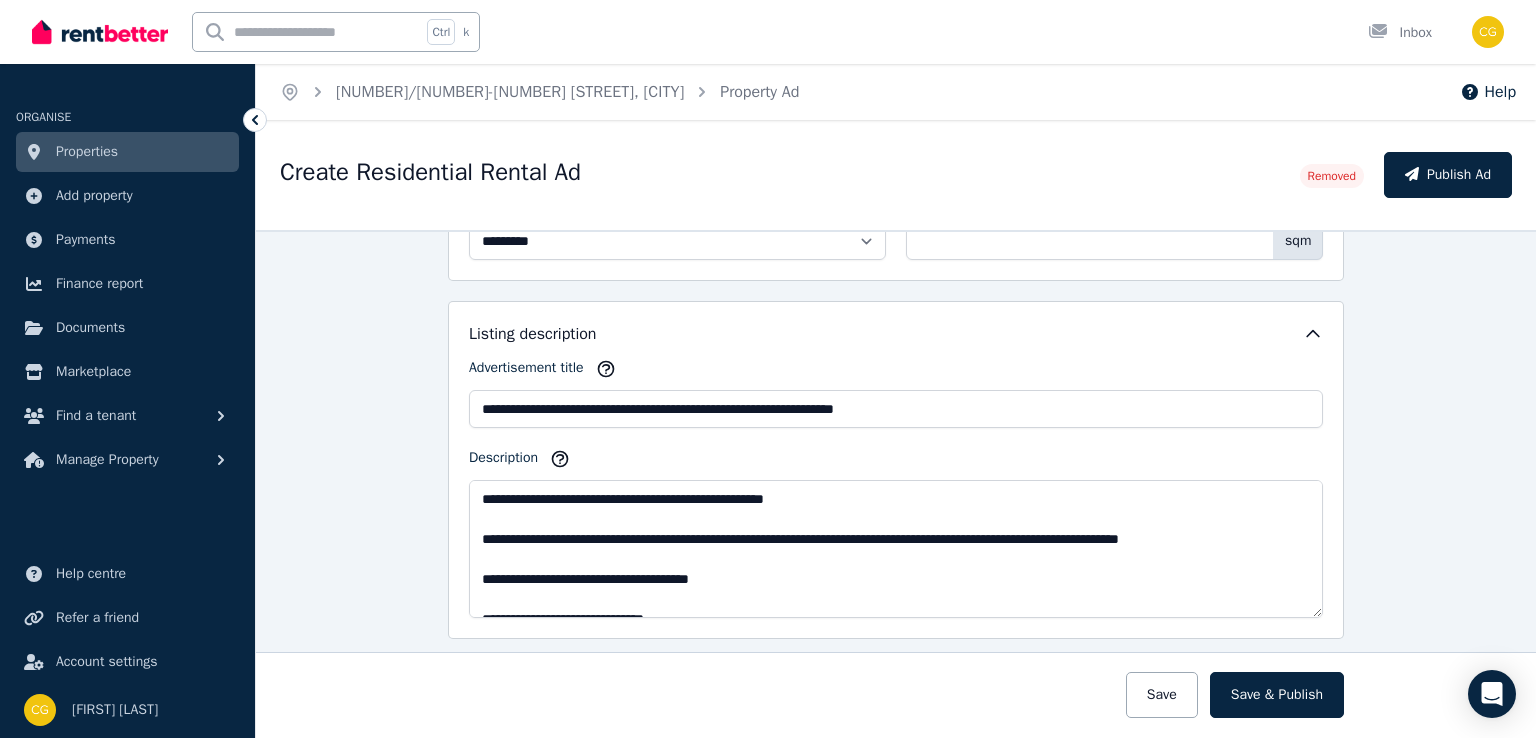 scroll, scrollTop: 802, scrollLeft: 0, axis: vertical 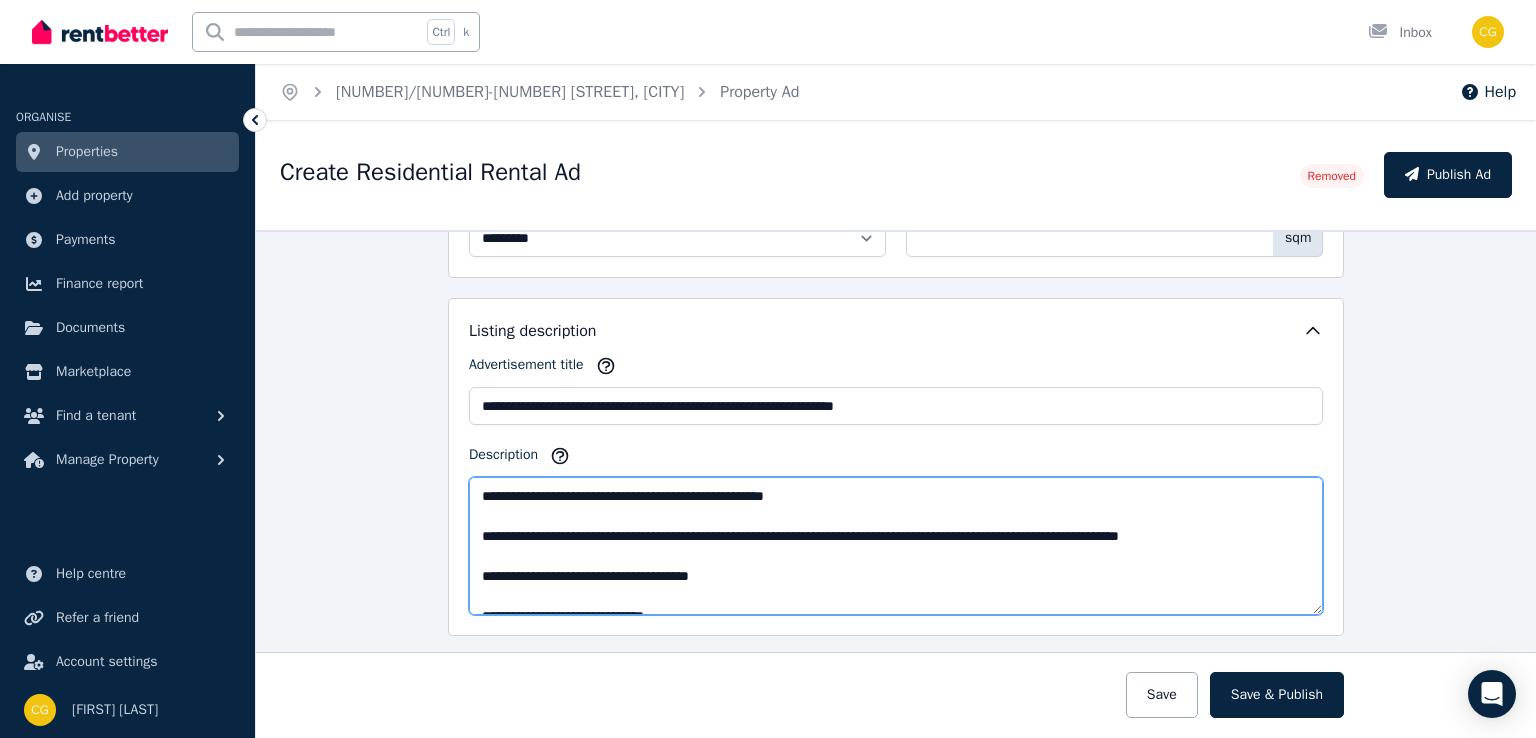 click on "Description" at bounding box center (896, 546) 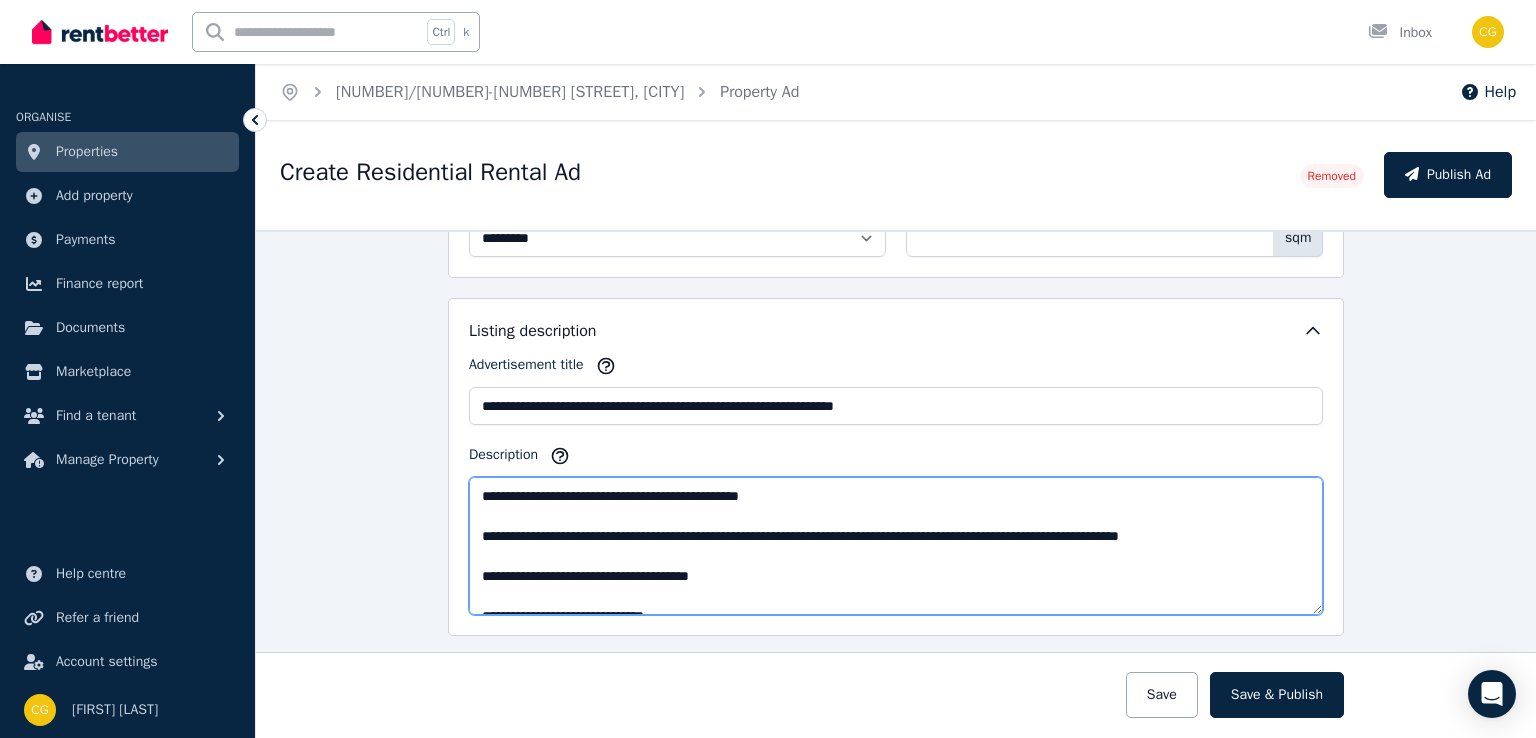 drag, startPoint x: 816, startPoint y: 495, endPoint x: 786, endPoint y: 491, distance: 30.265491 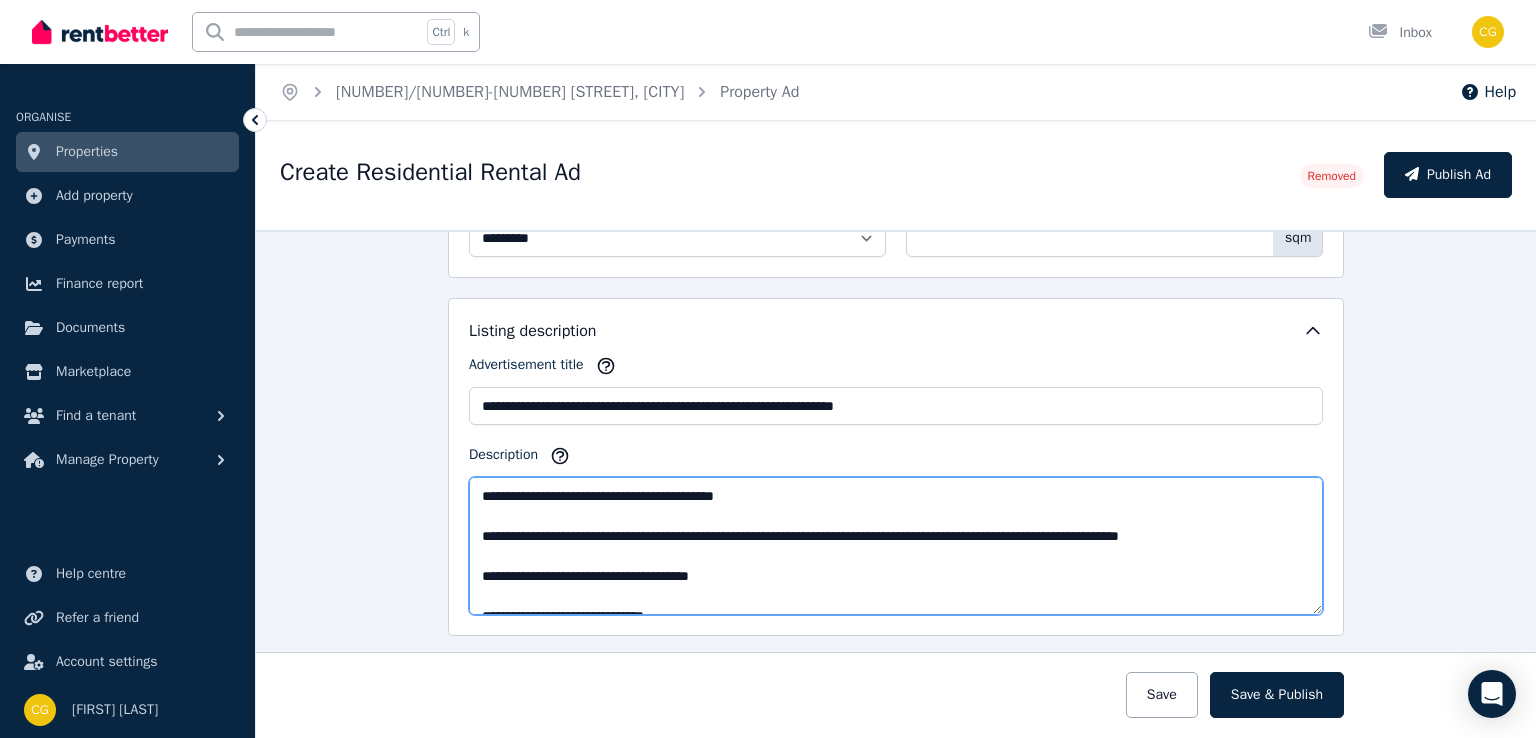 click on "Description" at bounding box center (896, 546) 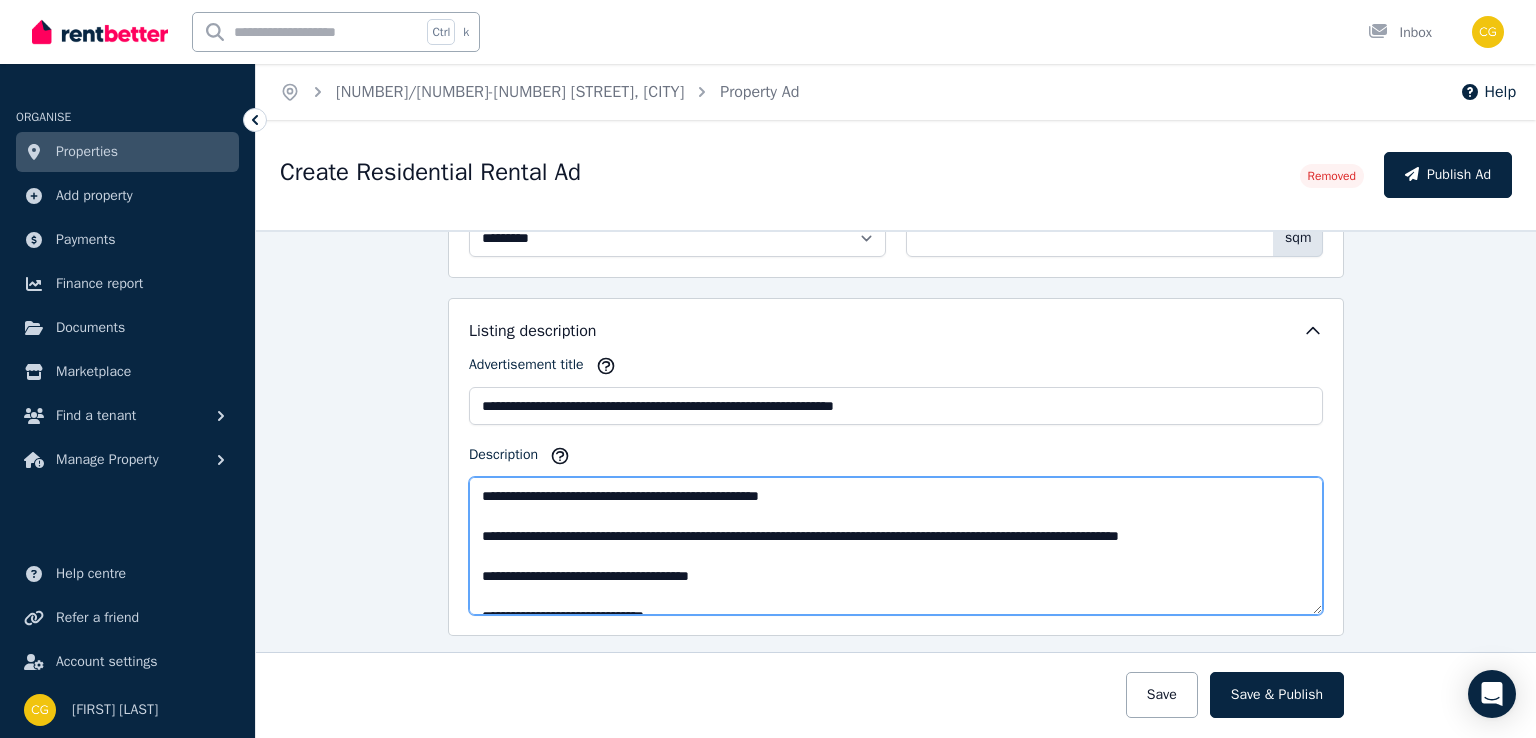 click on "Description" at bounding box center (896, 546) 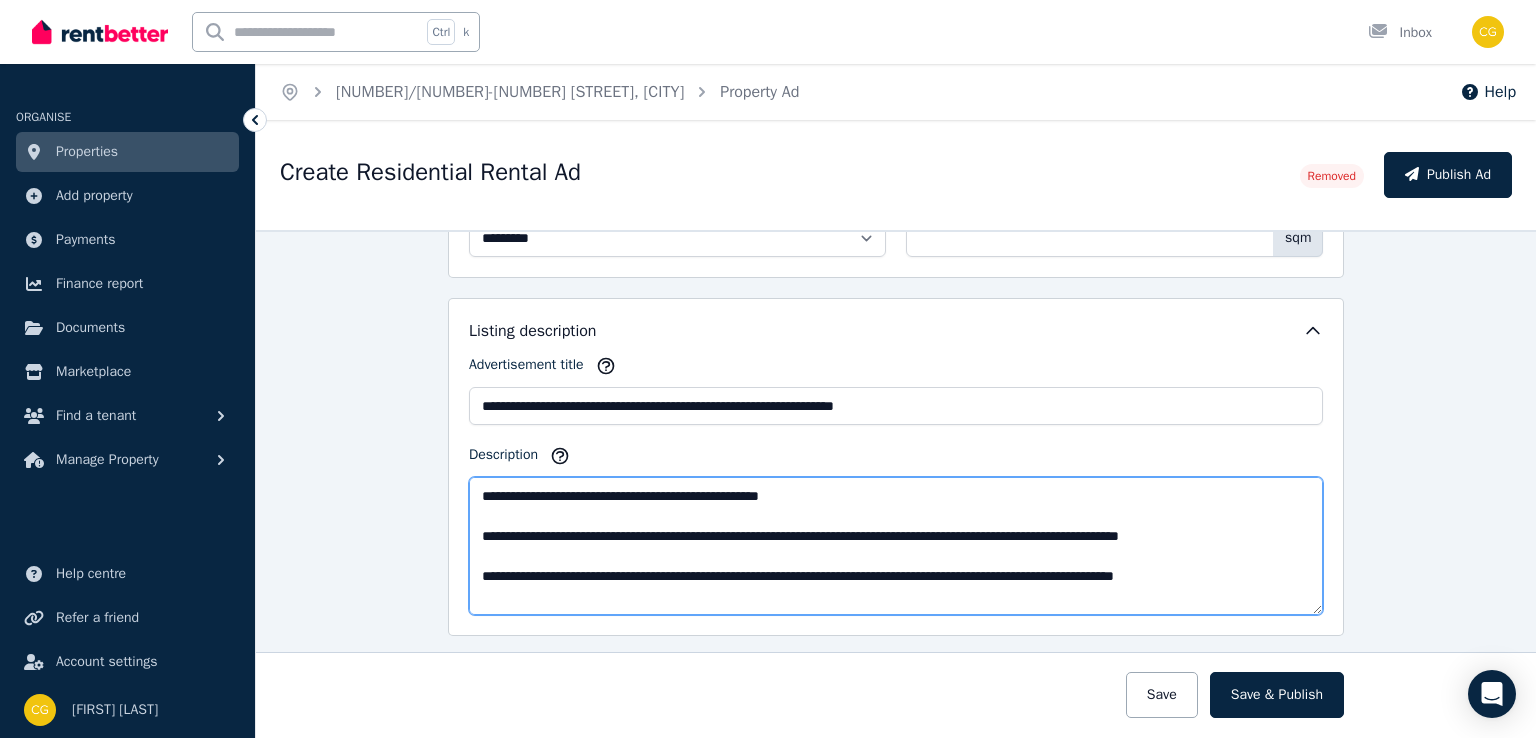scroll, scrollTop: 11, scrollLeft: 0, axis: vertical 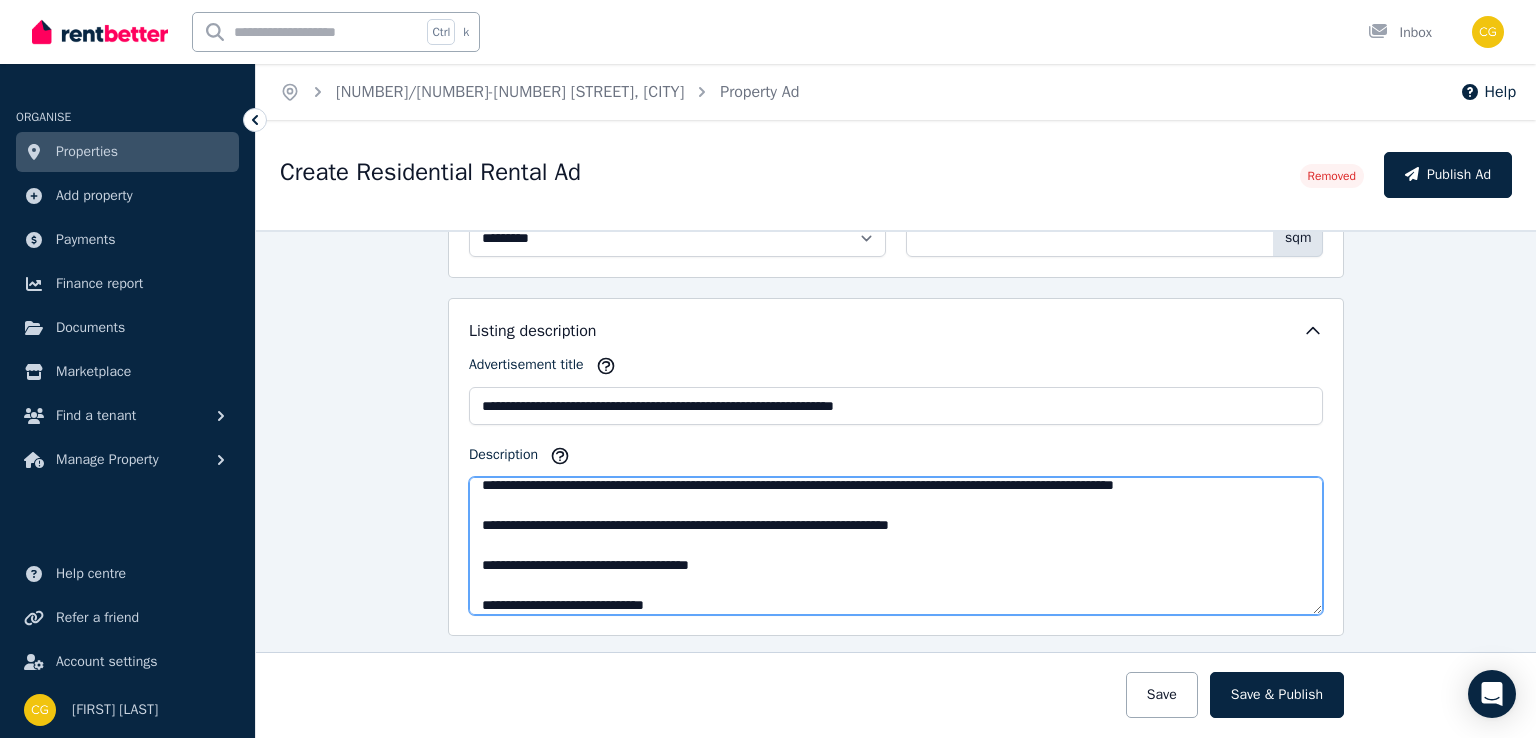 click on "Description" at bounding box center [896, 546] 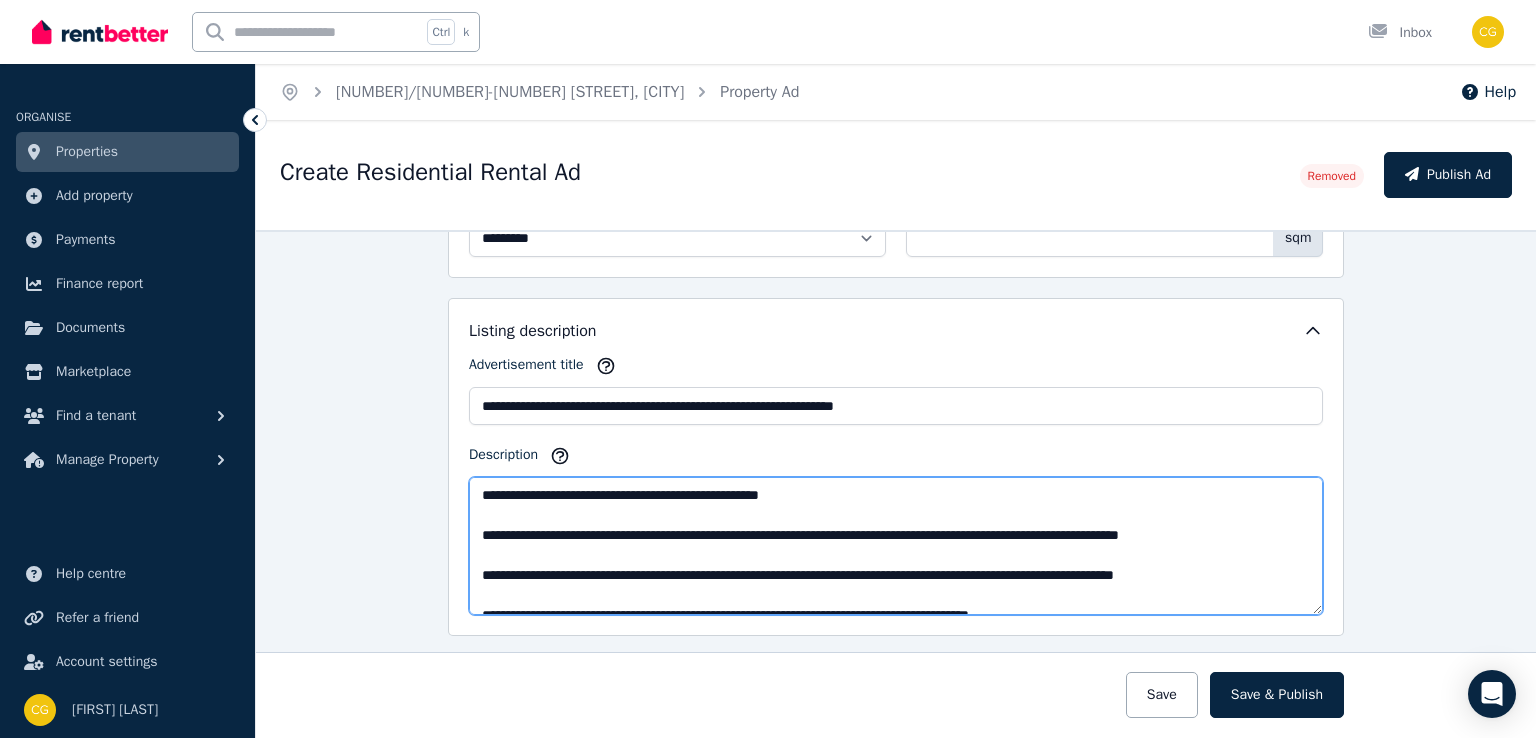 scroll, scrollTop: 0, scrollLeft: 0, axis: both 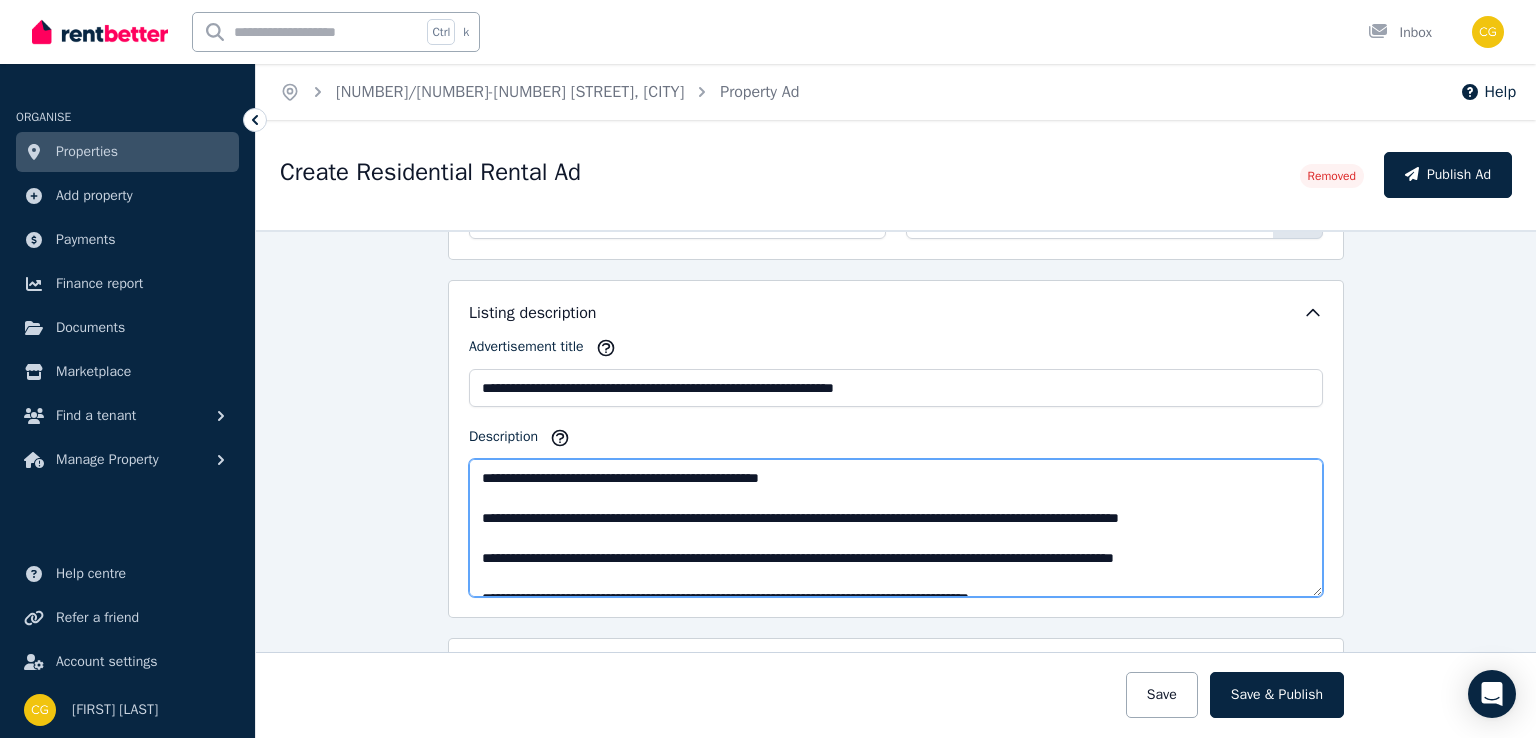 click on "Description" at bounding box center [896, 528] 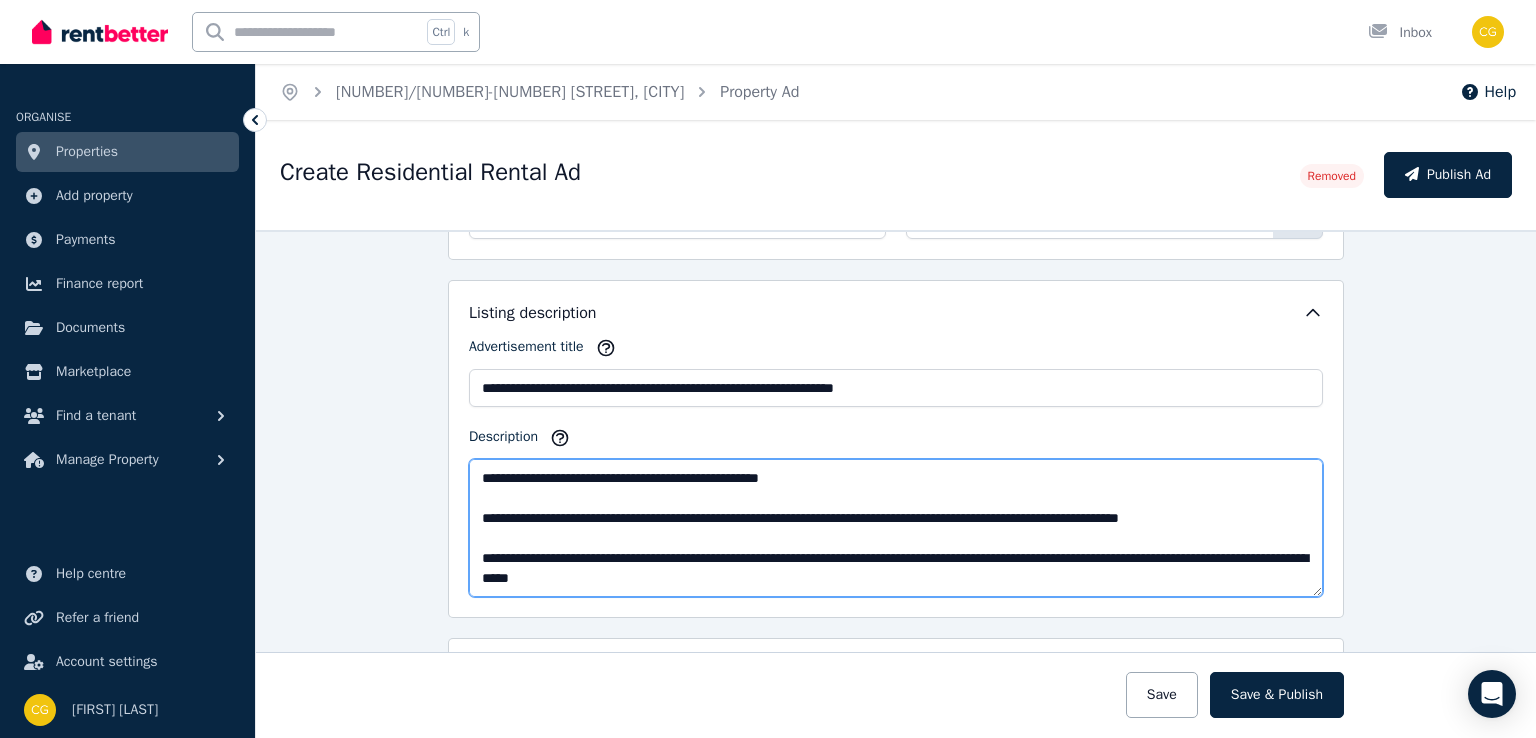 click on "Description" at bounding box center (896, 528) 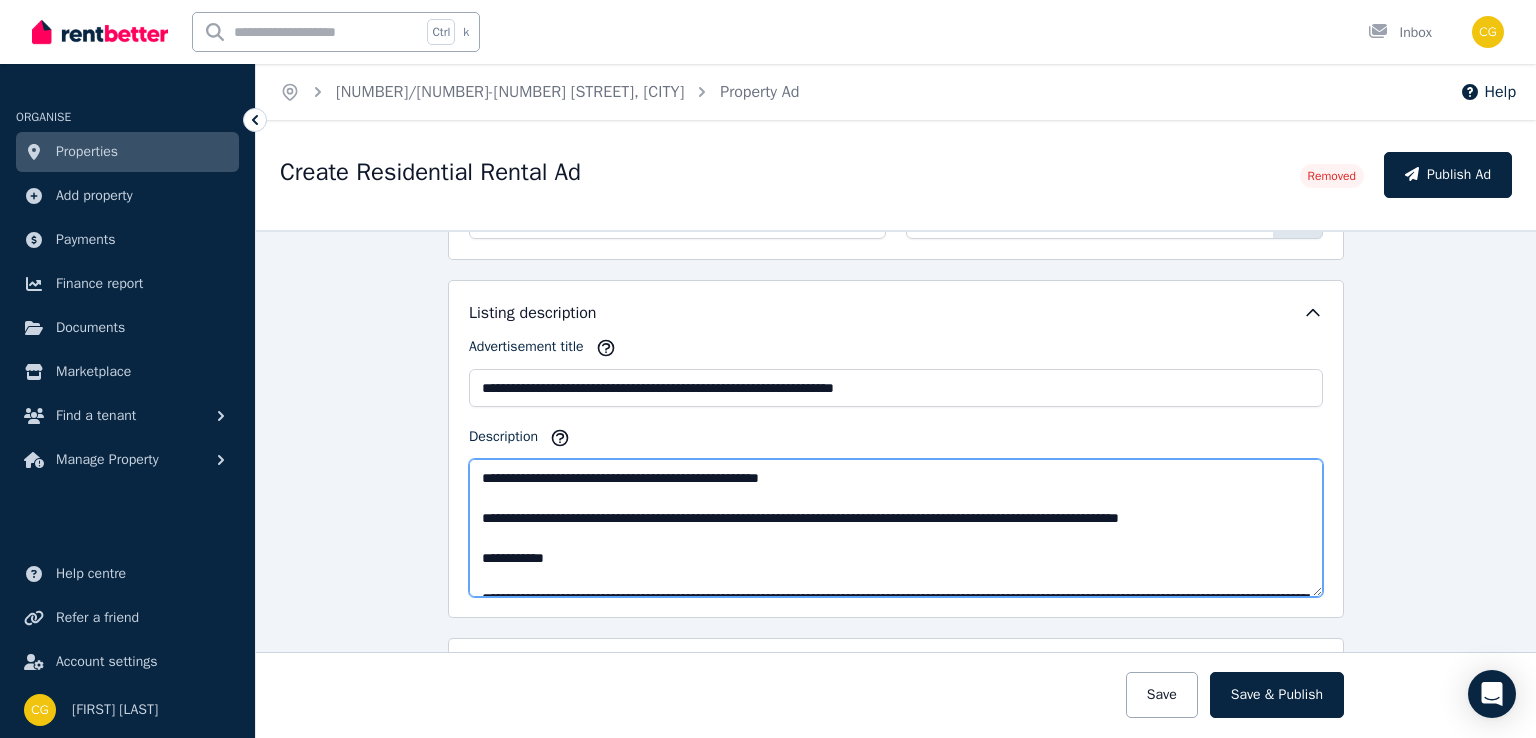 click on "Description" at bounding box center [896, 528] 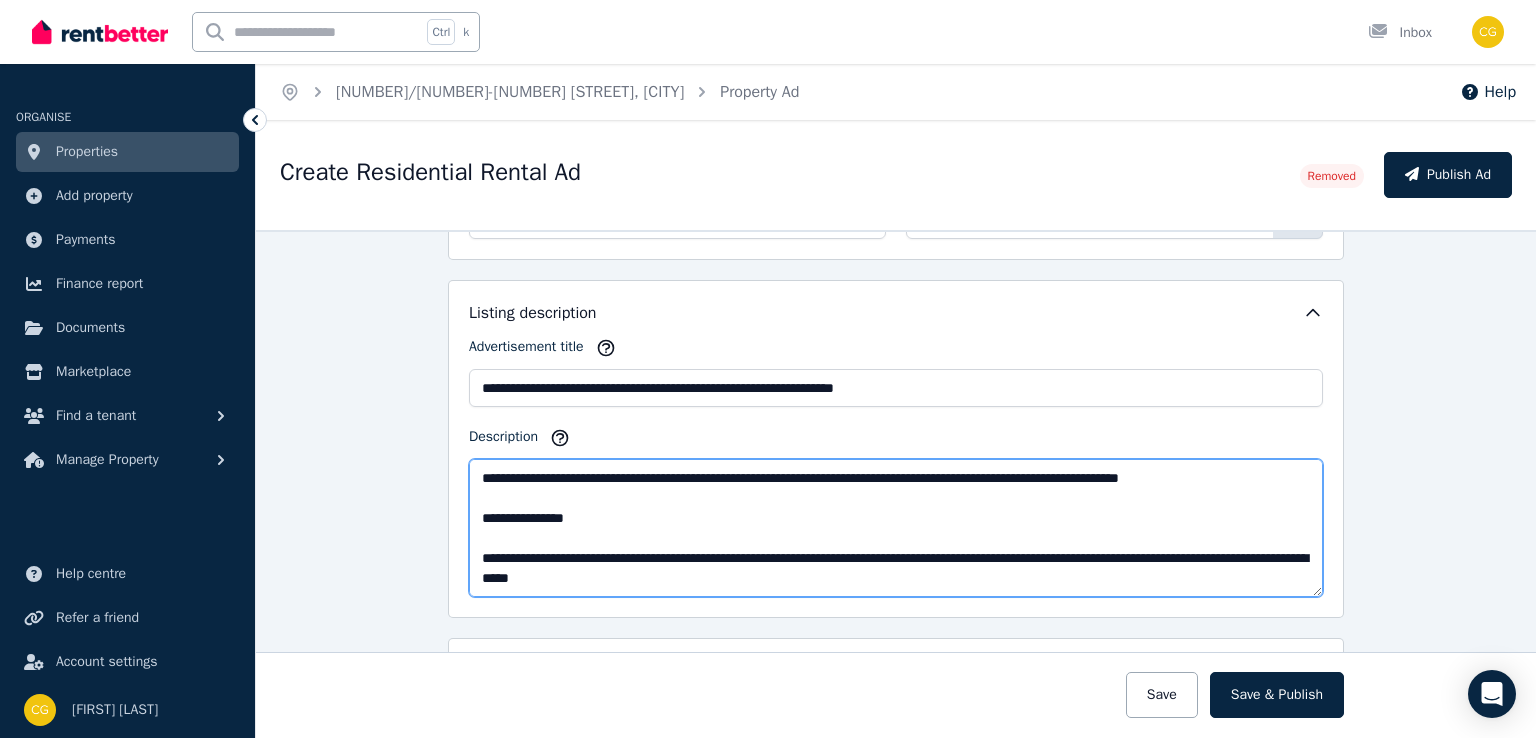 scroll, scrollTop: 80, scrollLeft: 0, axis: vertical 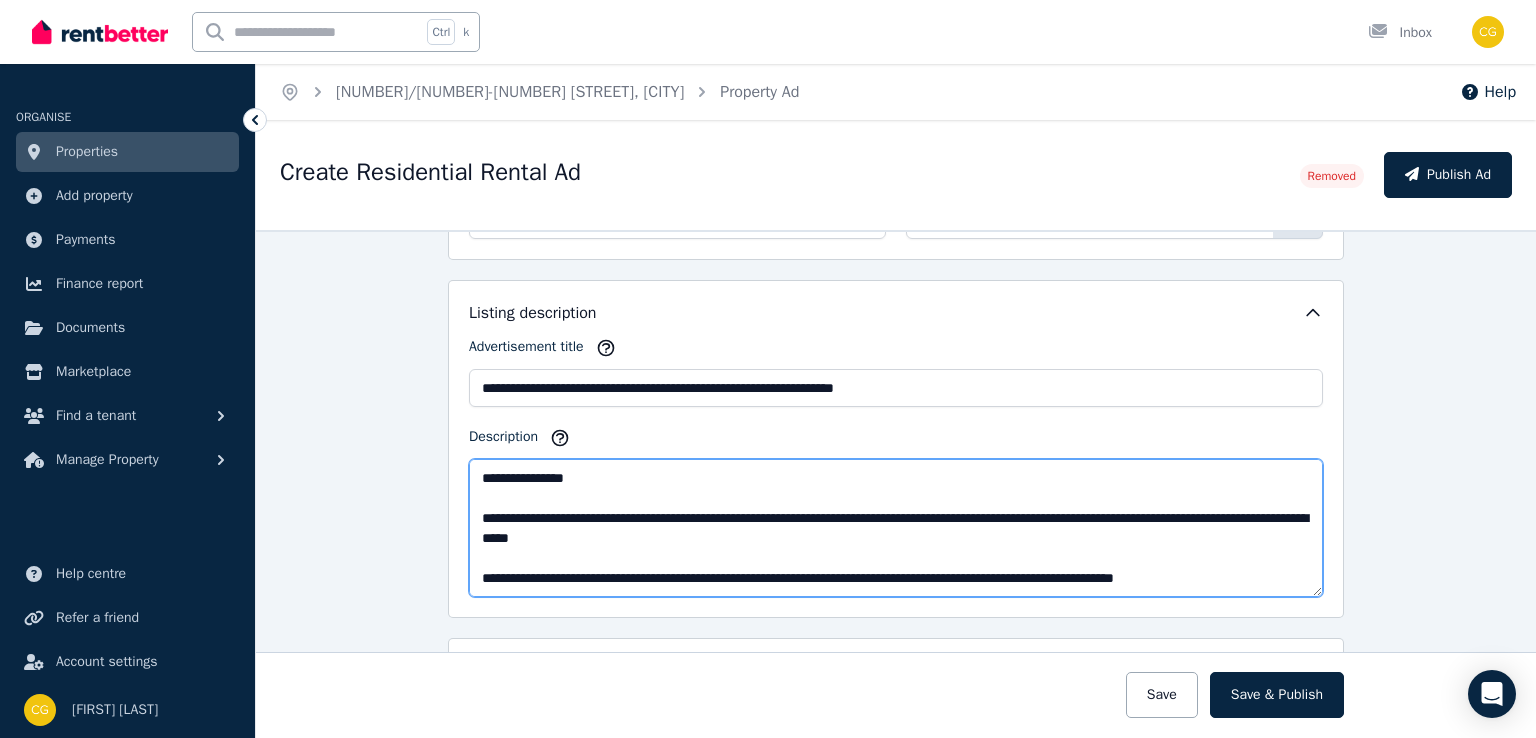 click on "Description" at bounding box center (896, 528) 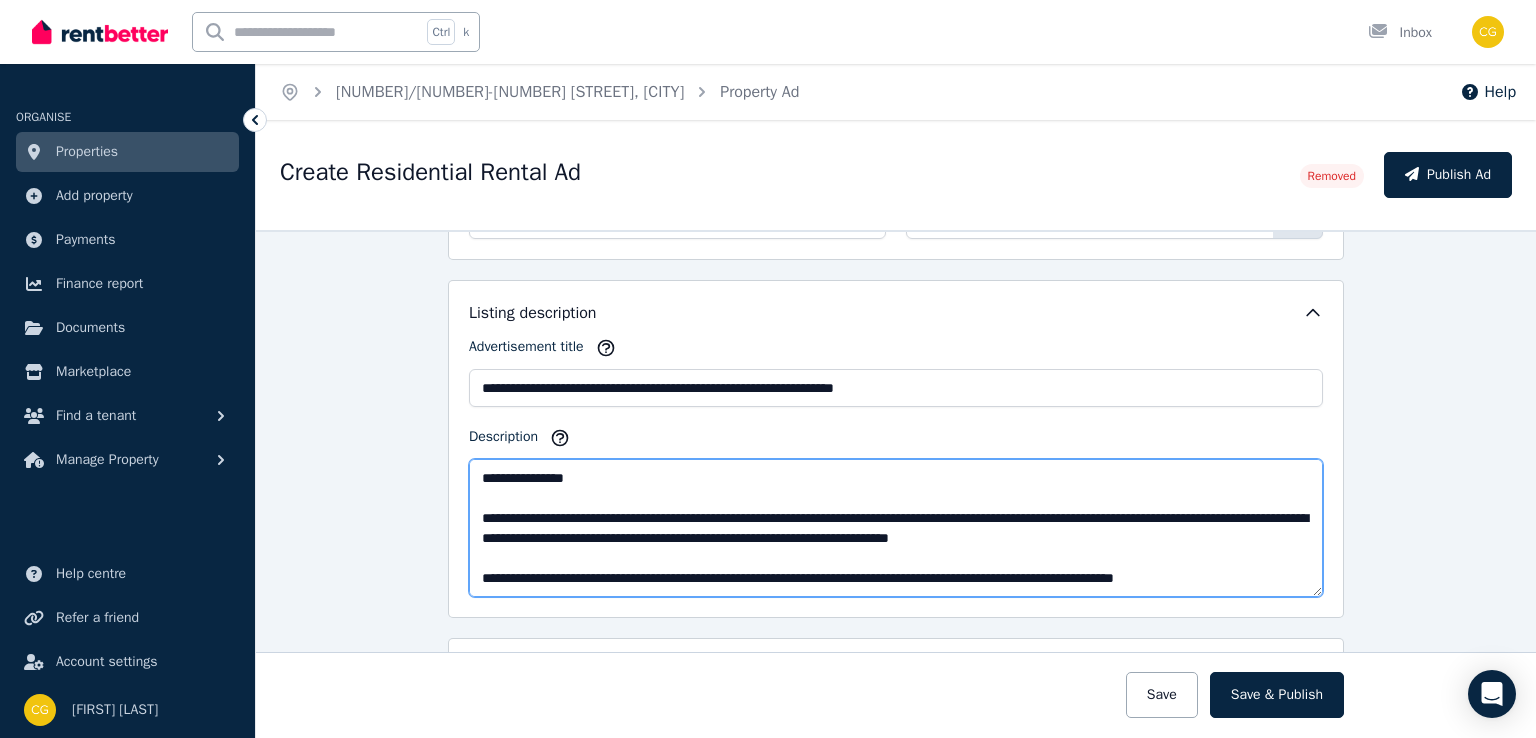 drag, startPoint x: 1080, startPoint y: 536, endPoint x: 1064, endPoint y: 541, distance: 16.763054 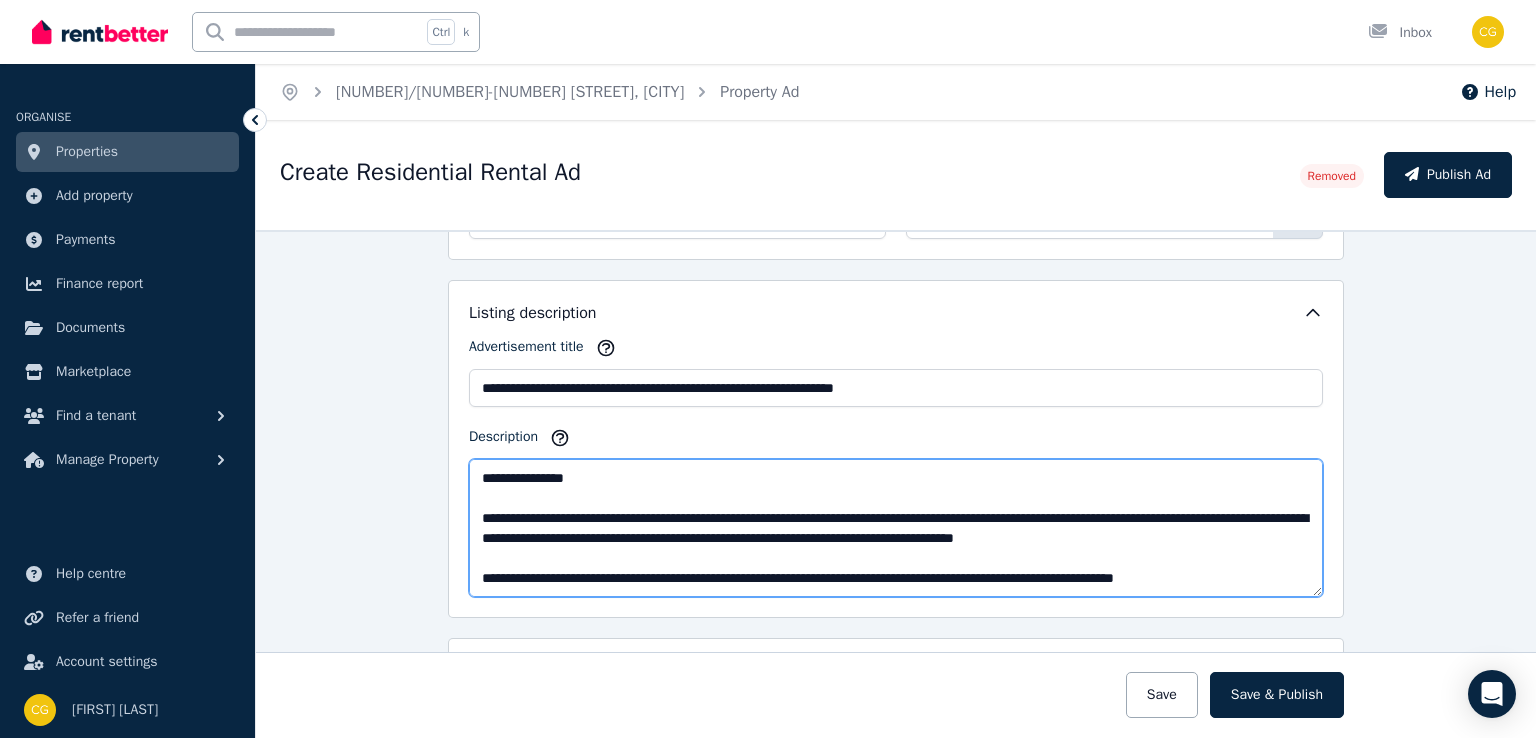 click on "Description" at bounding box center [896, 528] 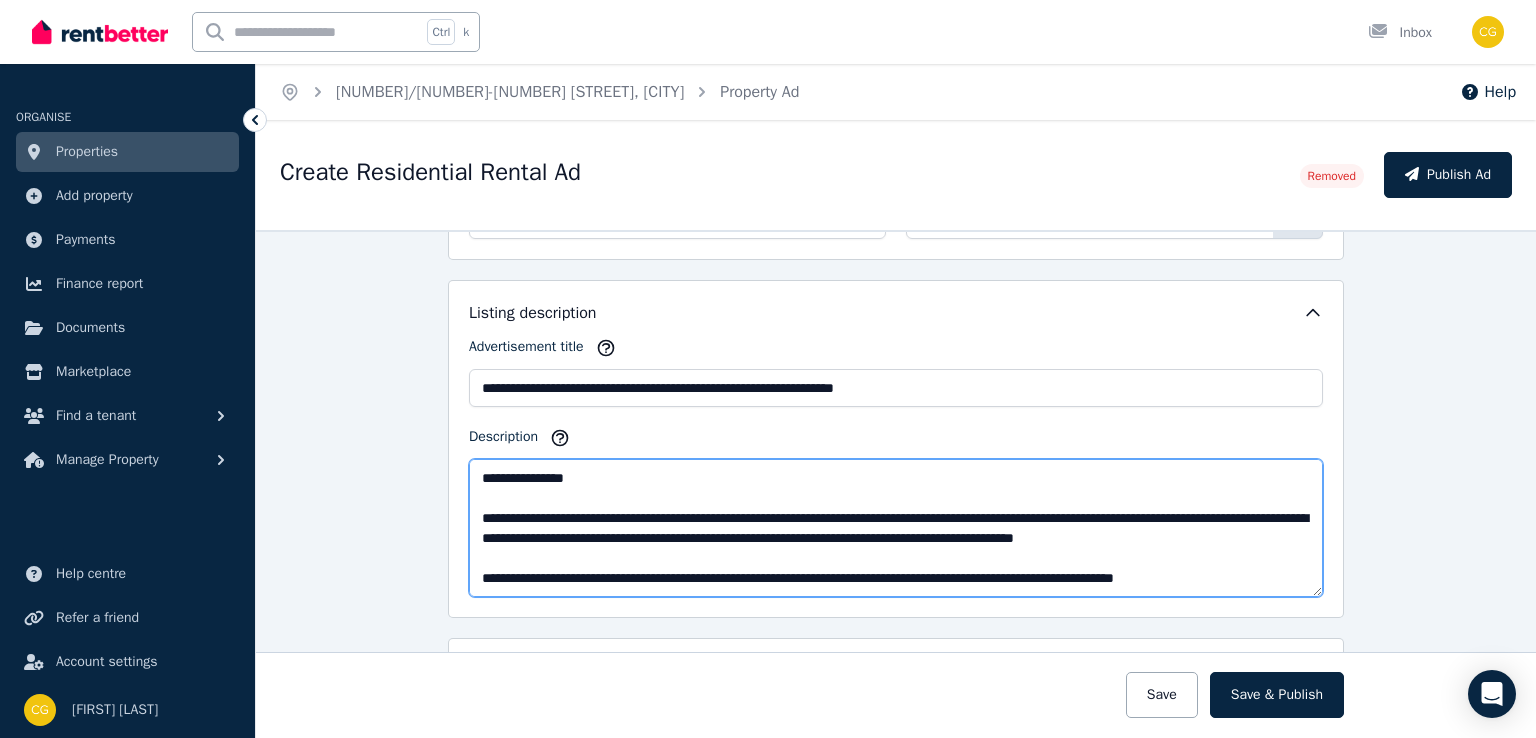 click on "Description" at bounding box center [896, 528] 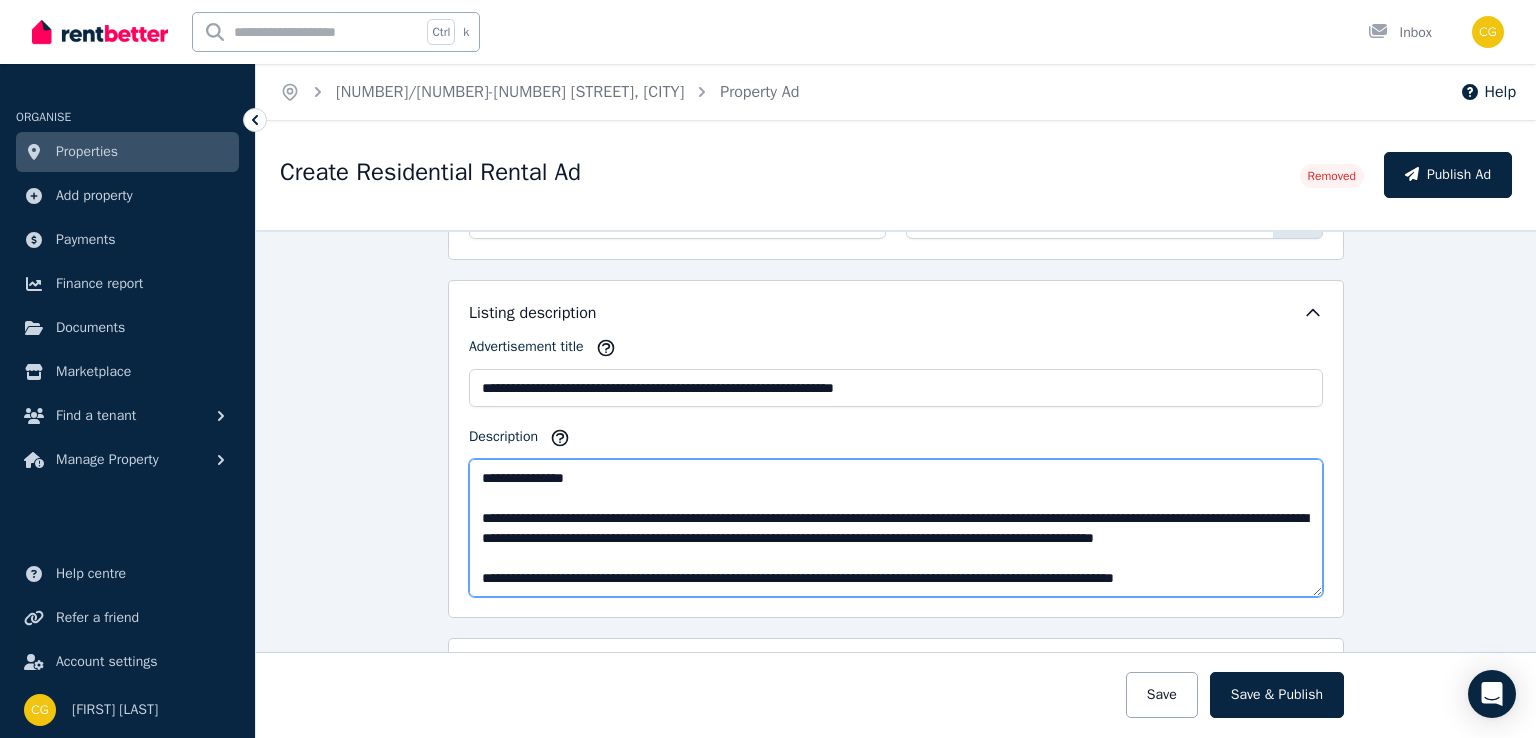 click on "Description" at bounding box center [896, 528] 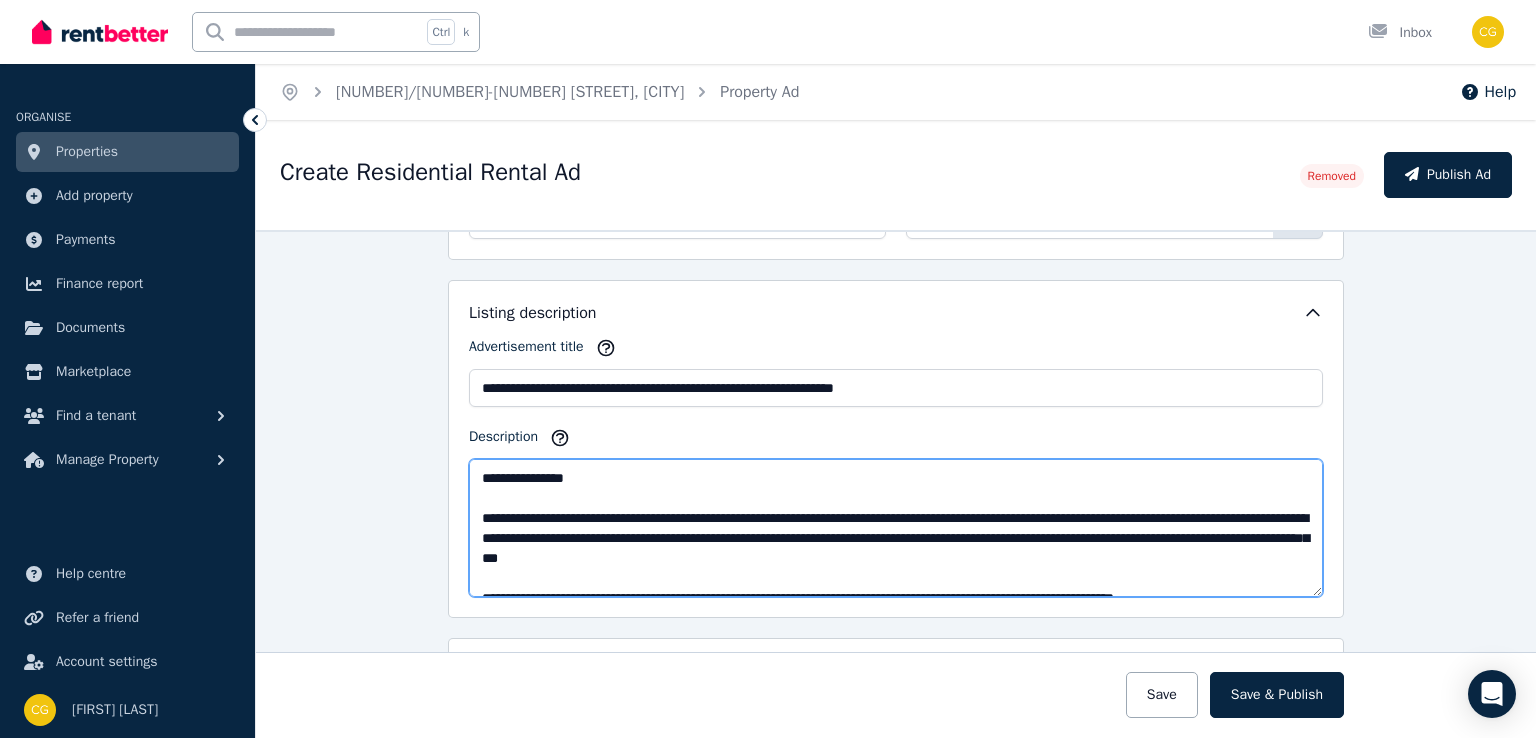 click on "Description" at bounding box center [896, 528] 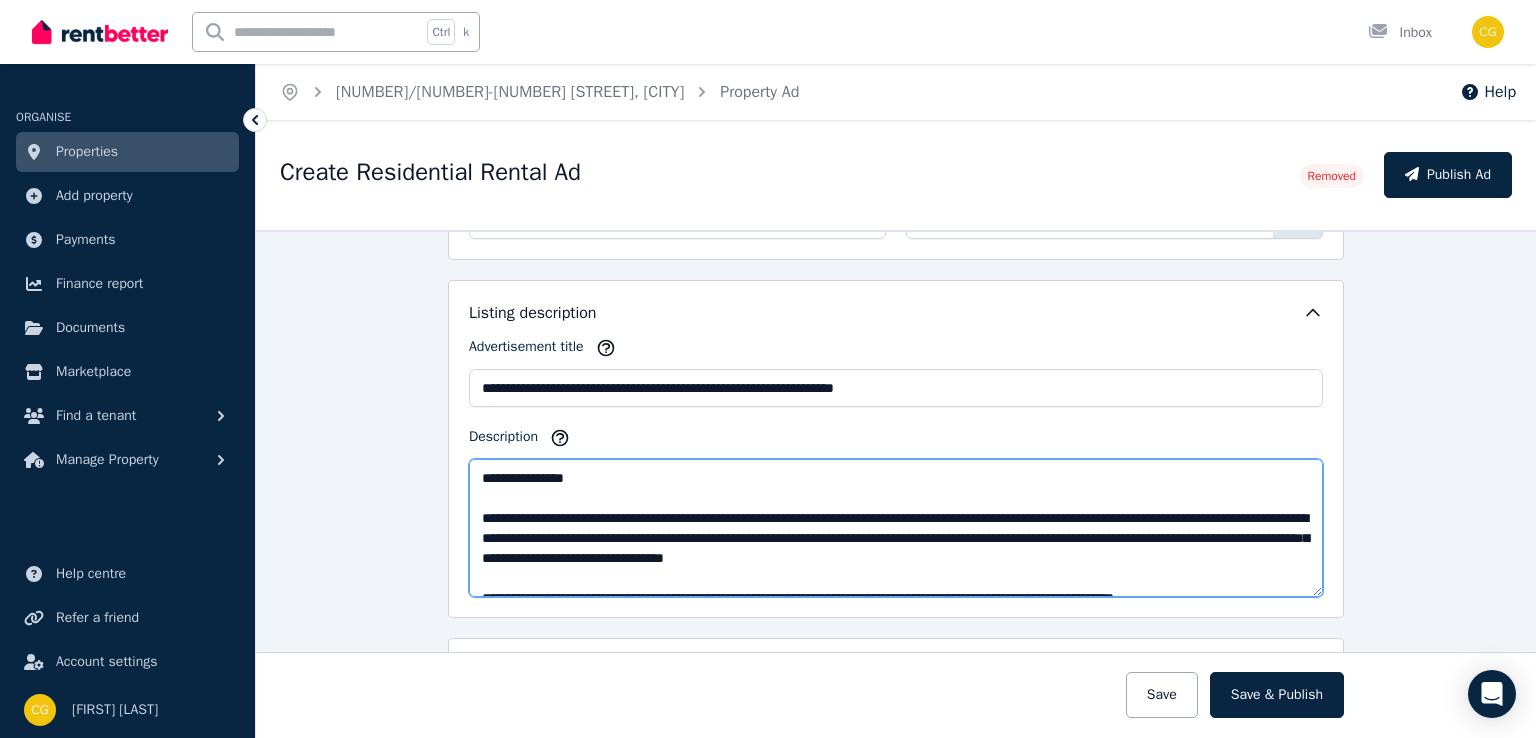 click on "Description" at bounding box center [896, 528] 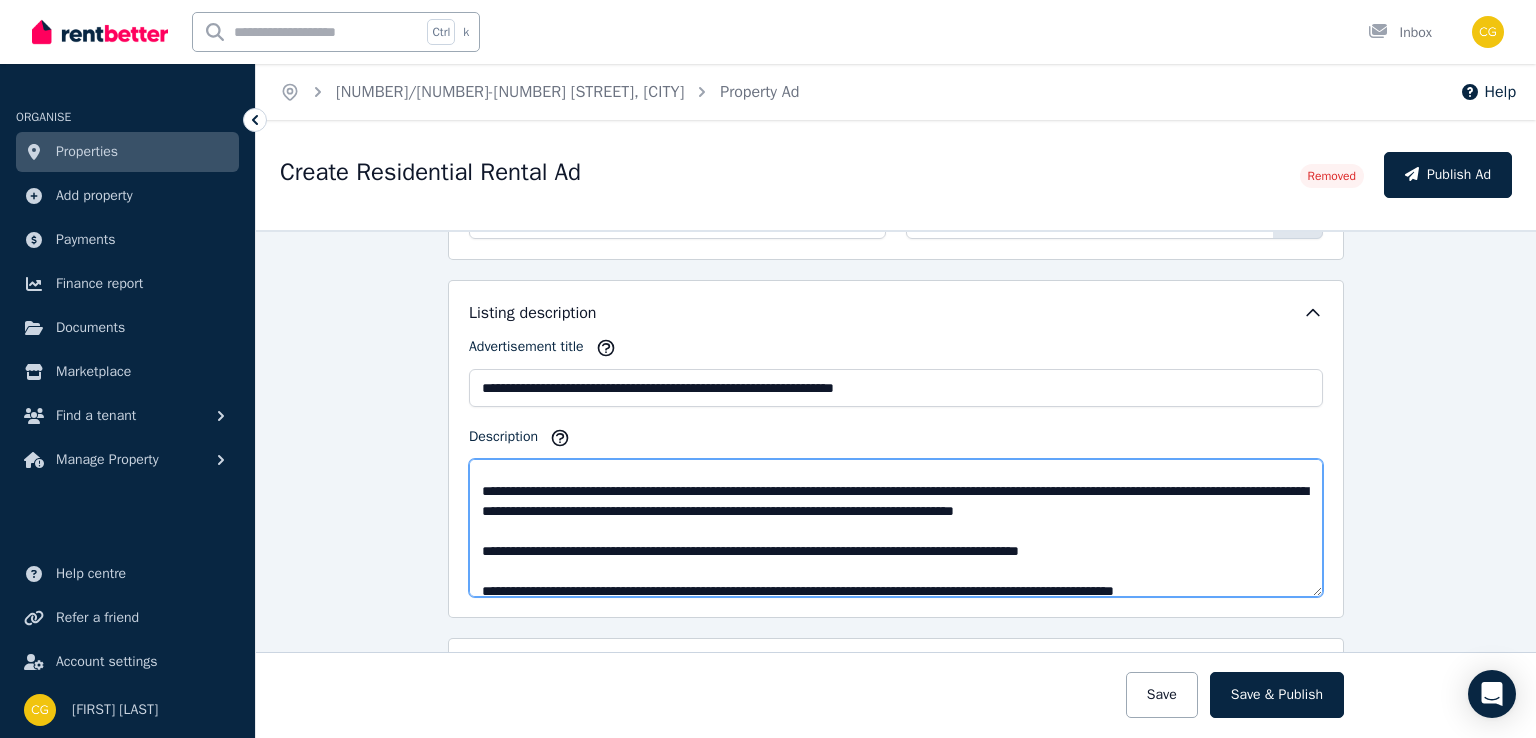 scroll, scrollTop: 120, scrollLeft: 0, axis: vertical 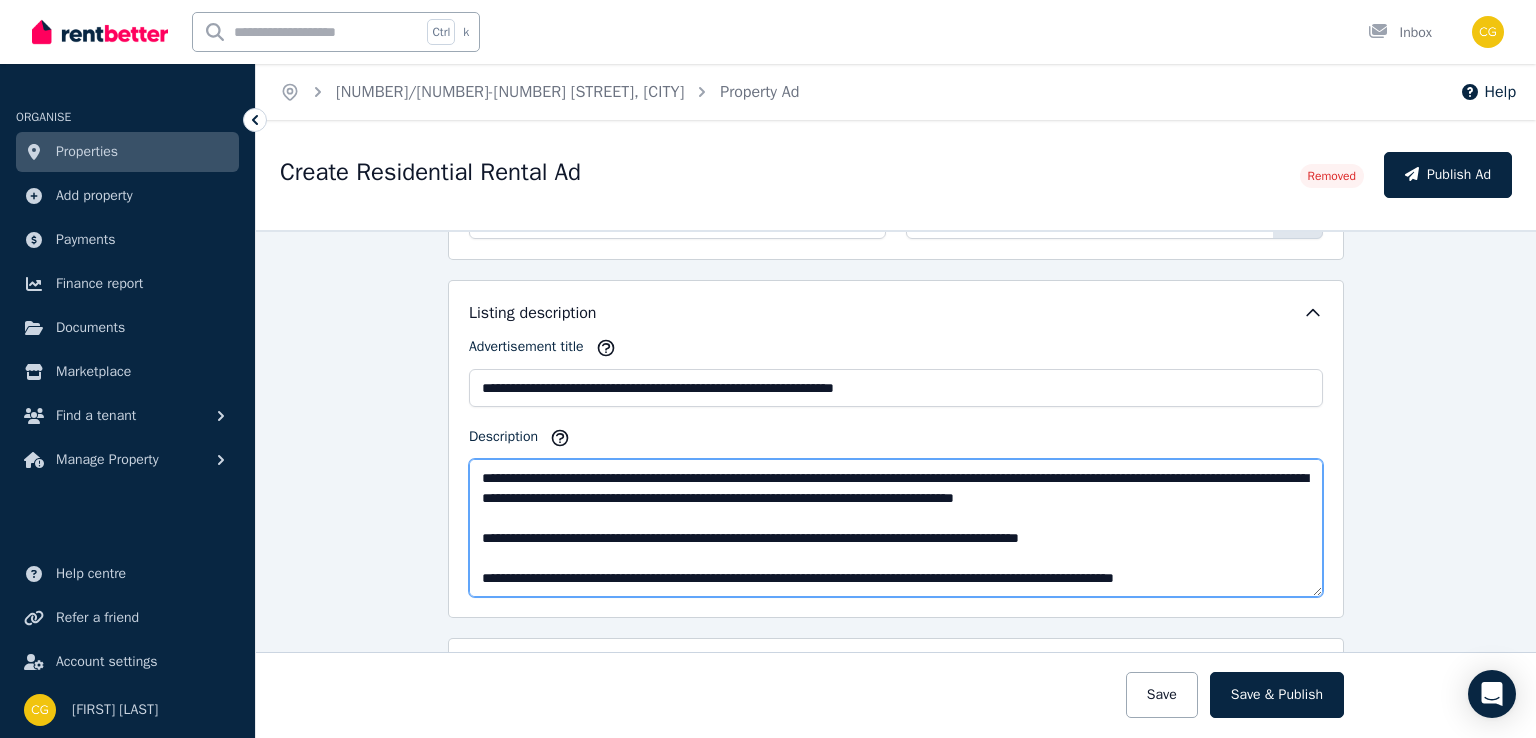click on "Description" at bounding box center [896, 528] 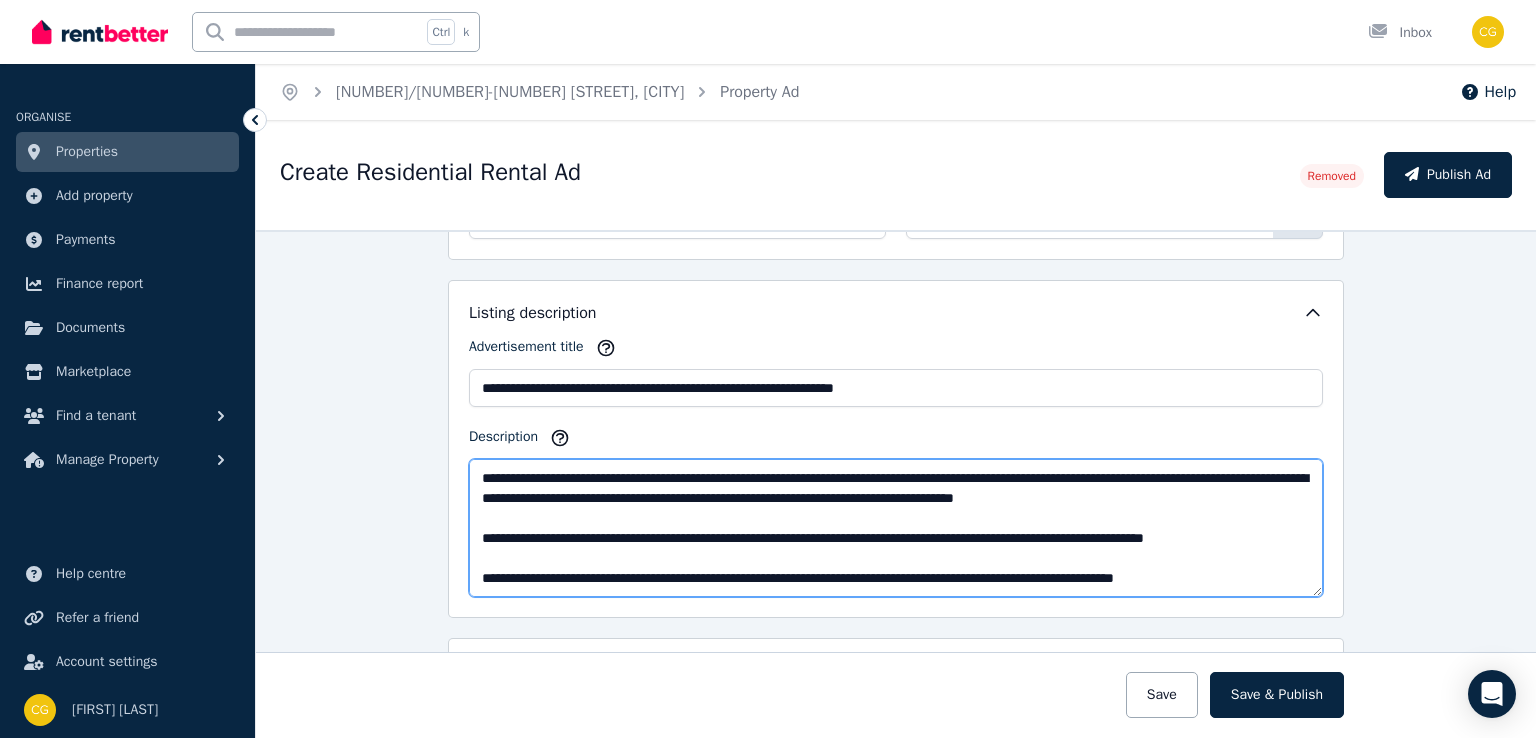 click on "Description" at bounding box center (896, 528) 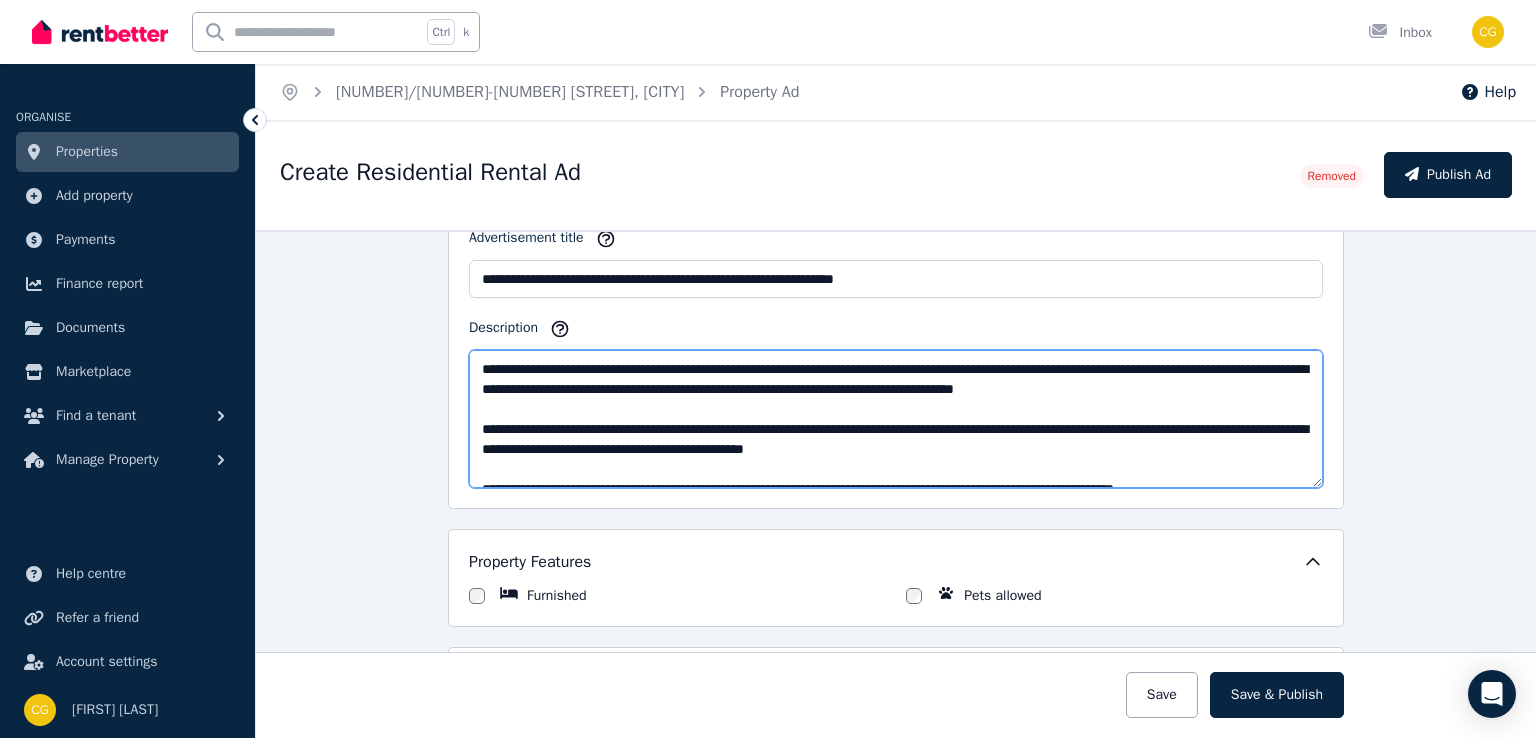 scroll, scrollTop: 940, scrollLeft: 0, axis: vertical 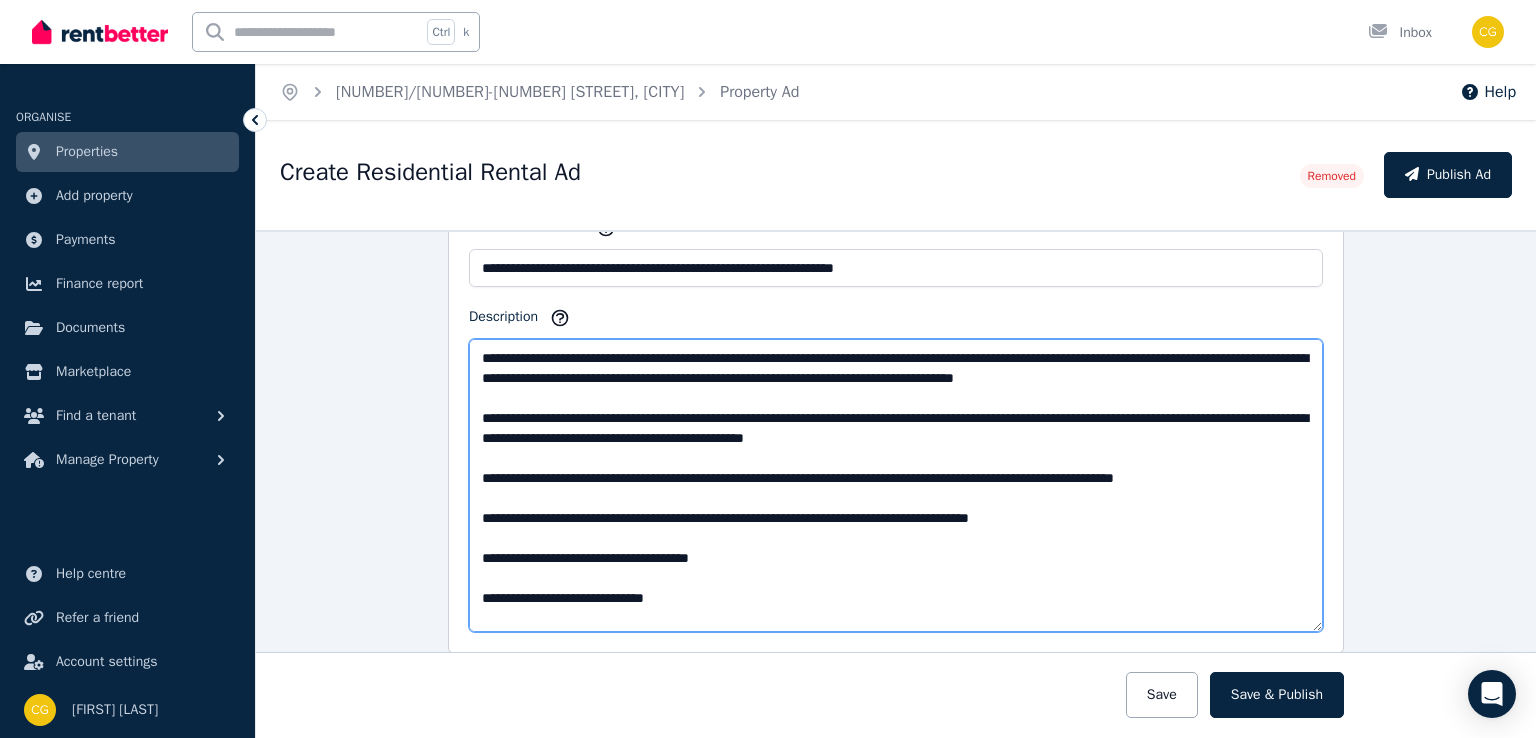 drag, startPoint x: 1311, startPoint y: 469, endPoint x: 1296, endPoint y: 620, distance: 151.74321 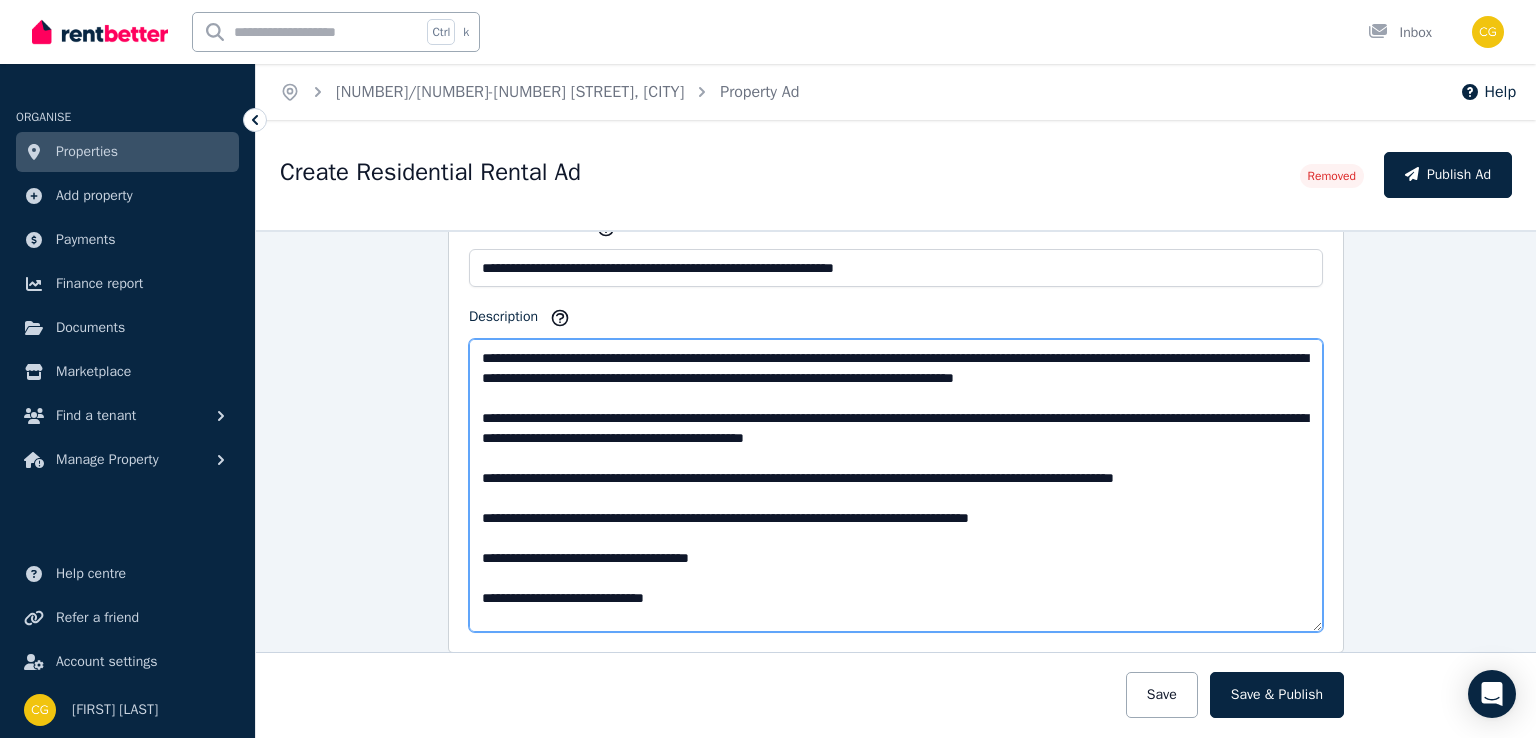 click on "Description" at bounding box center (896, 485) 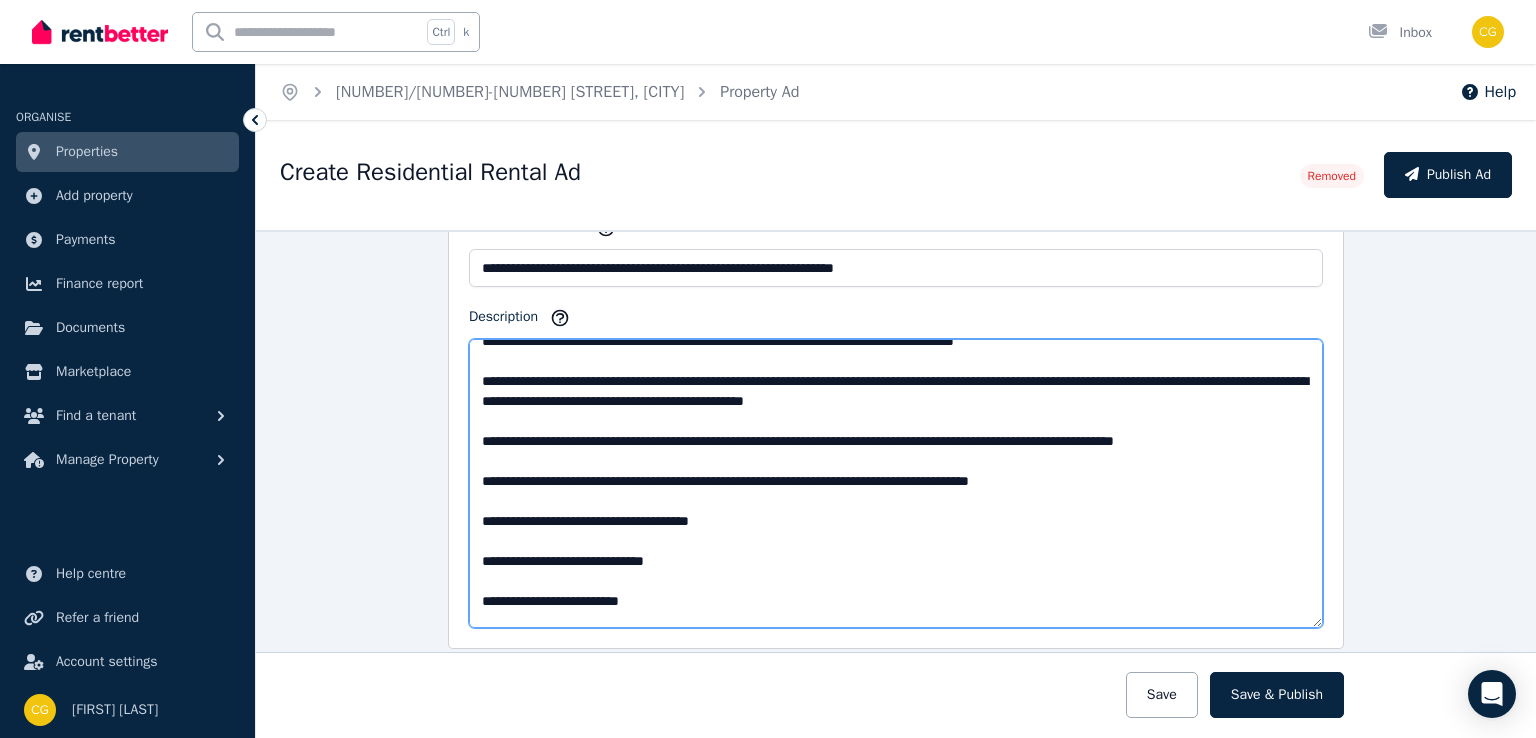 scroll, scrollTop: 160, scrollLeft: 0, axis: vertical 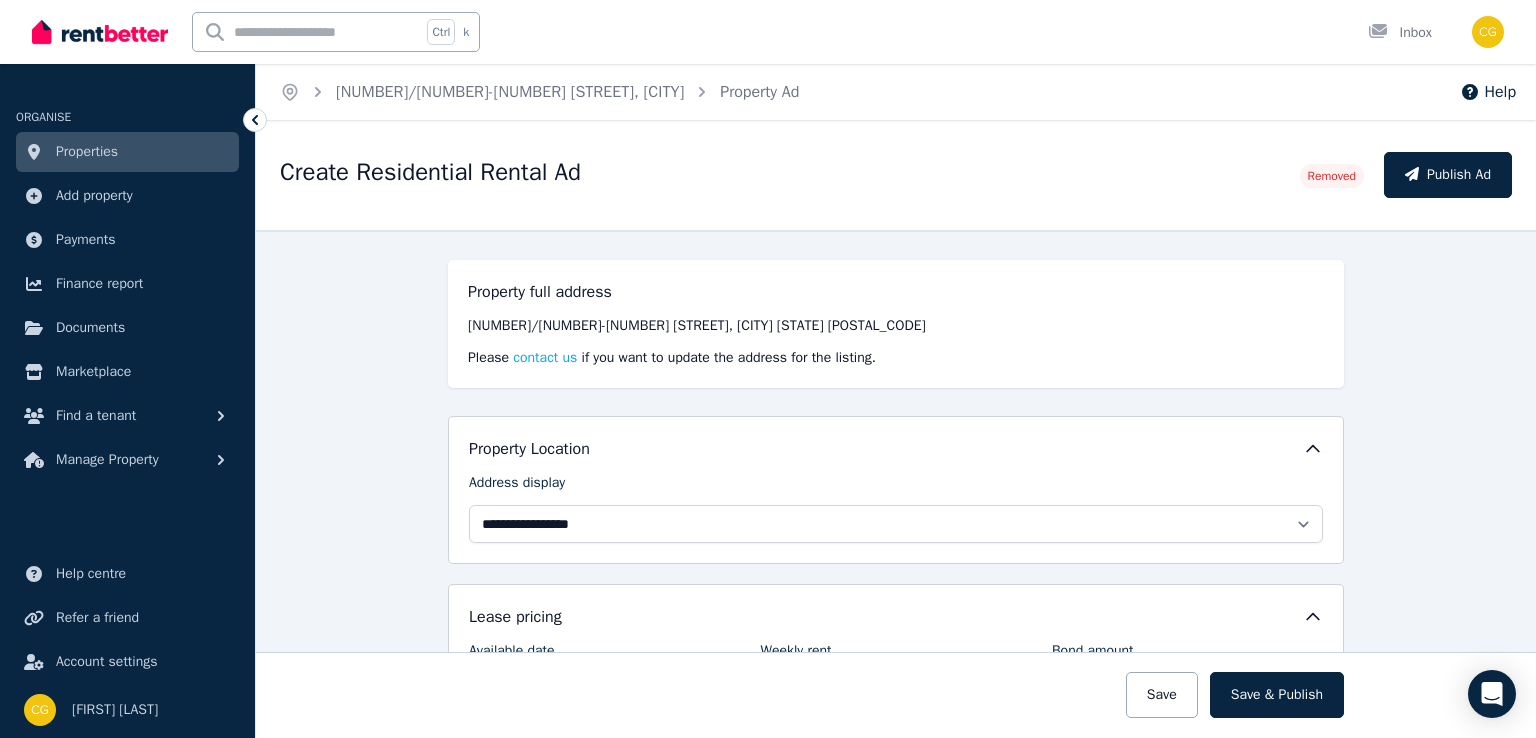 drag, startPoint x: 1028, startPoint y: -87, endPoint x: 1043, endPoint y: -81, distance: 16.155495 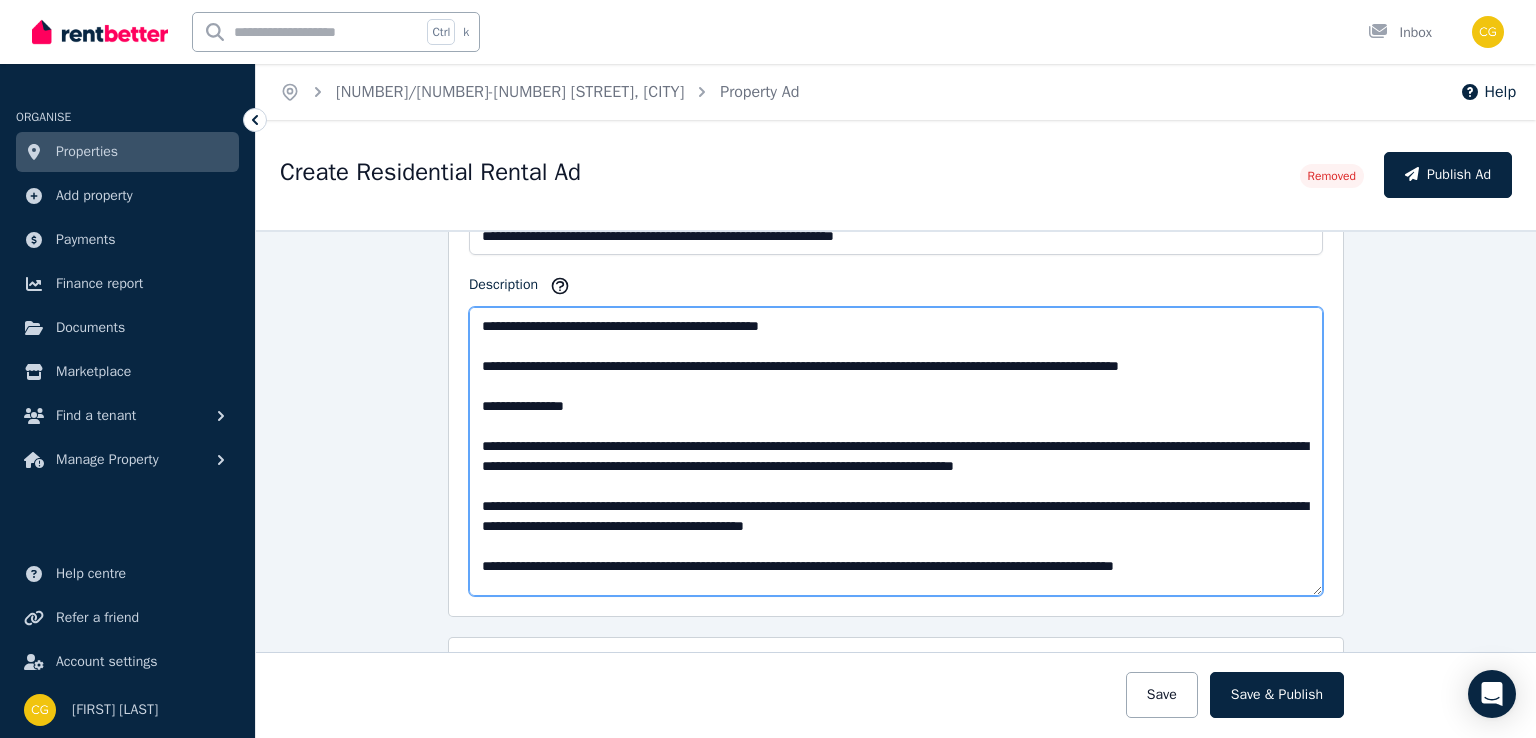 scroll, scrollTop: 985, scrollLeft: 0, axis: vertical 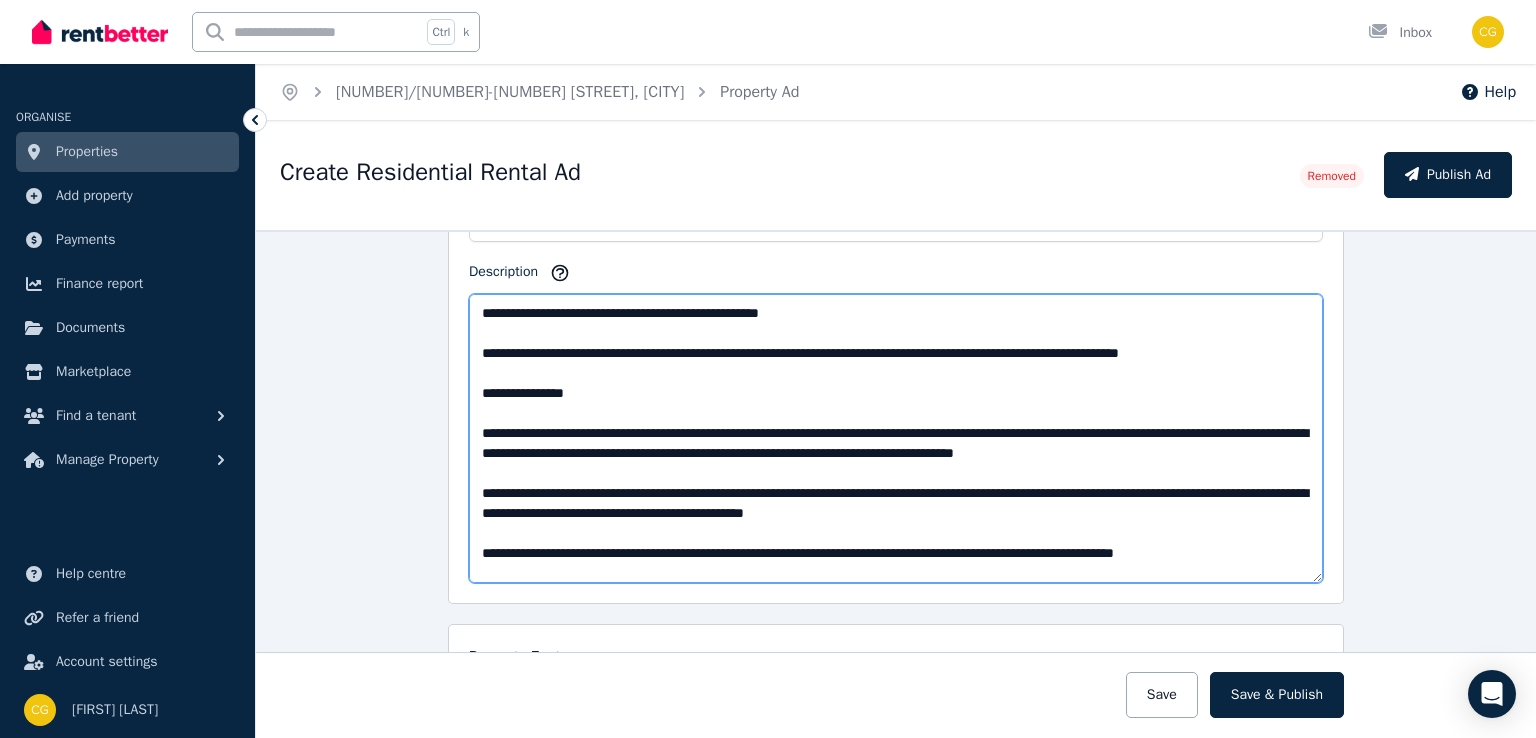 click on "Description" at bounding box center [896, 438] 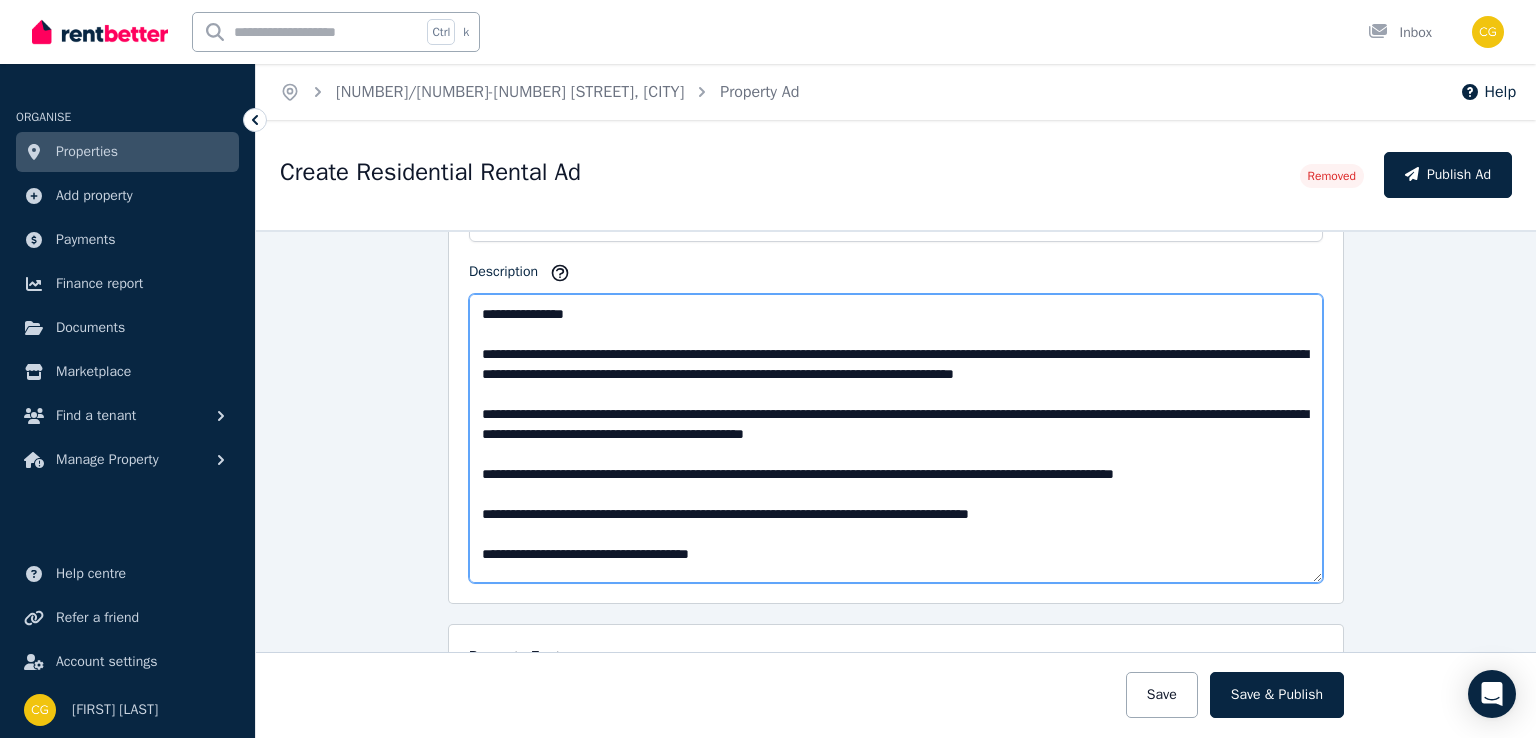 scroll, scrollTop: 73, scrollLeft: 0, axis: vertical 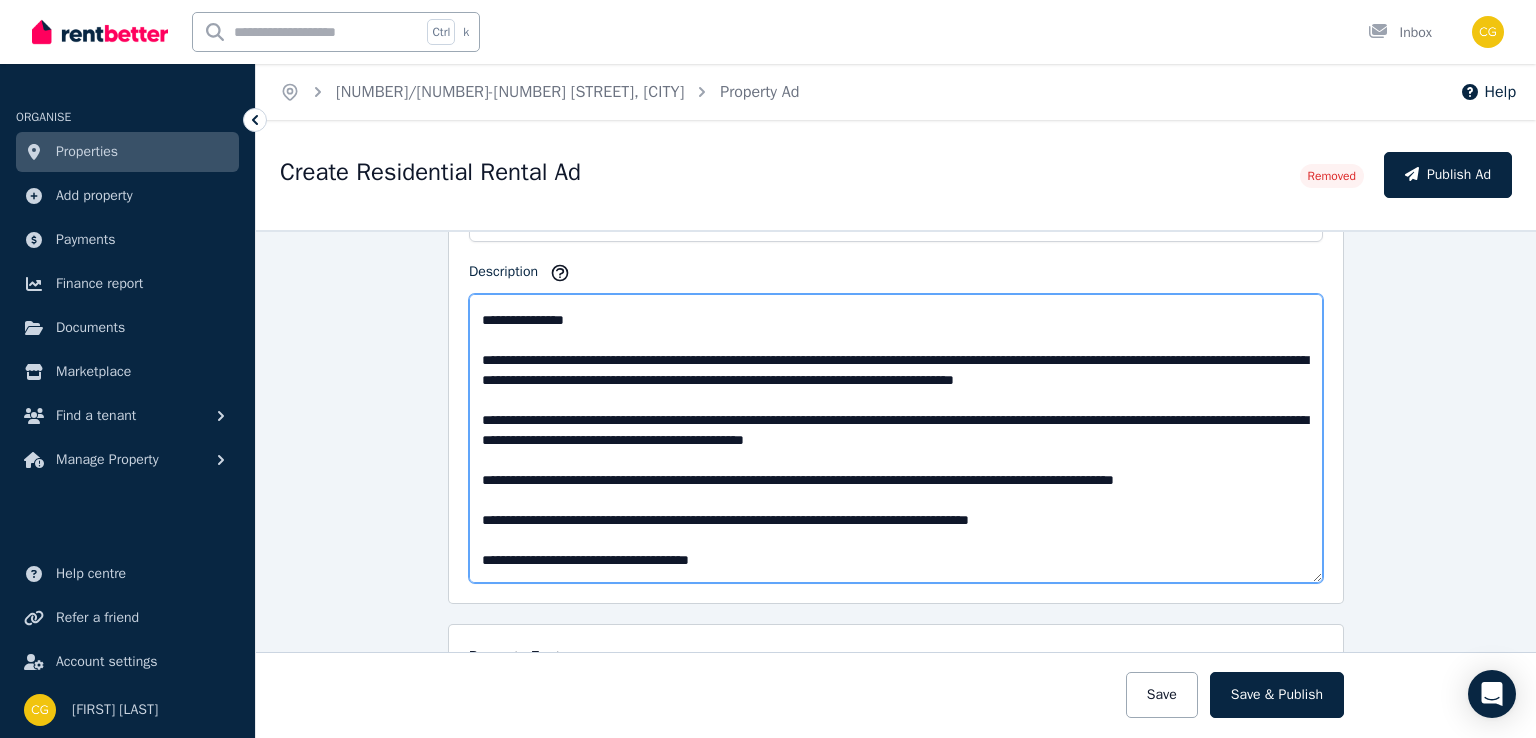 click on "Description" at bounding box center [896, 438] 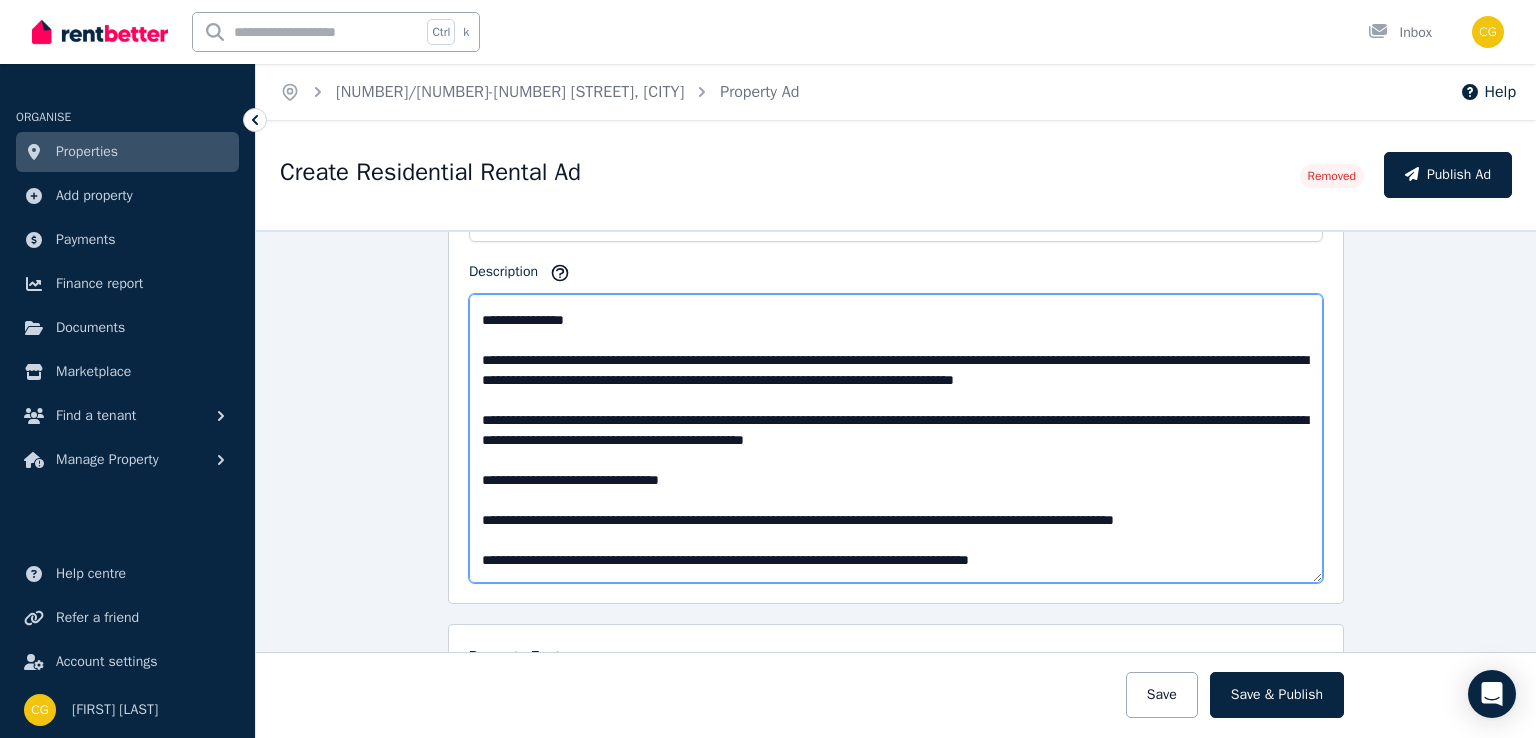 click on "Description" at bounding box center [896, 438] 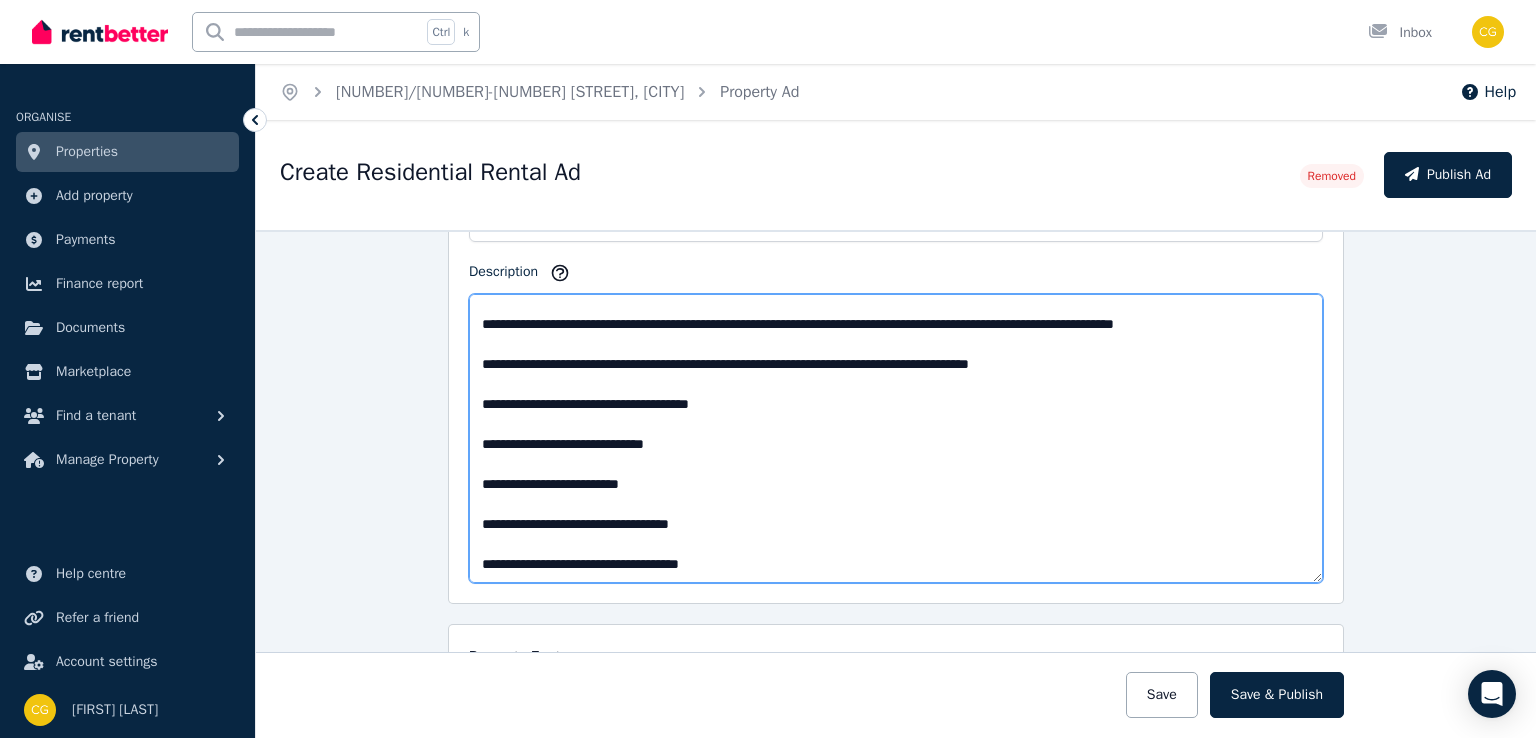 scroll, scrollTop: 321, scrollLeft: 0, axis: vertical 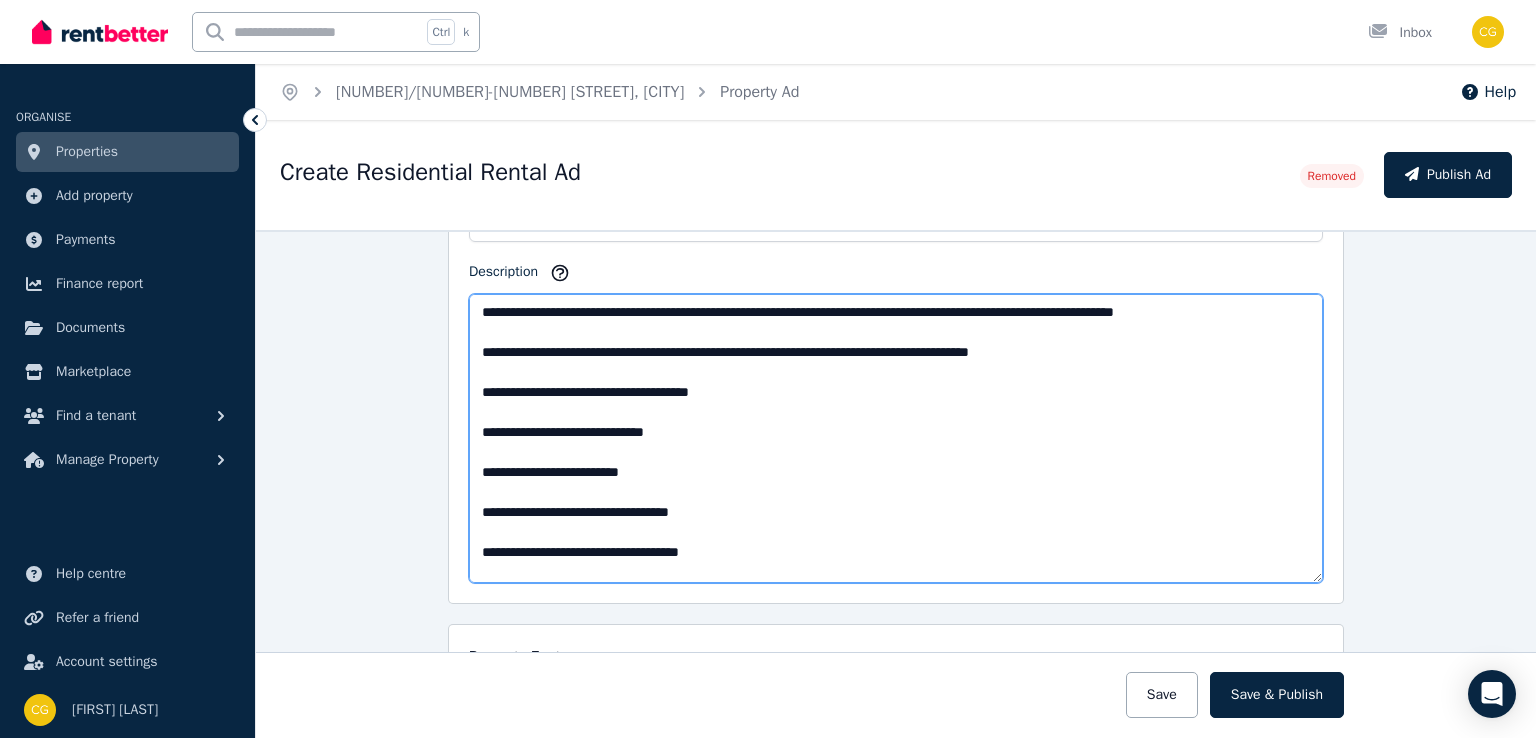 drag, startPoint x: 753, startPoint y: 557, endPoint x: 469, endPoint y: 392, distance: 328.45242 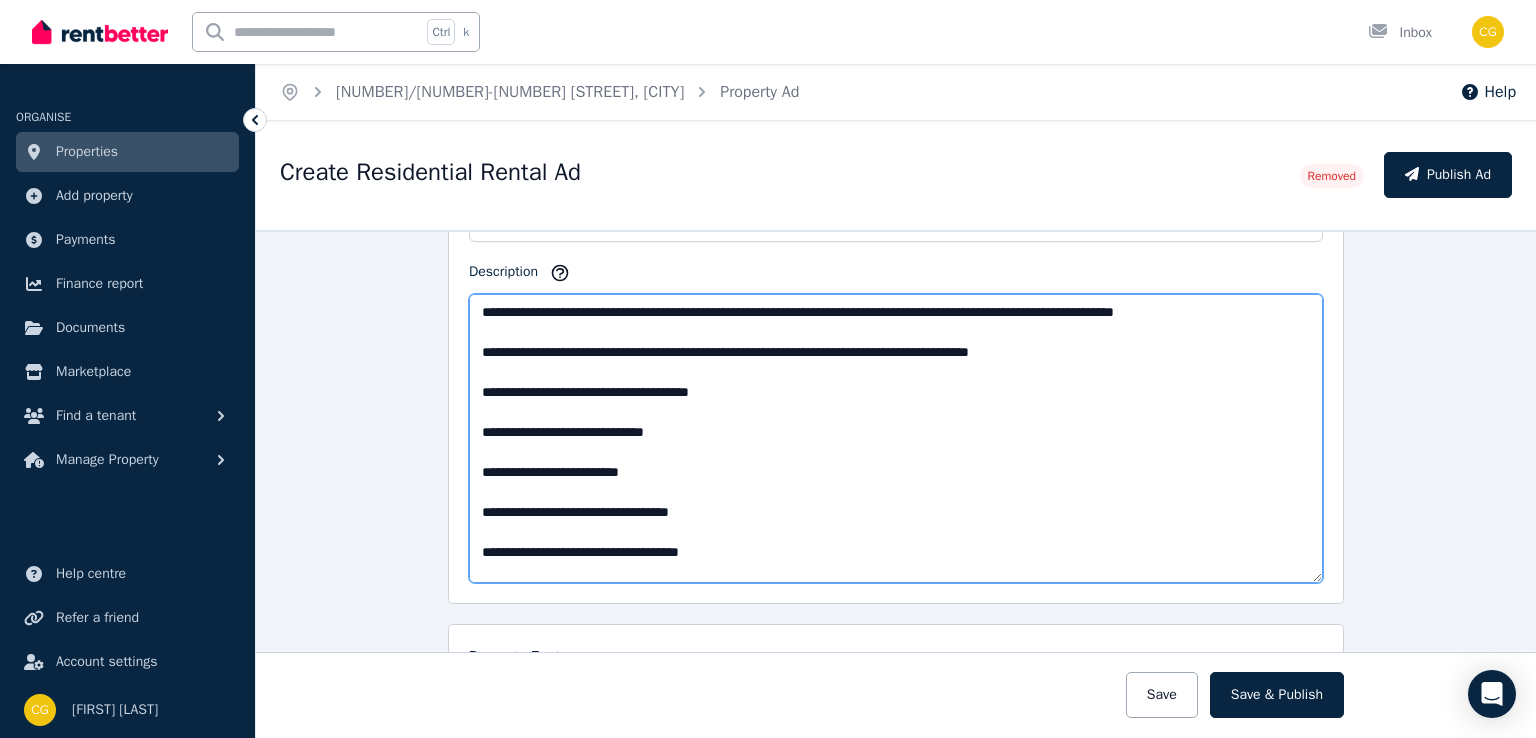click on "Description" at bounding box center [896, 438] 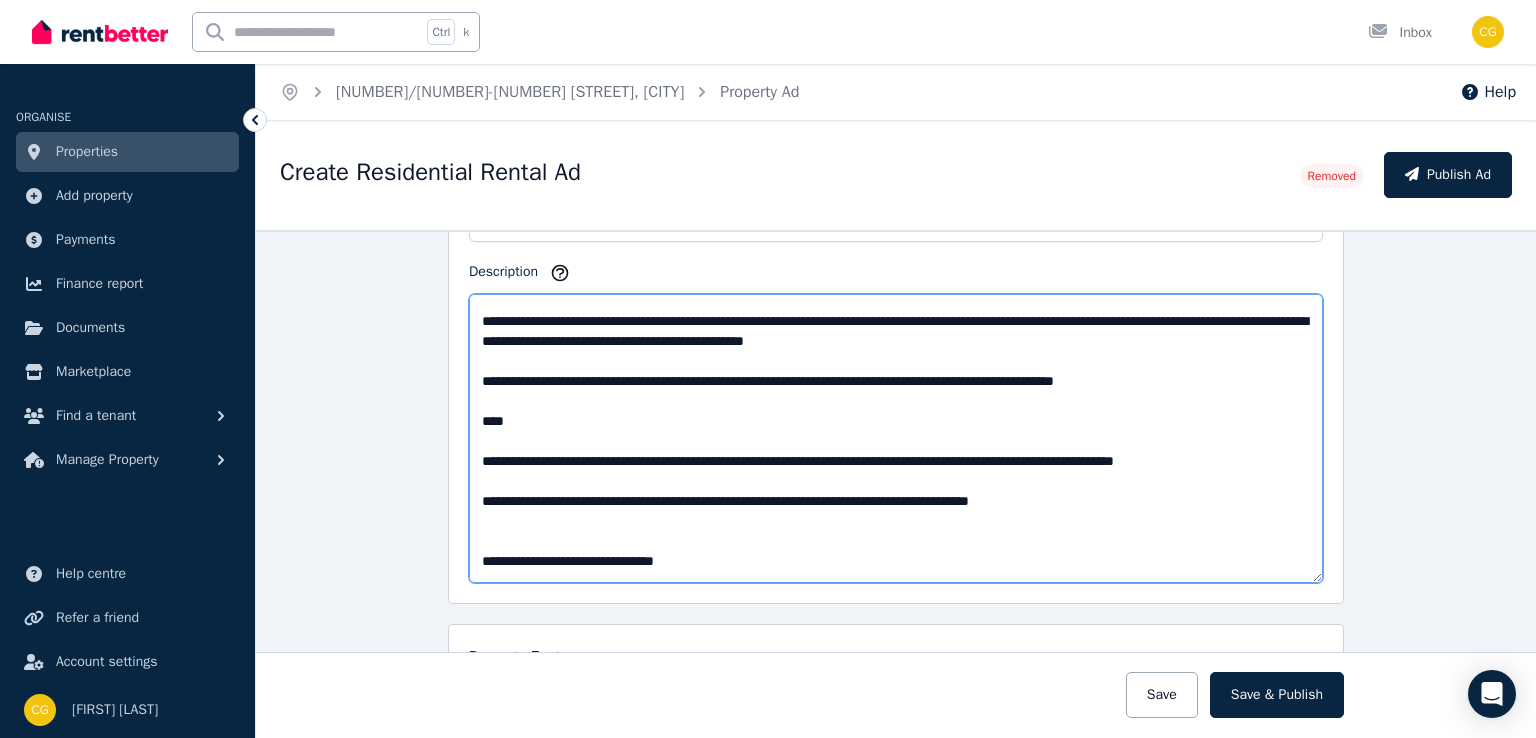scroll, scrollTop: 171, scrollLeft: 0, axis: vertical 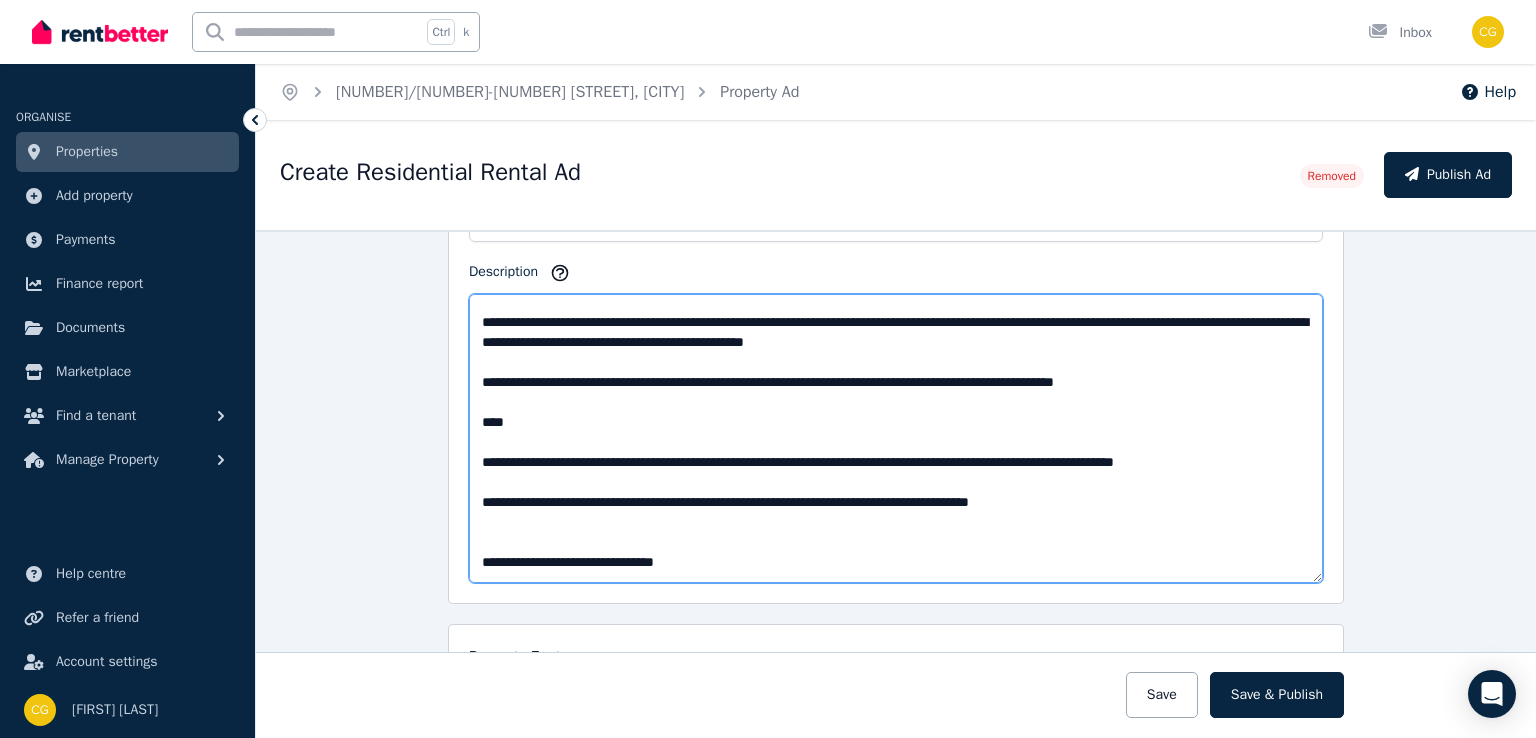 click on "Description" at bounding box center (896, 438) 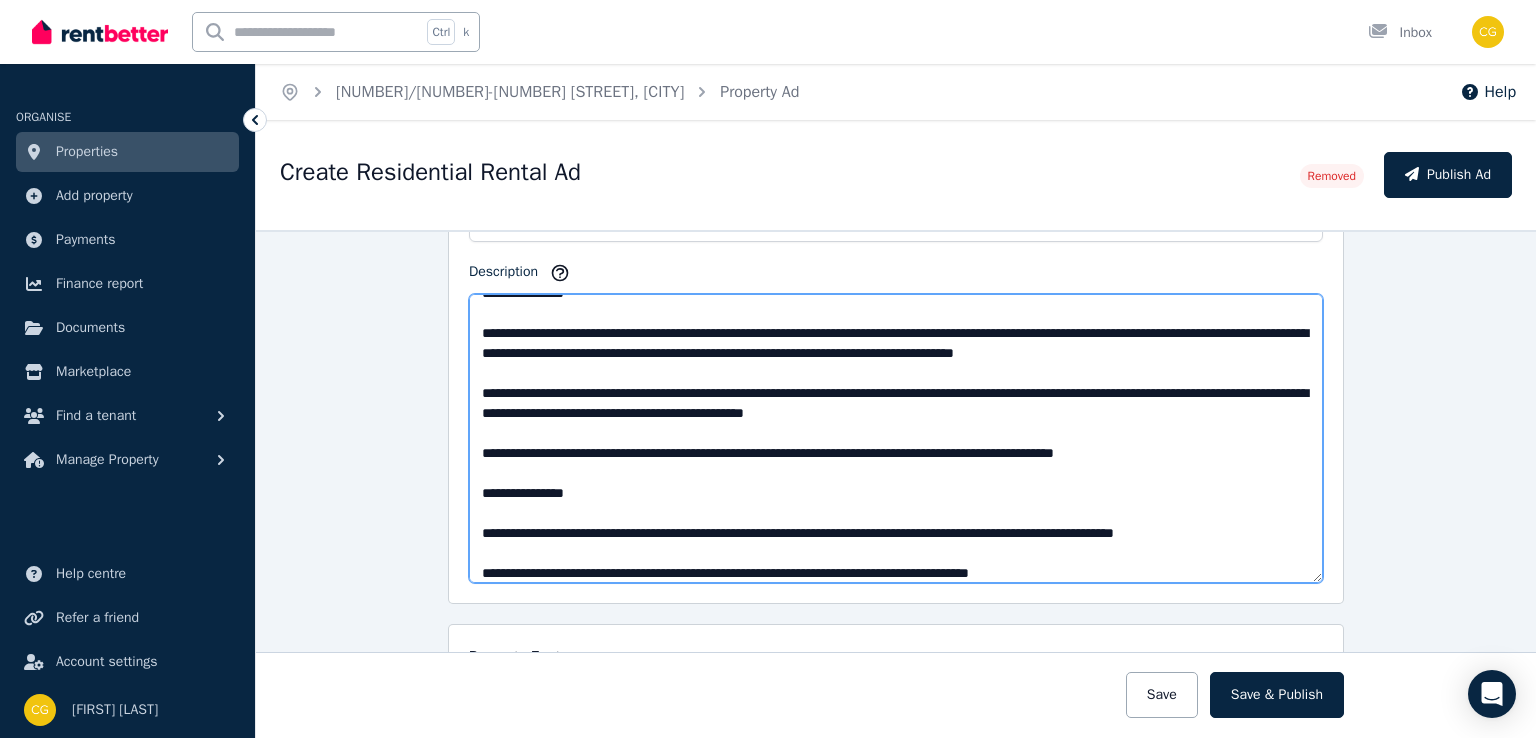 scroll, scrollTop: 124, scrollLeft: 0, axis: vertical 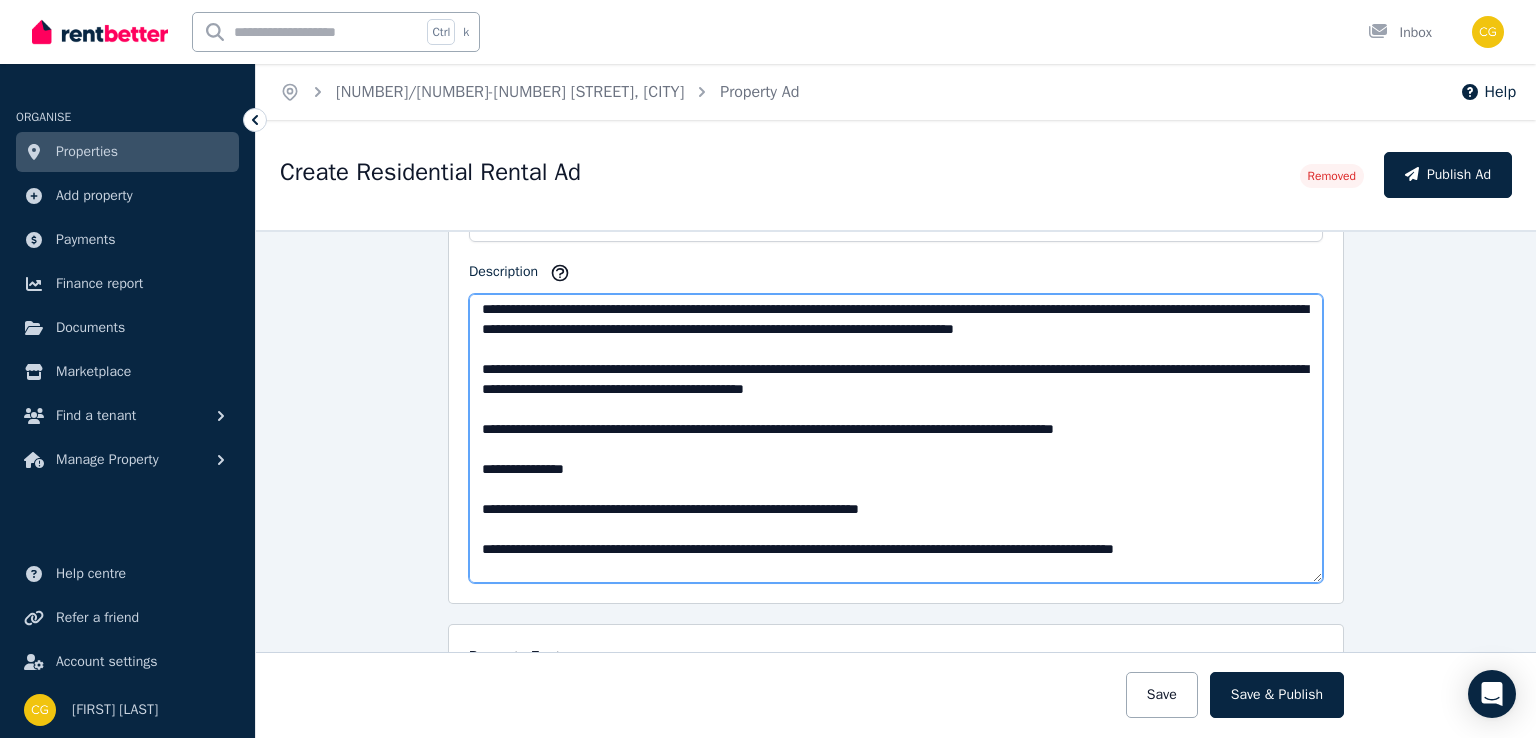 click on "Description" at bounding box center (896, 438) 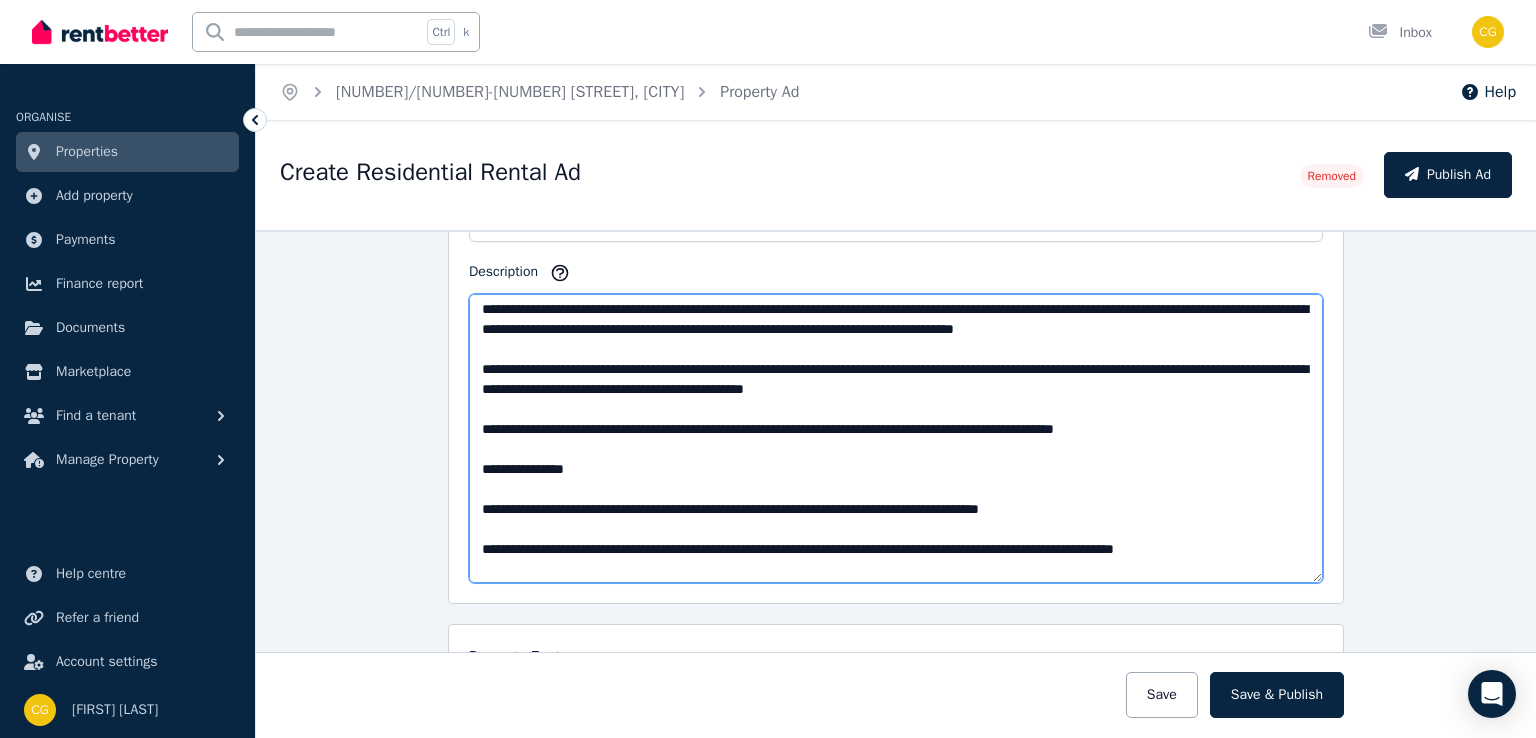 click on "Description" at bounding box center (896, 438) 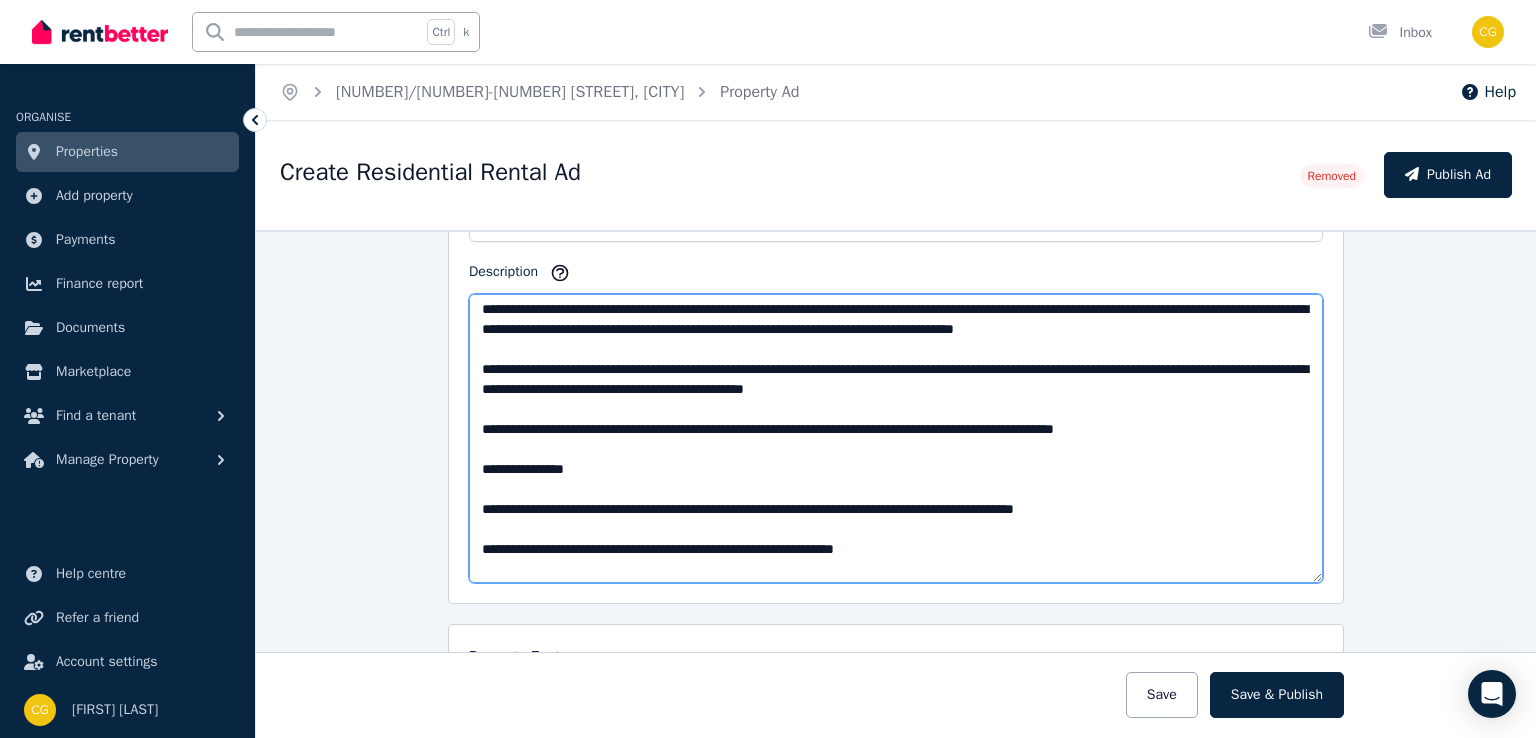click on "Description" at bounding box center [896, 438] 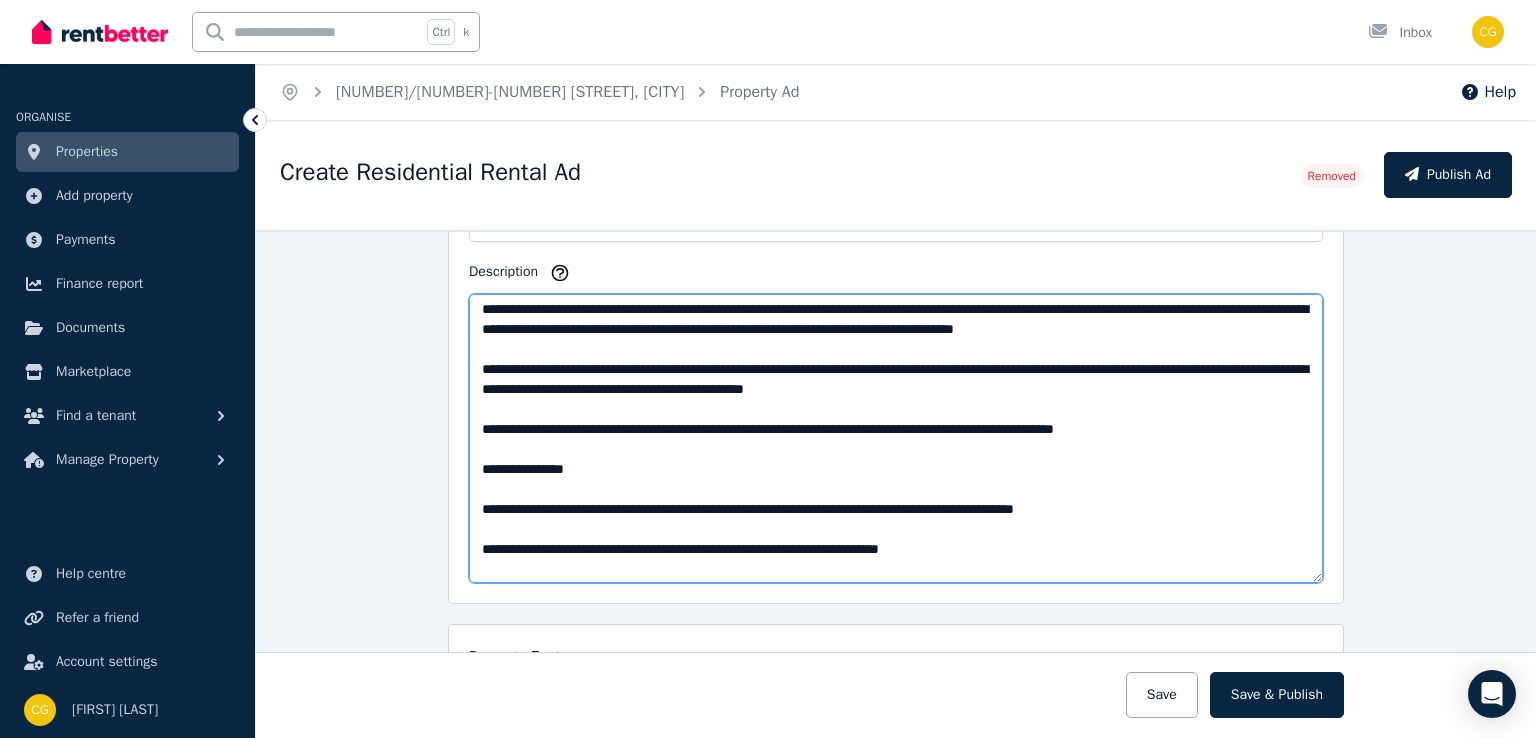 click on "Description" at bounding box center (896, 438) 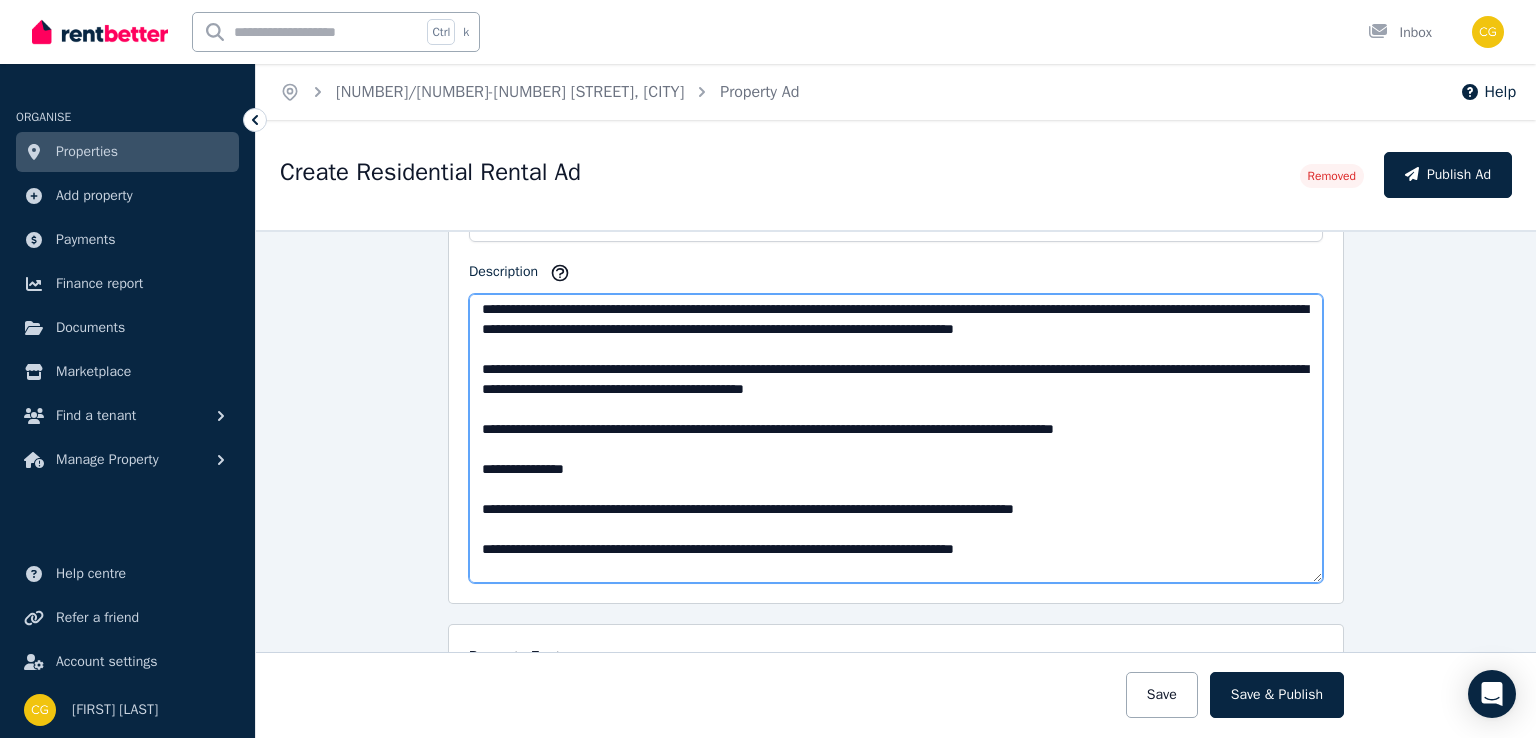 click on "Description" at bounding box center (896, 438) 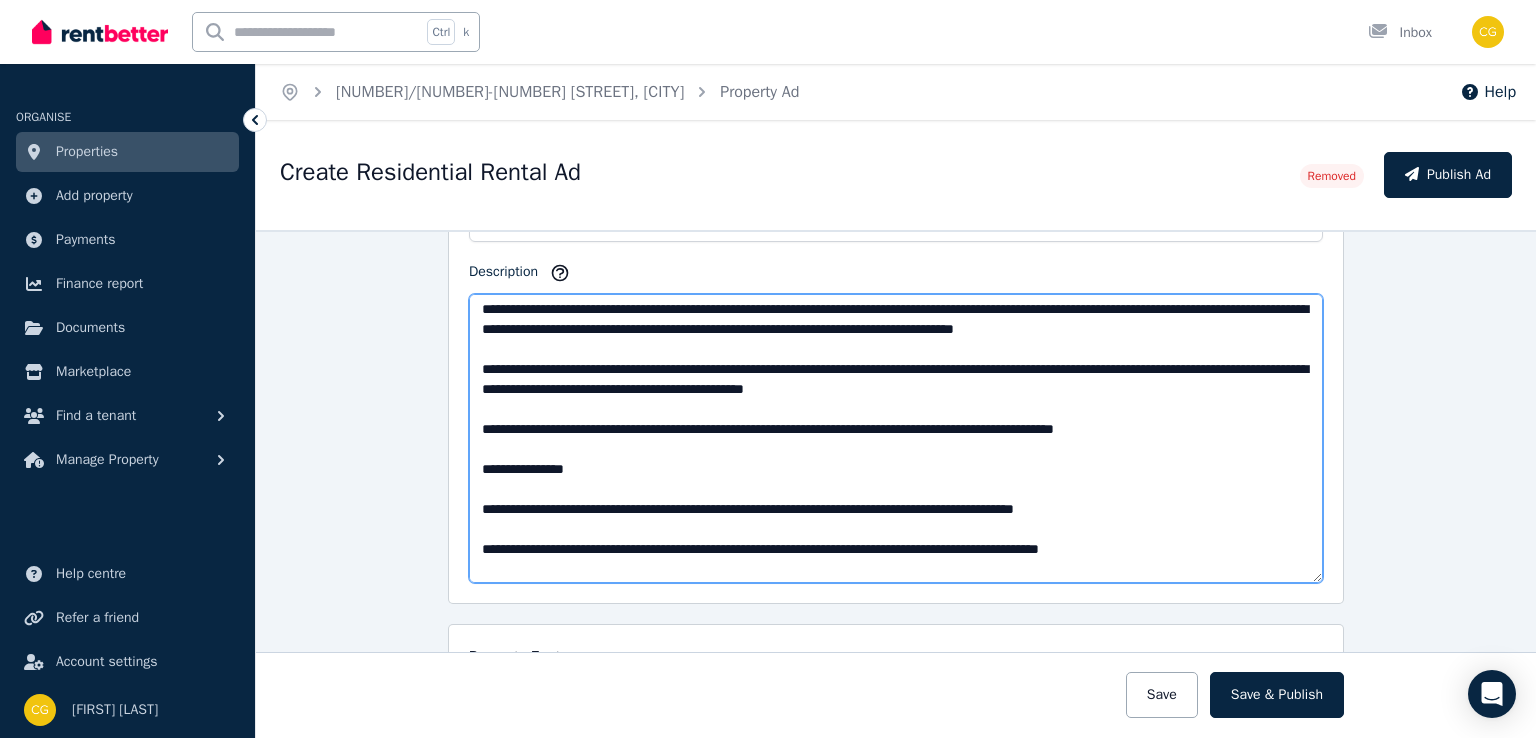 click on "Description" at bounding box center (896, 438) 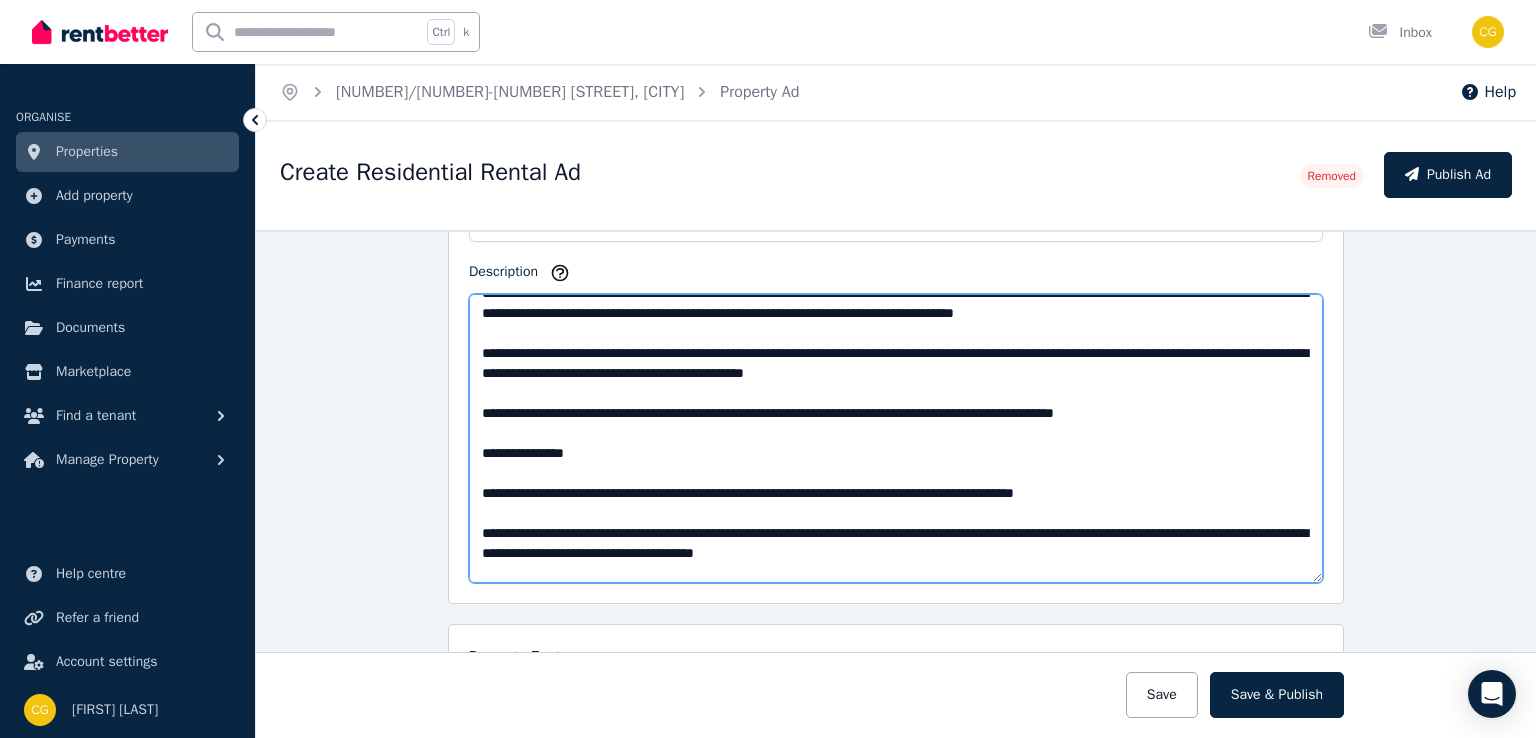 scroll, scrollTop: 160, scrollLeft: 0, axis: vertical 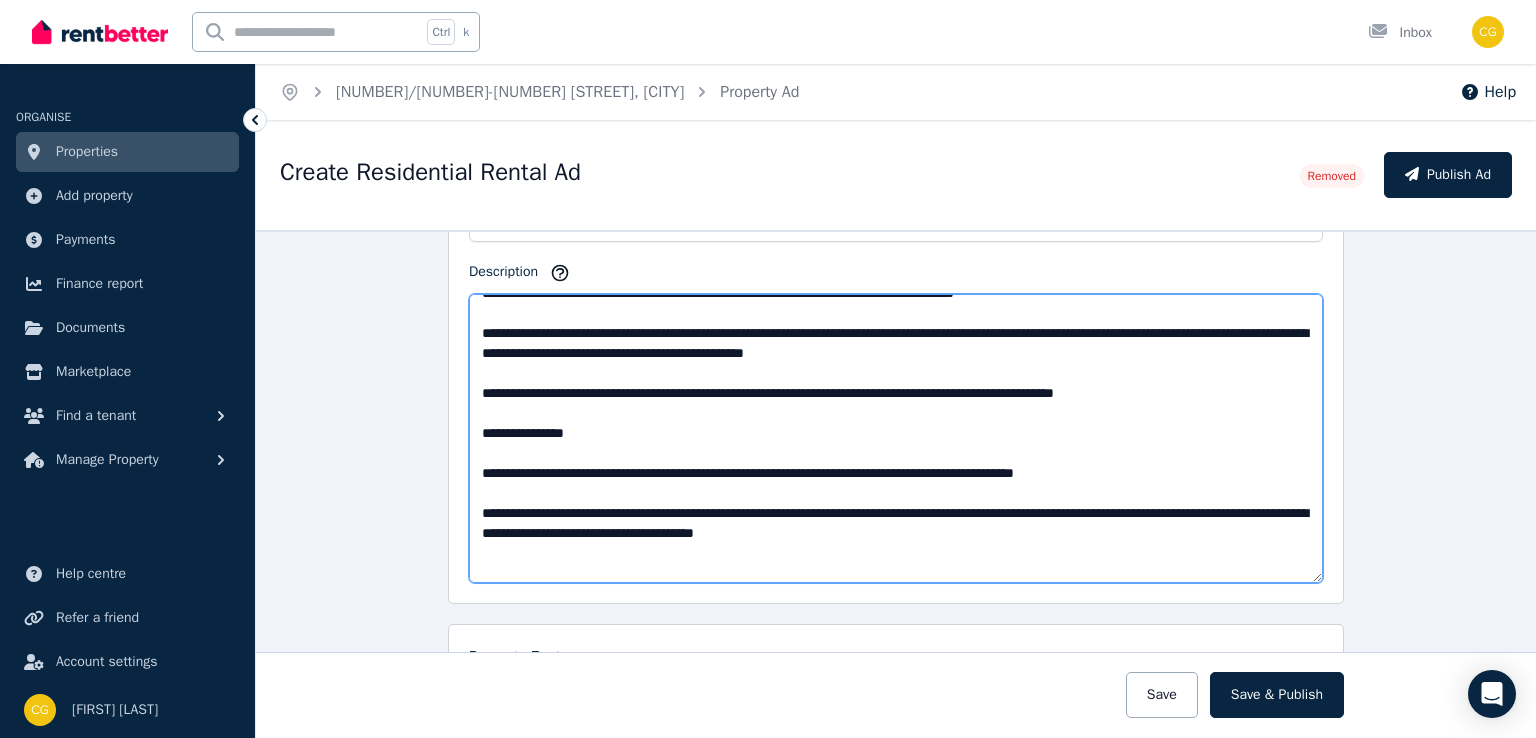 click on "Description" at bounding box center (896, 438) 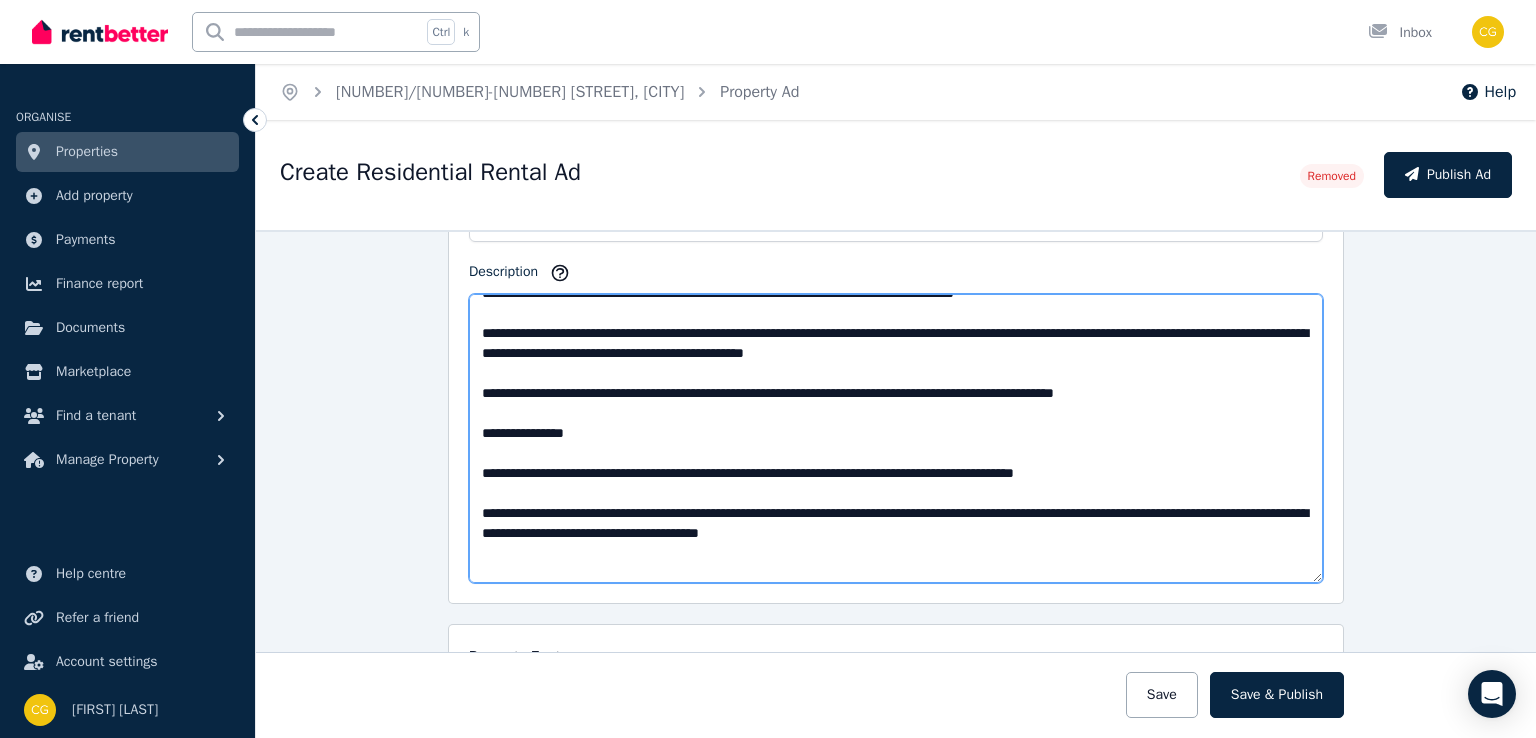 click on "Description" at bounding box center (896, 438) 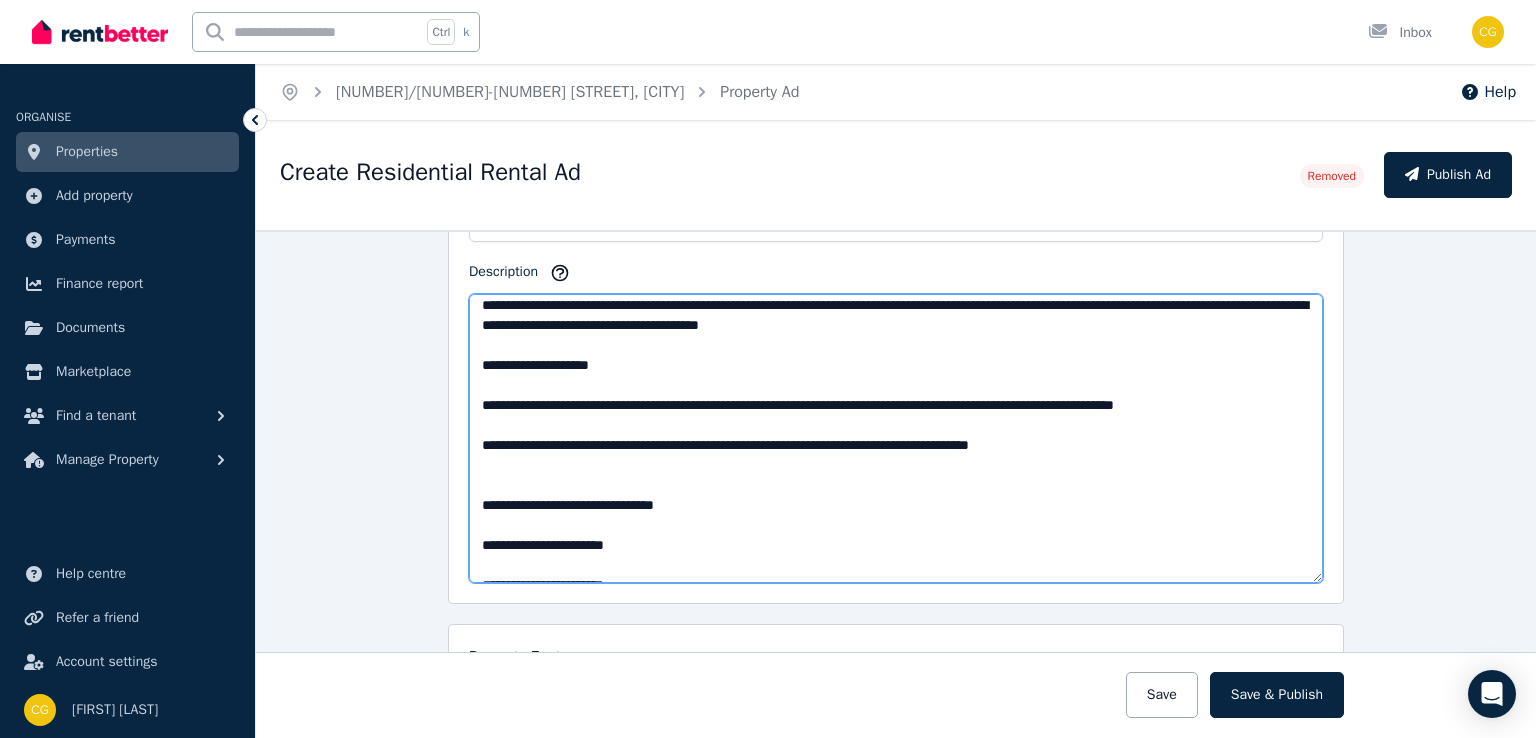 scroll, scrollTop: 369, scrollLeft: 0, axis: vertical 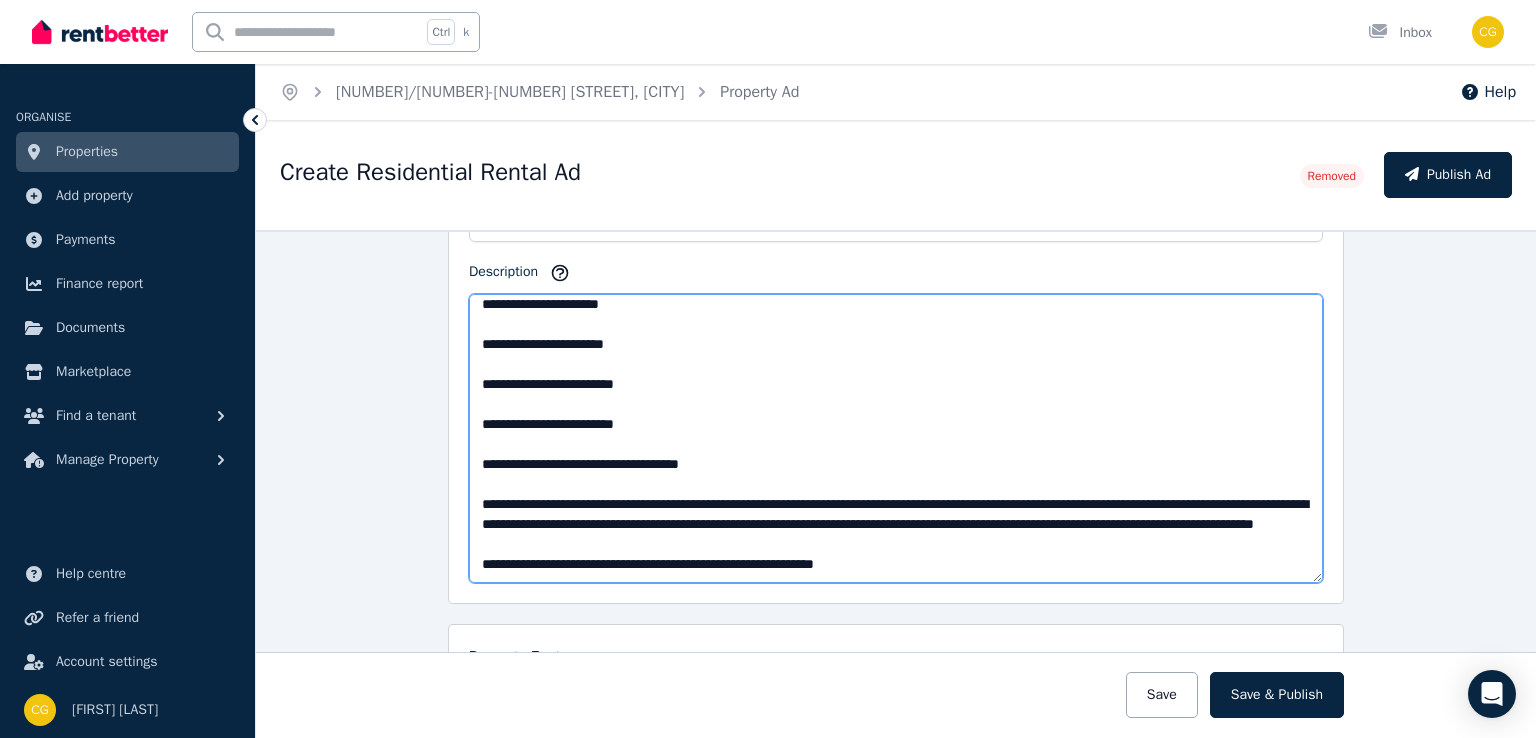 drag, startPoint x: 577, startPoint y: 478, endPoint x: 676, endPoint y: 366, distance: 149.48244 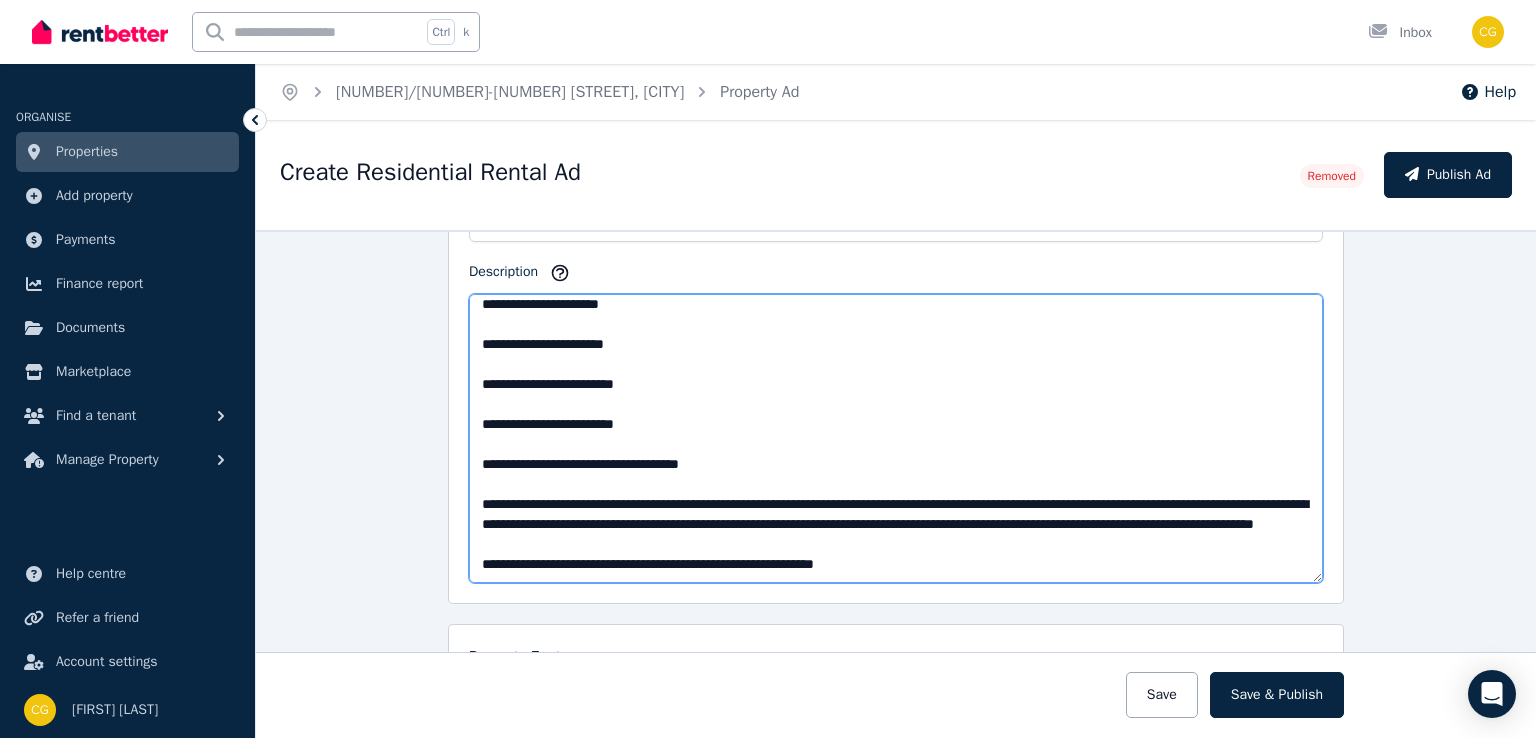click on "Description" at bounding box center (896, 438) 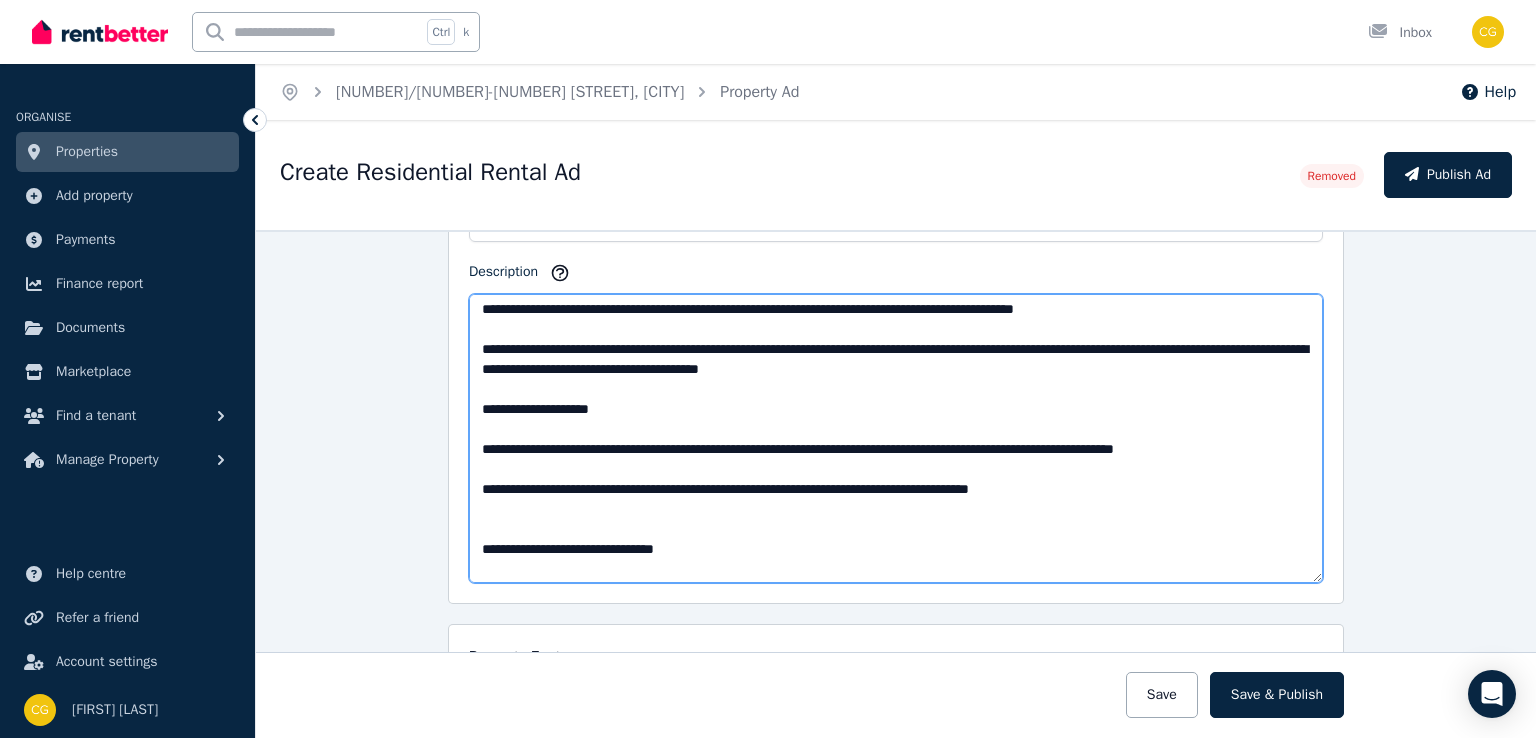 scroll, scrollTop: 324, scrollLeft: 0, axis: vertical 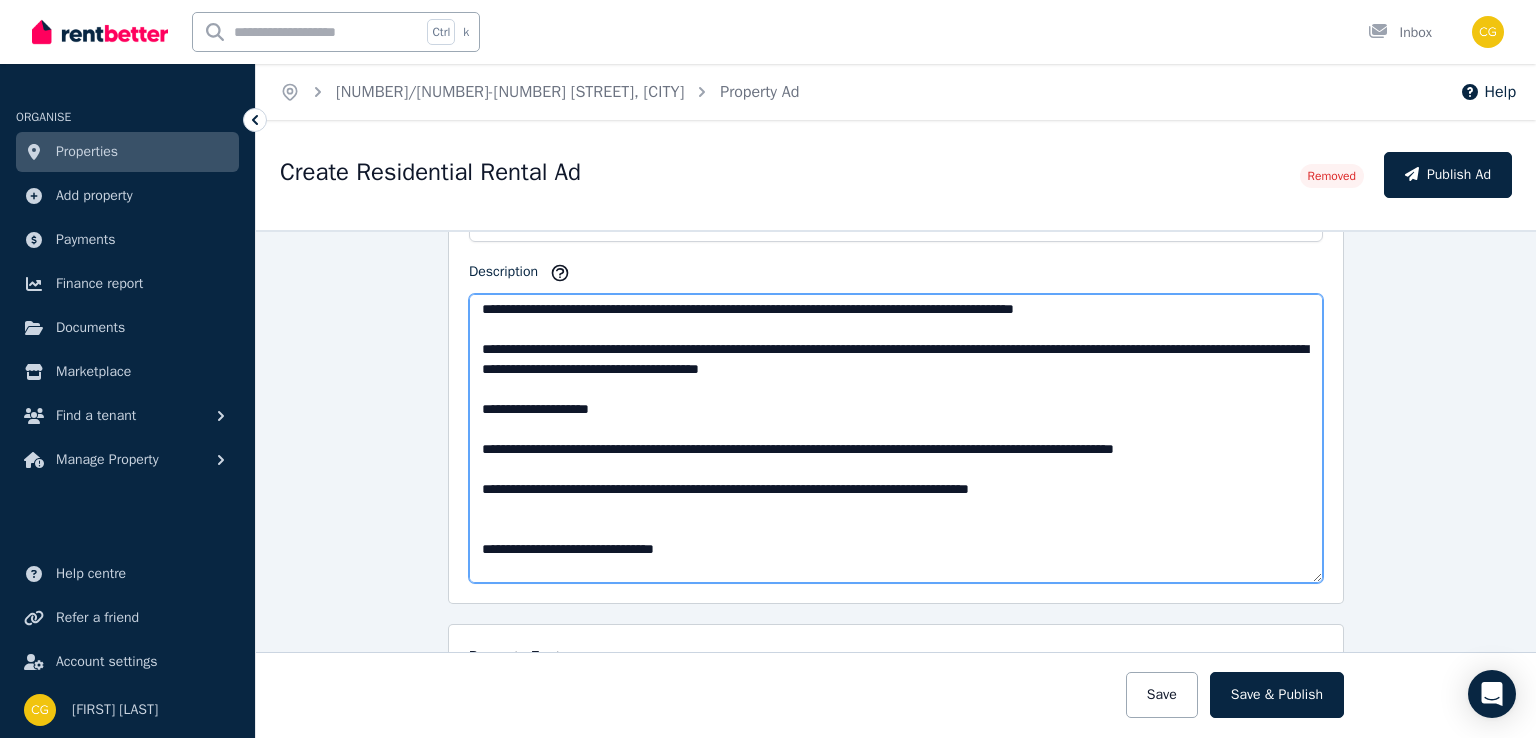 click on "Description" at bounding box center [896, 438] 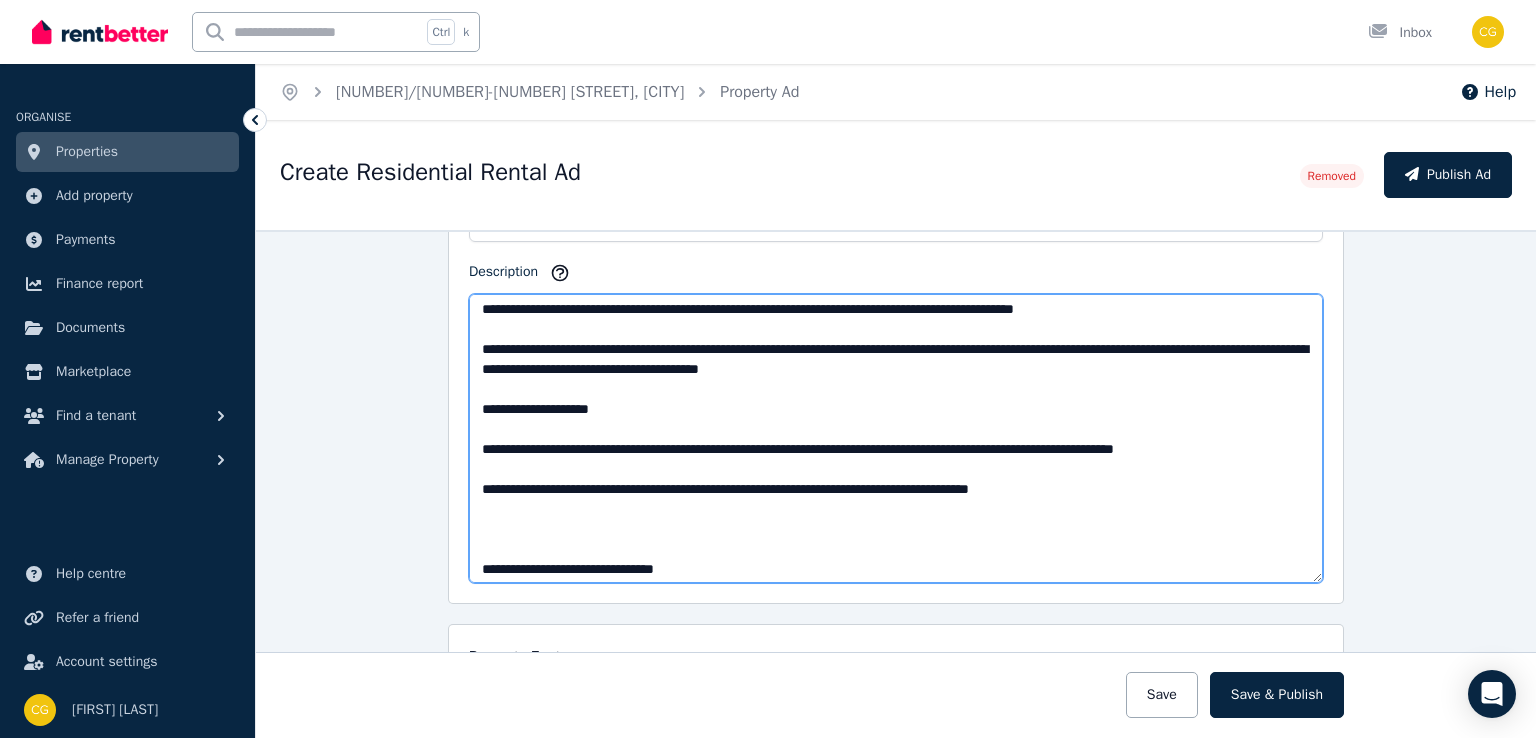 click on "Description" at bounding box center [896, 438] 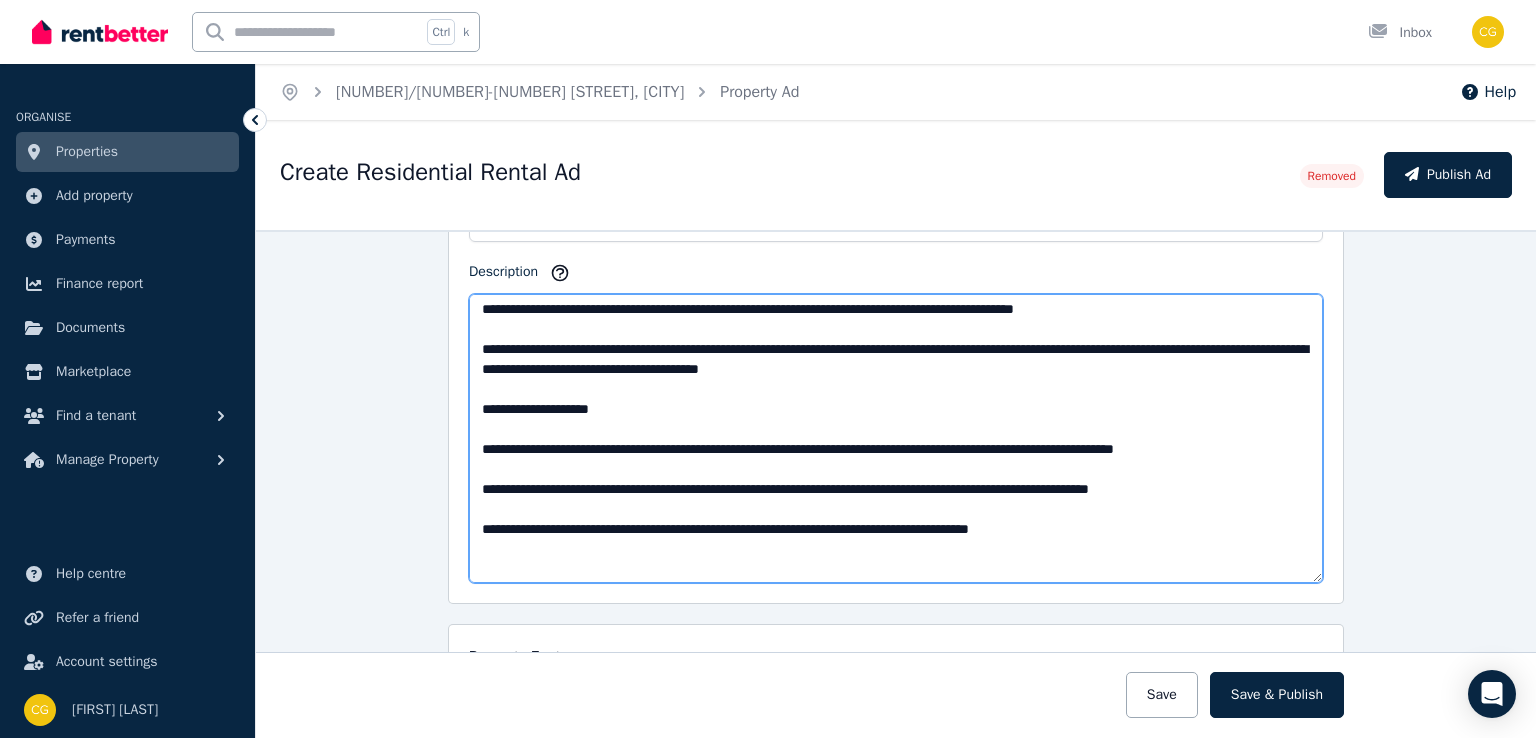 click on "Description" at bounding box center [896, 438] 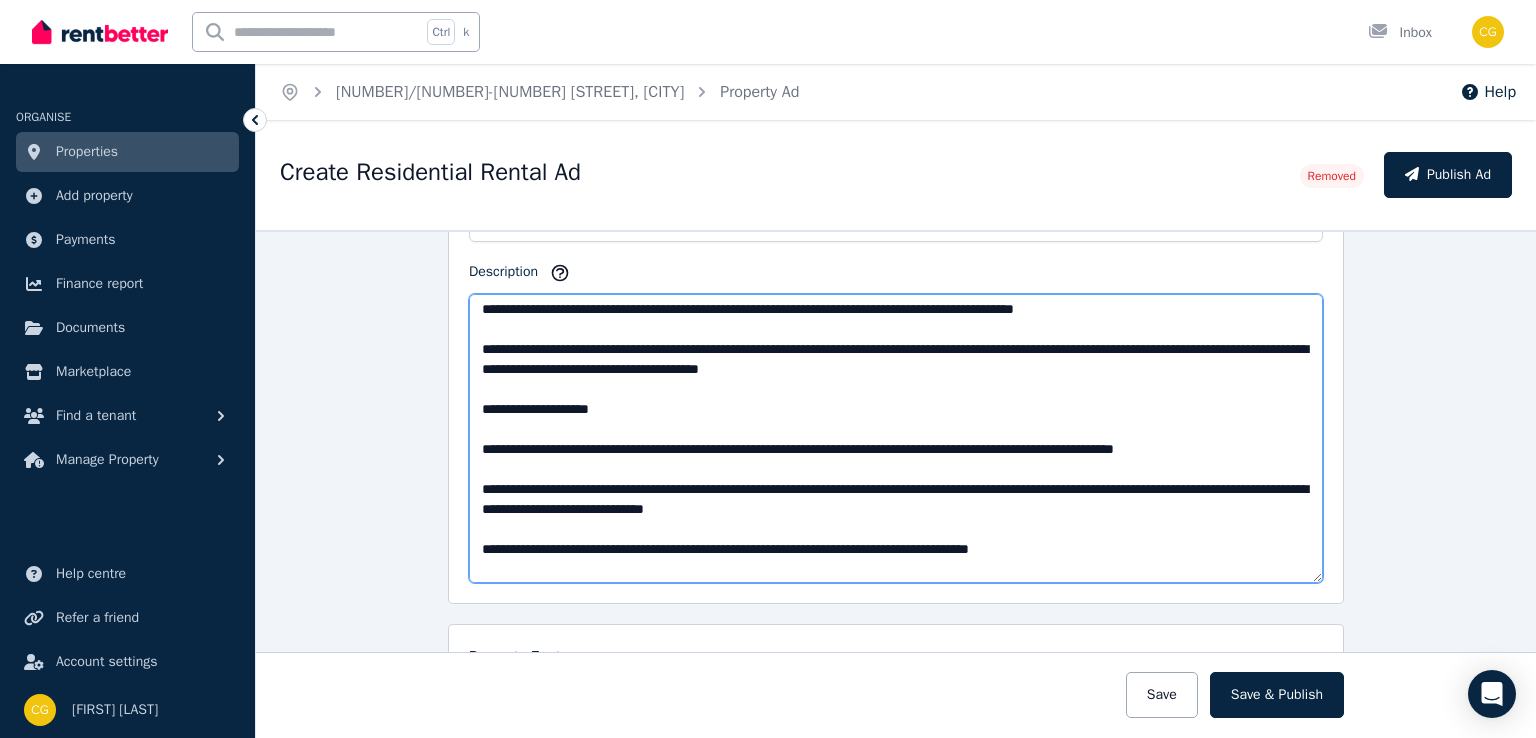 click on "Description" at bounding box center [896, 438] 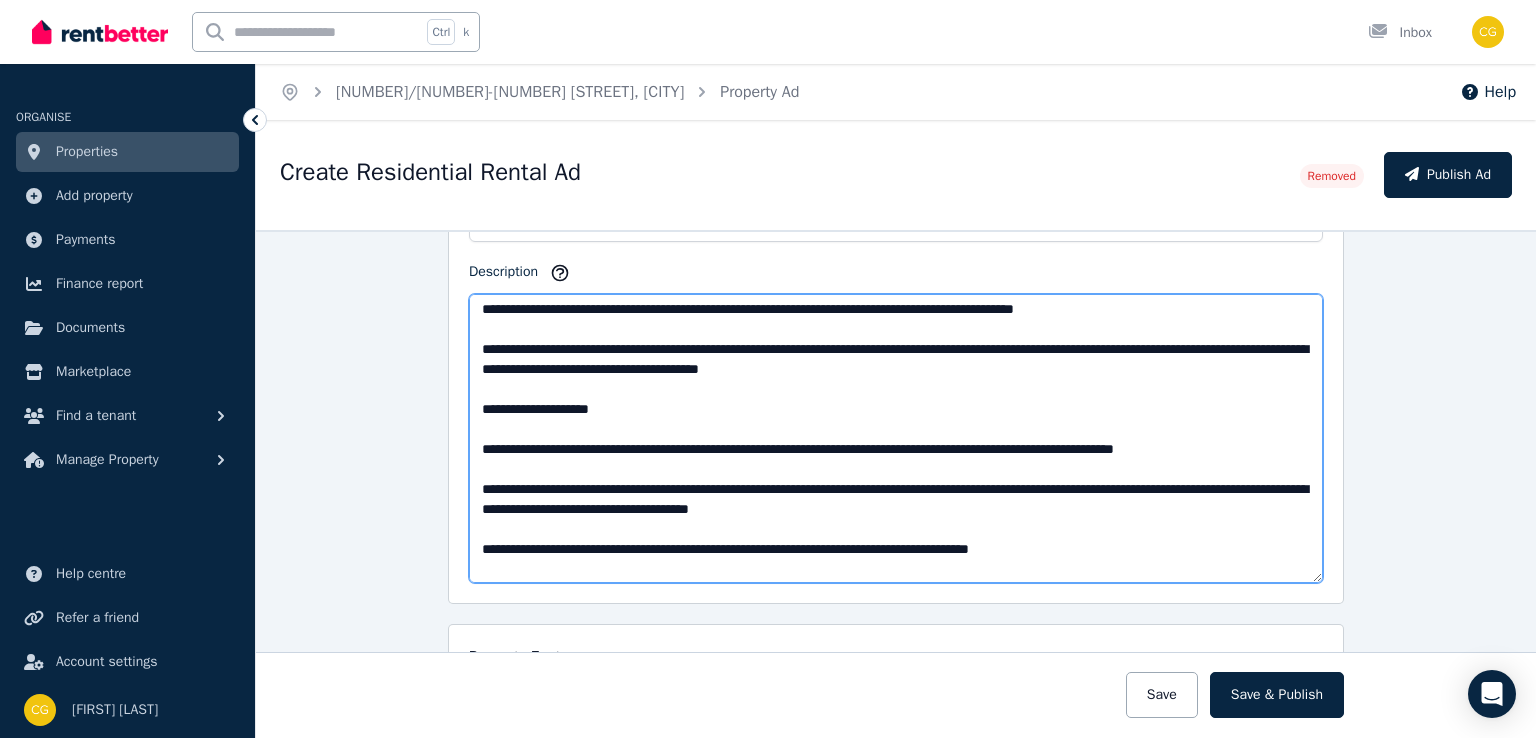 click on "Description" at bounding box center [896, 438] 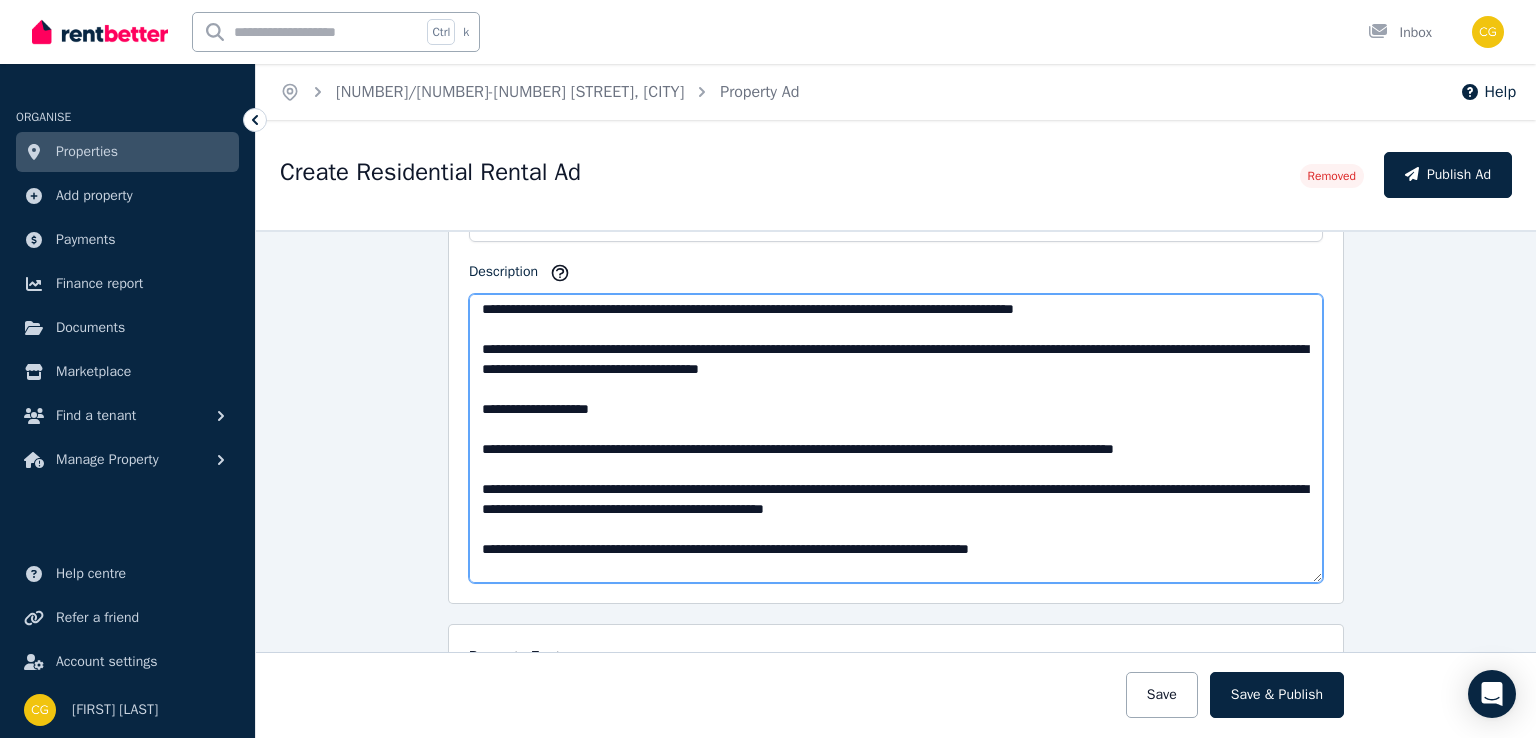 click on "Description" at bounding box center [896, 438] 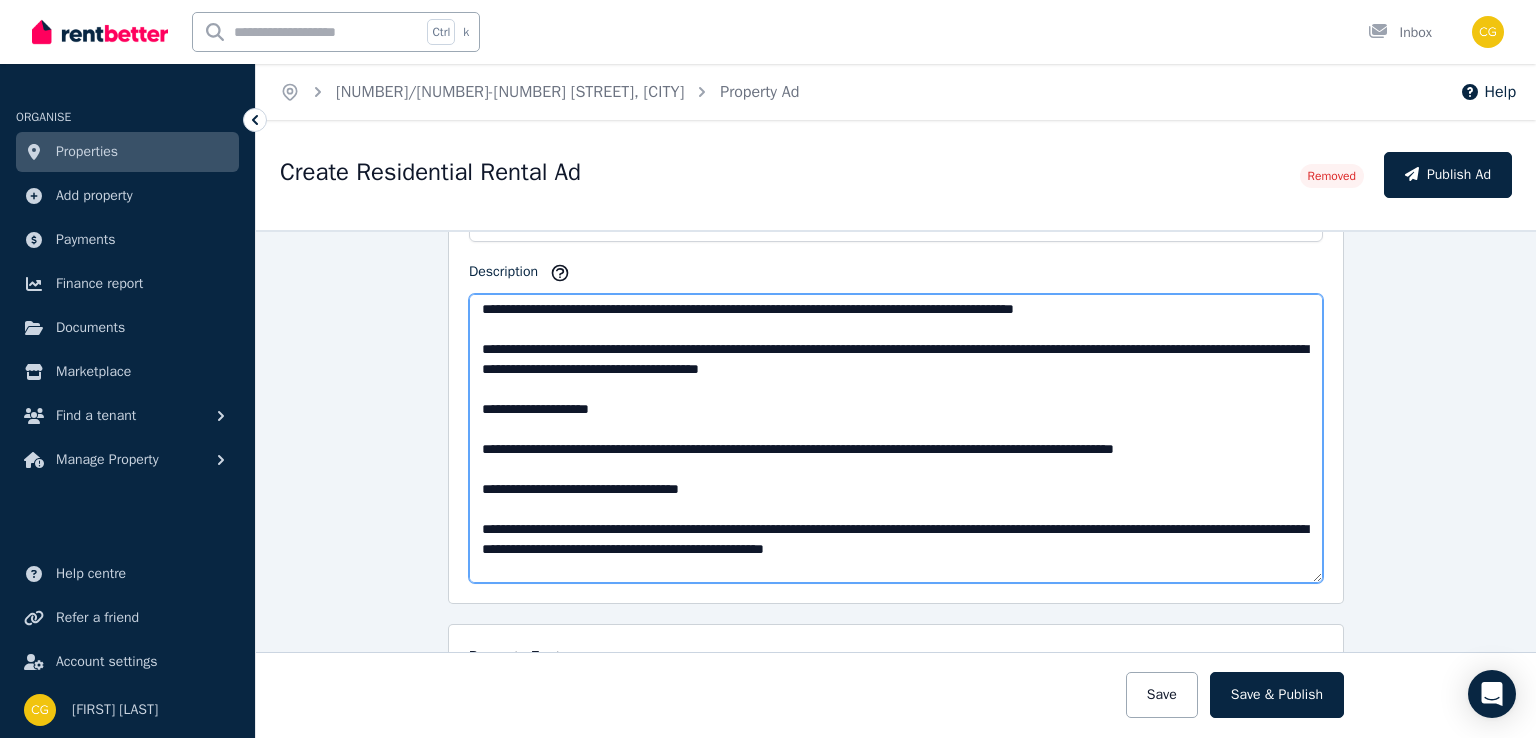 drag, startPoint x: 697, startPoint y: 487, endPoint x: 631, endPoint y: 489, distance: 66.0303 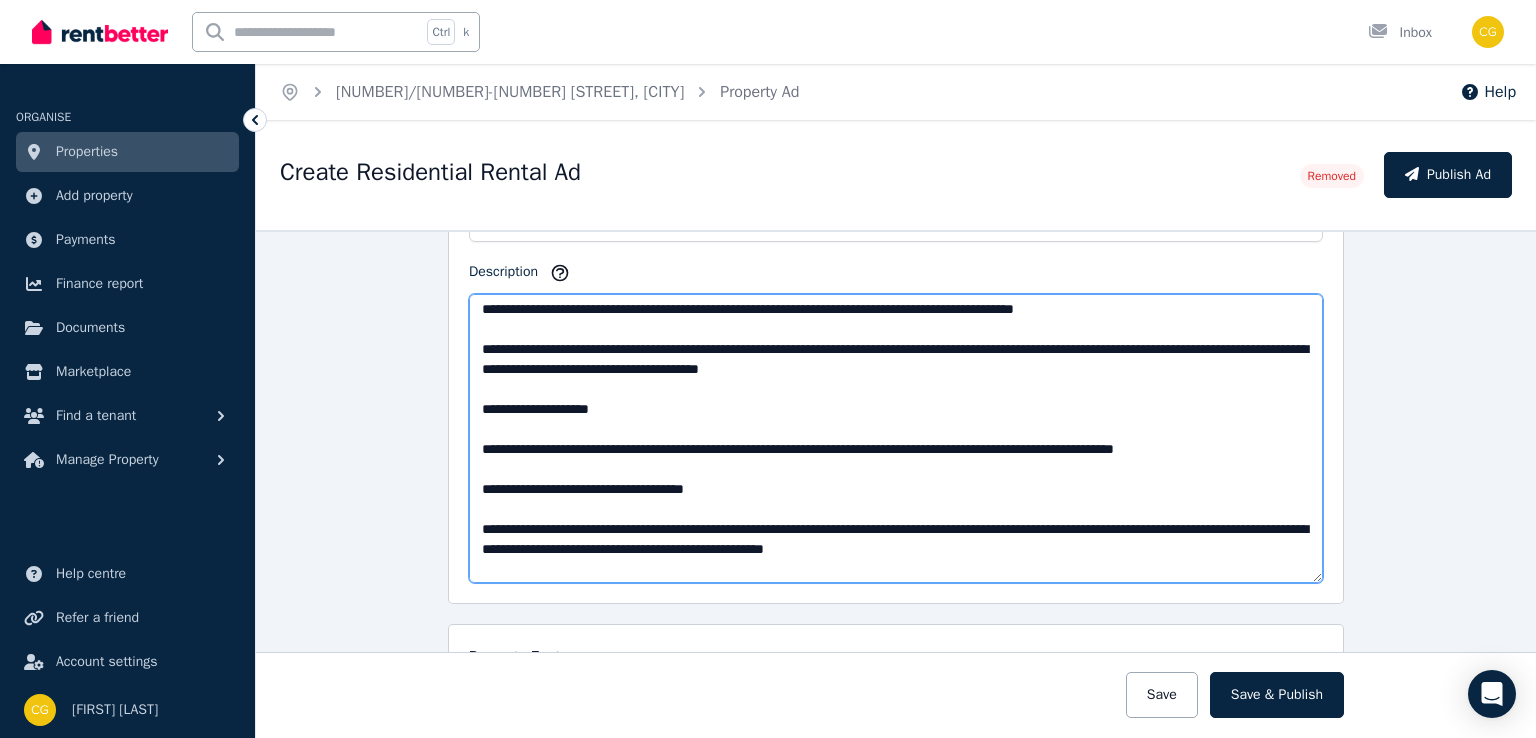 drag, startPoint x: 752, startPoint y: 492, endPoint x: 685, endPoint y: 489, distance: 67.06713 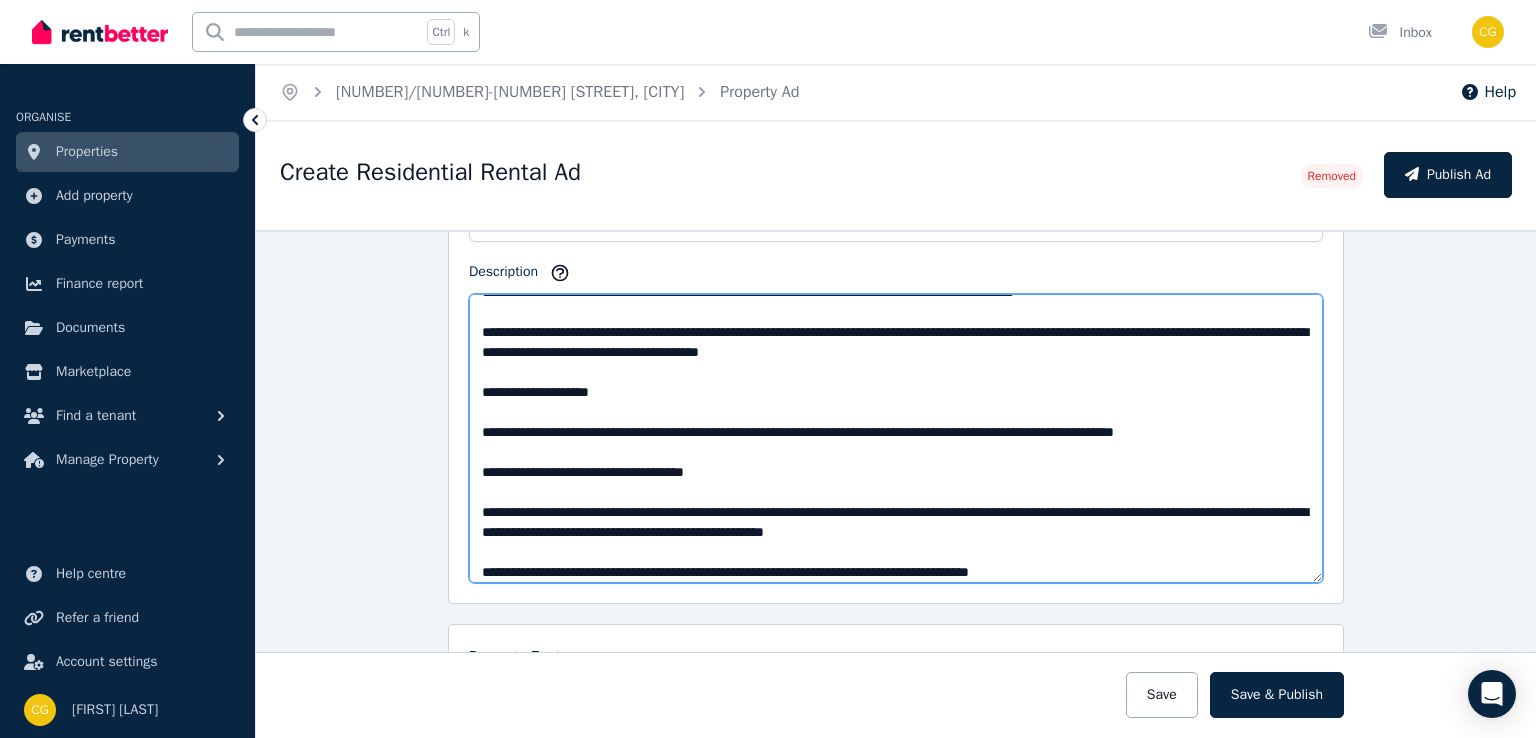 scroll, scrollTop: 337, scrollLeft: 0, axis: vertical 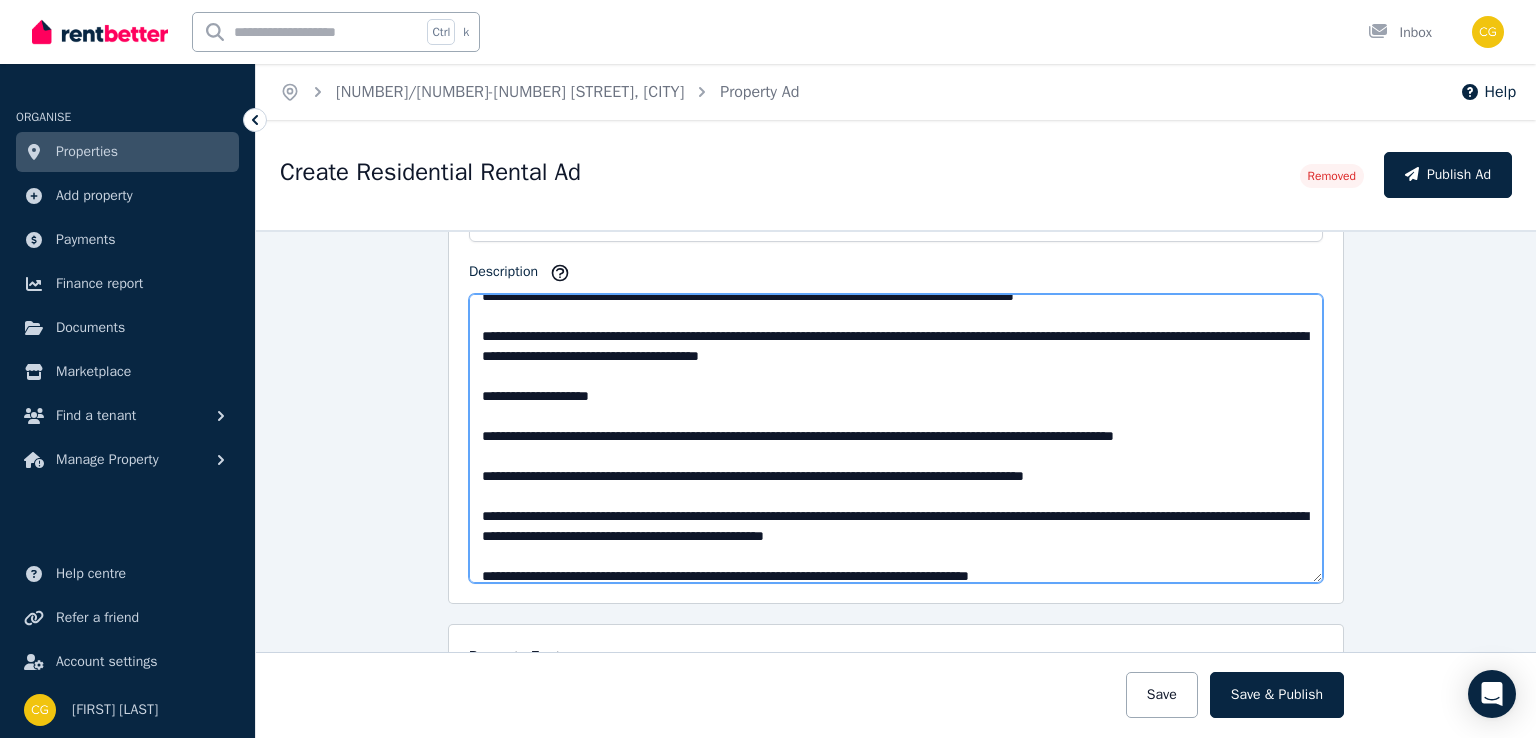 click on "Description" at bounding box center [896, 438] 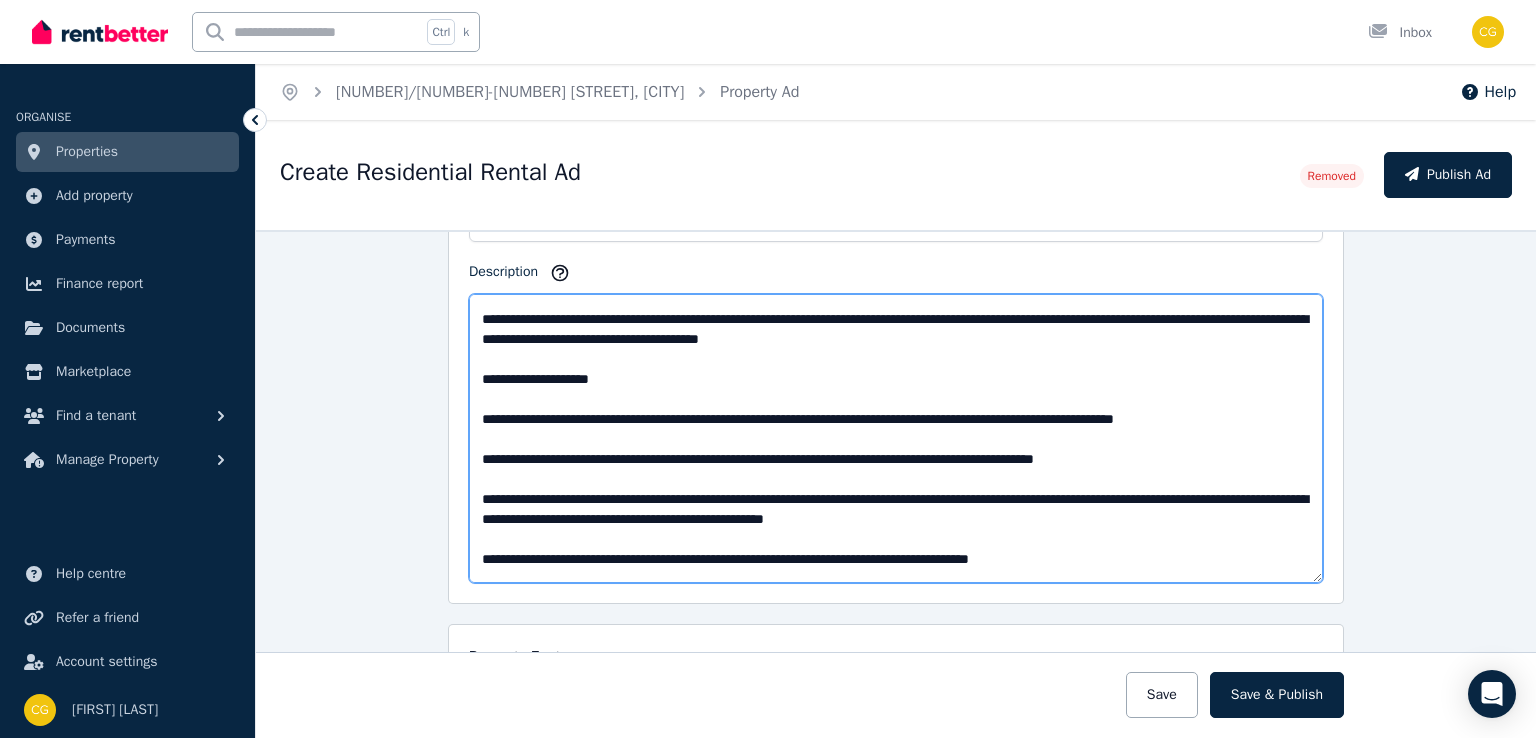 scroll, scrollTop: 360, scrollLeft: 0, axis: vertical 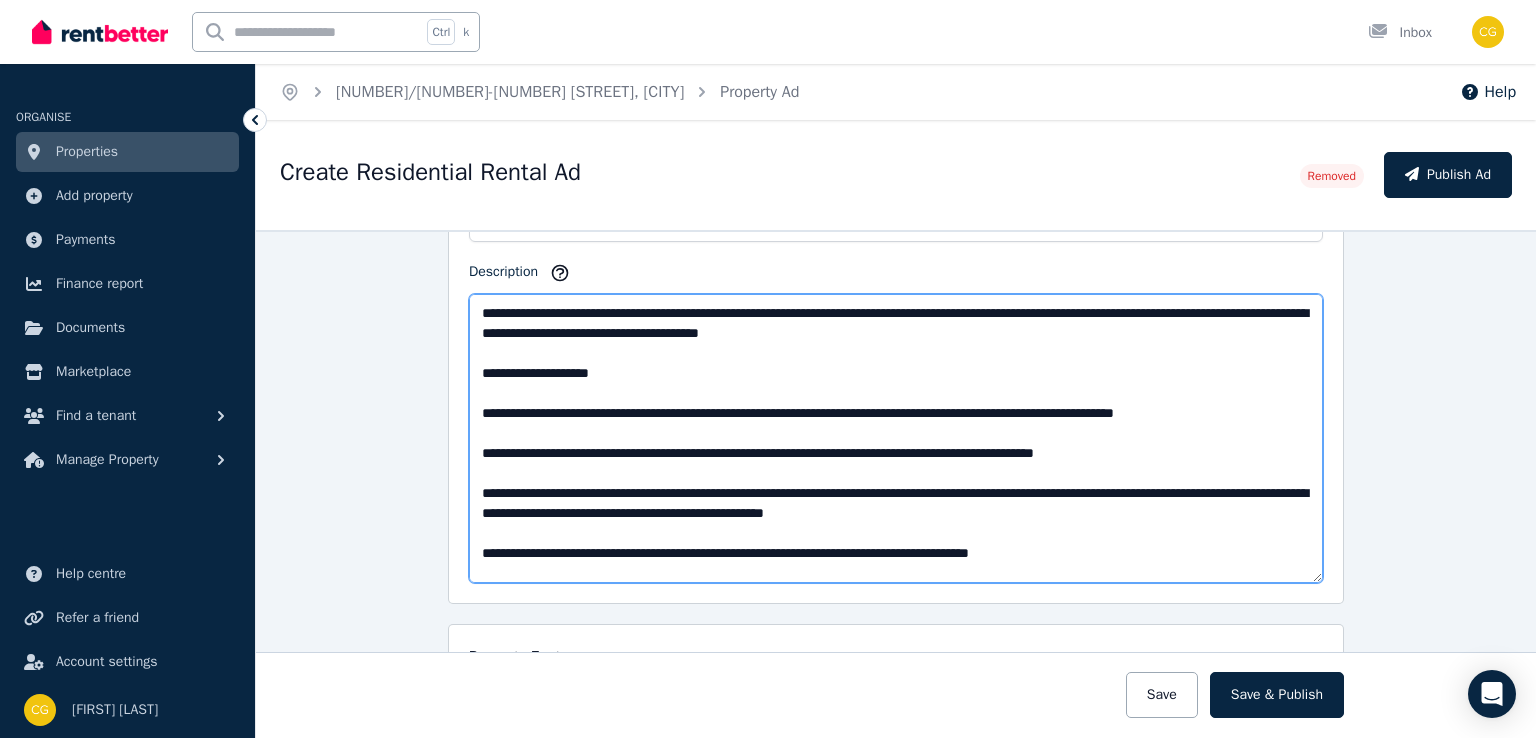 drag, startPoint x: 928, startPoint y: 486, endPoint x: 712, endPoint y: 514, distance: 217.80725 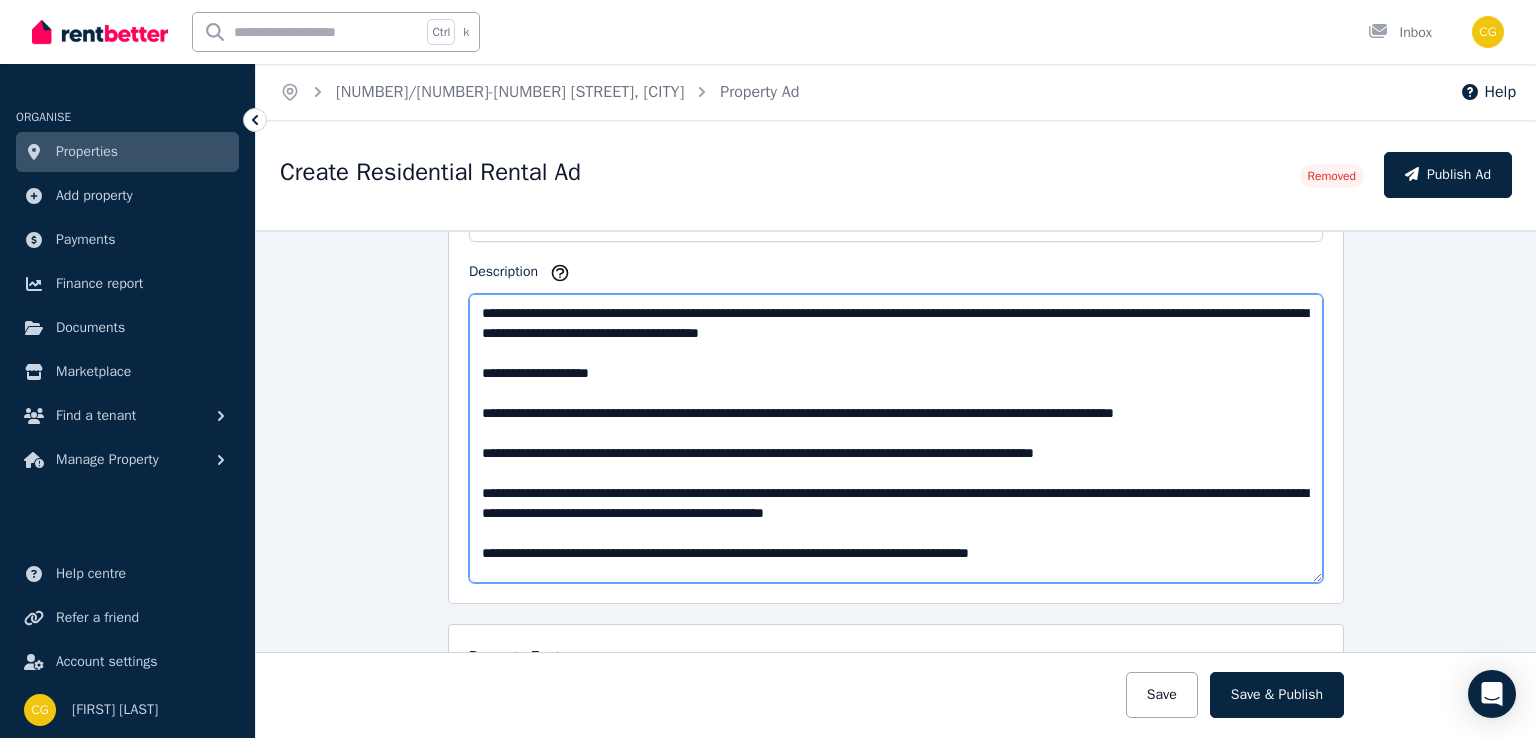 click on "Description" at bounding box center (896, 438) 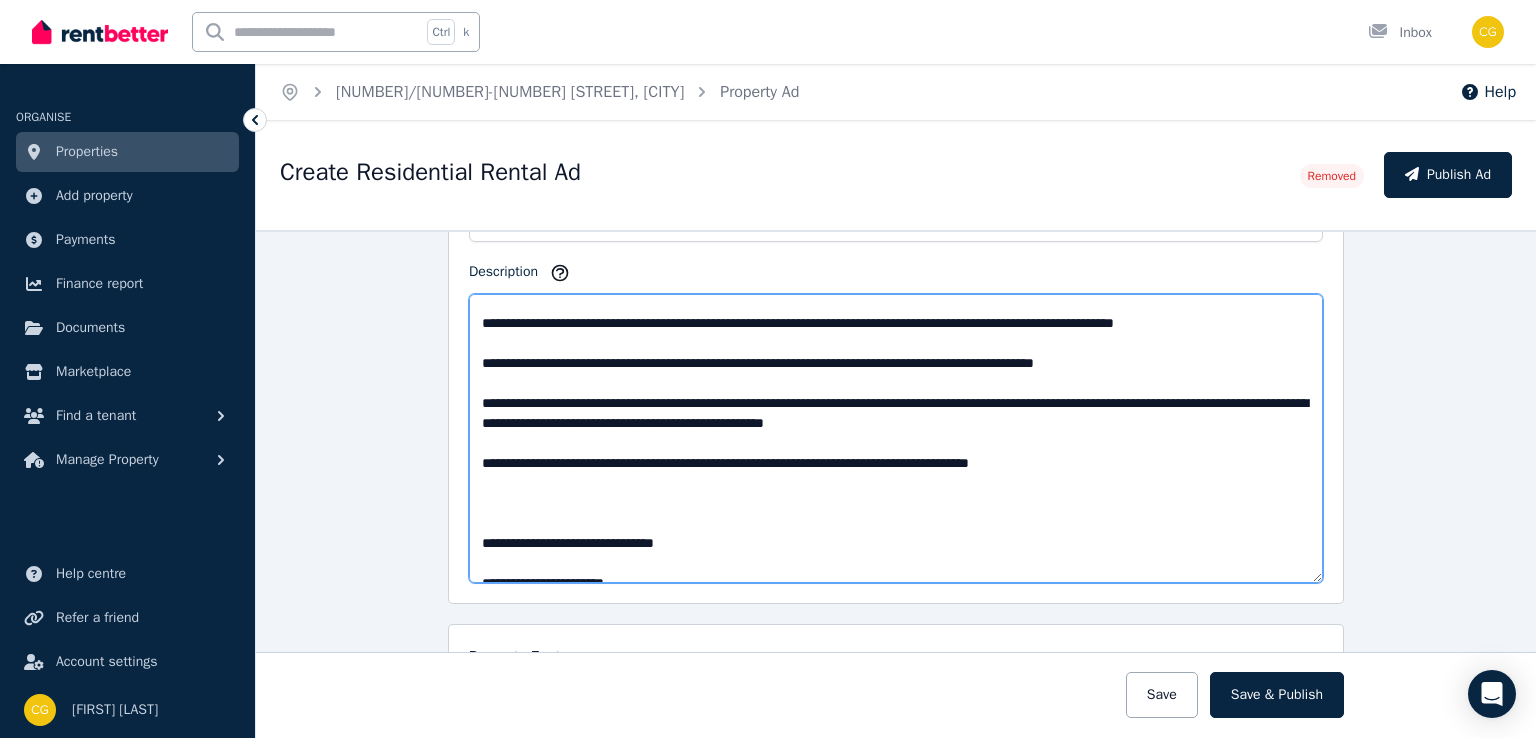 scroll, scrollTop: 452, scrollLeft: 0, axis: vertical 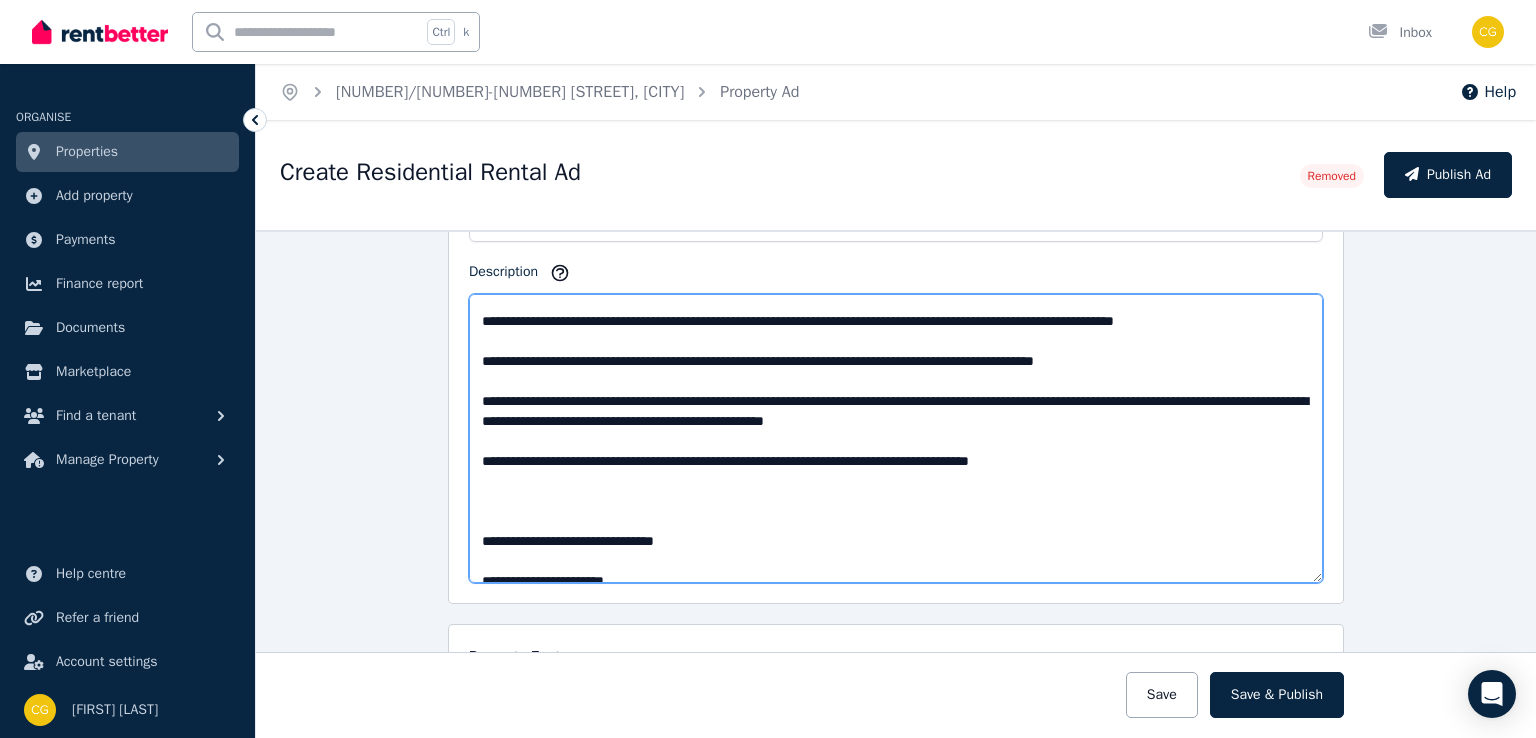 click on "Description" at bounding box center (896, 438) 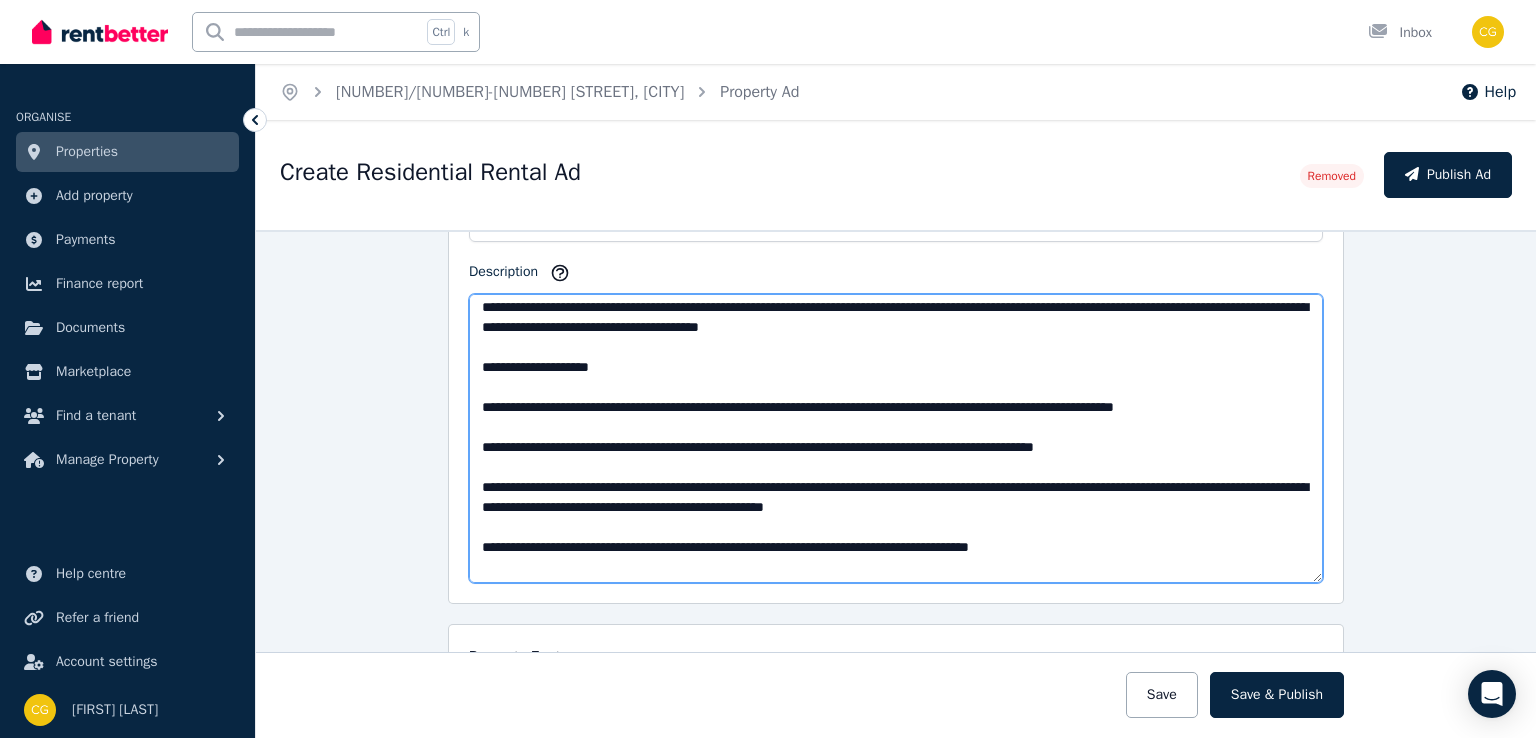 scroll, scrollTop: 359, scrollLeft: 0, axis: vertical 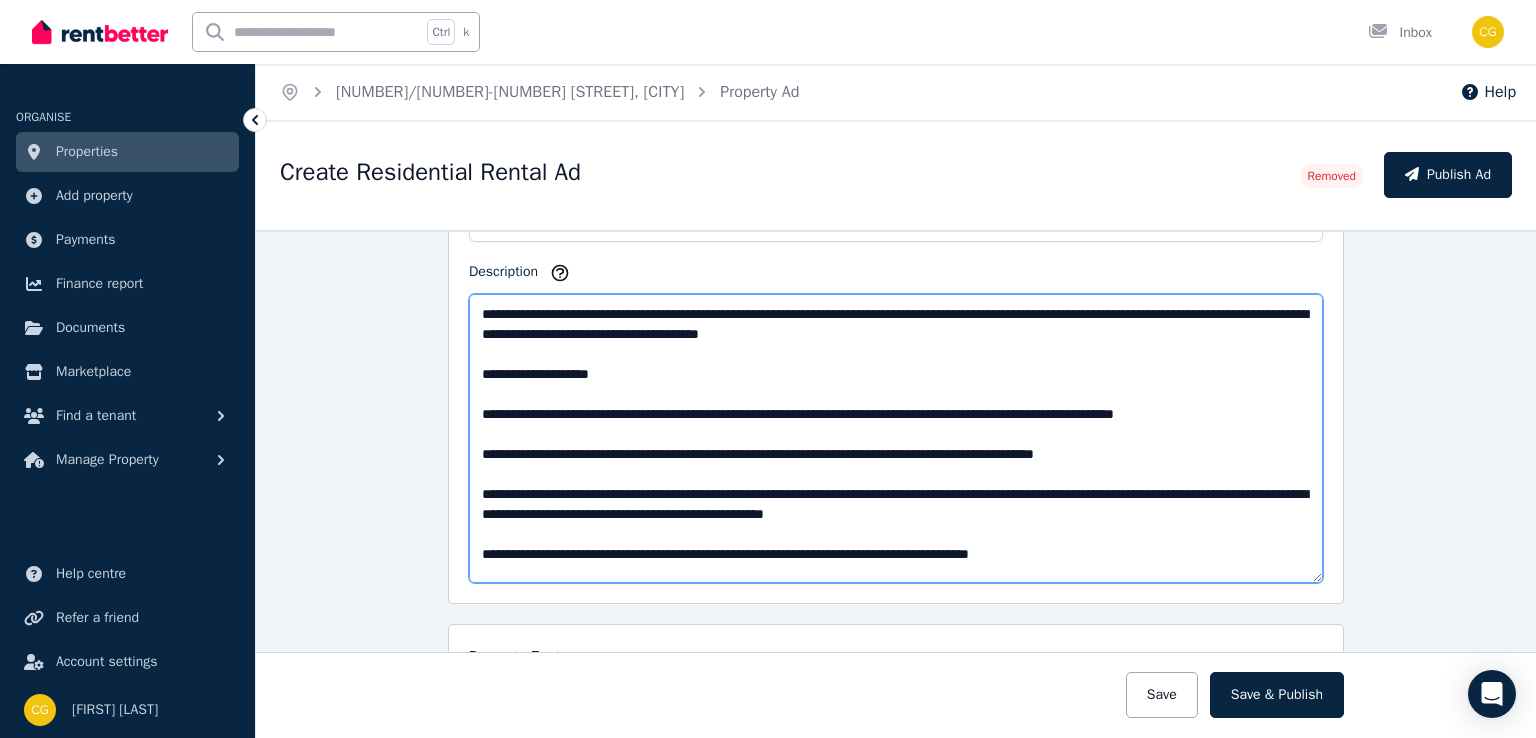 click on "Description" at bounding box center (896, 438) 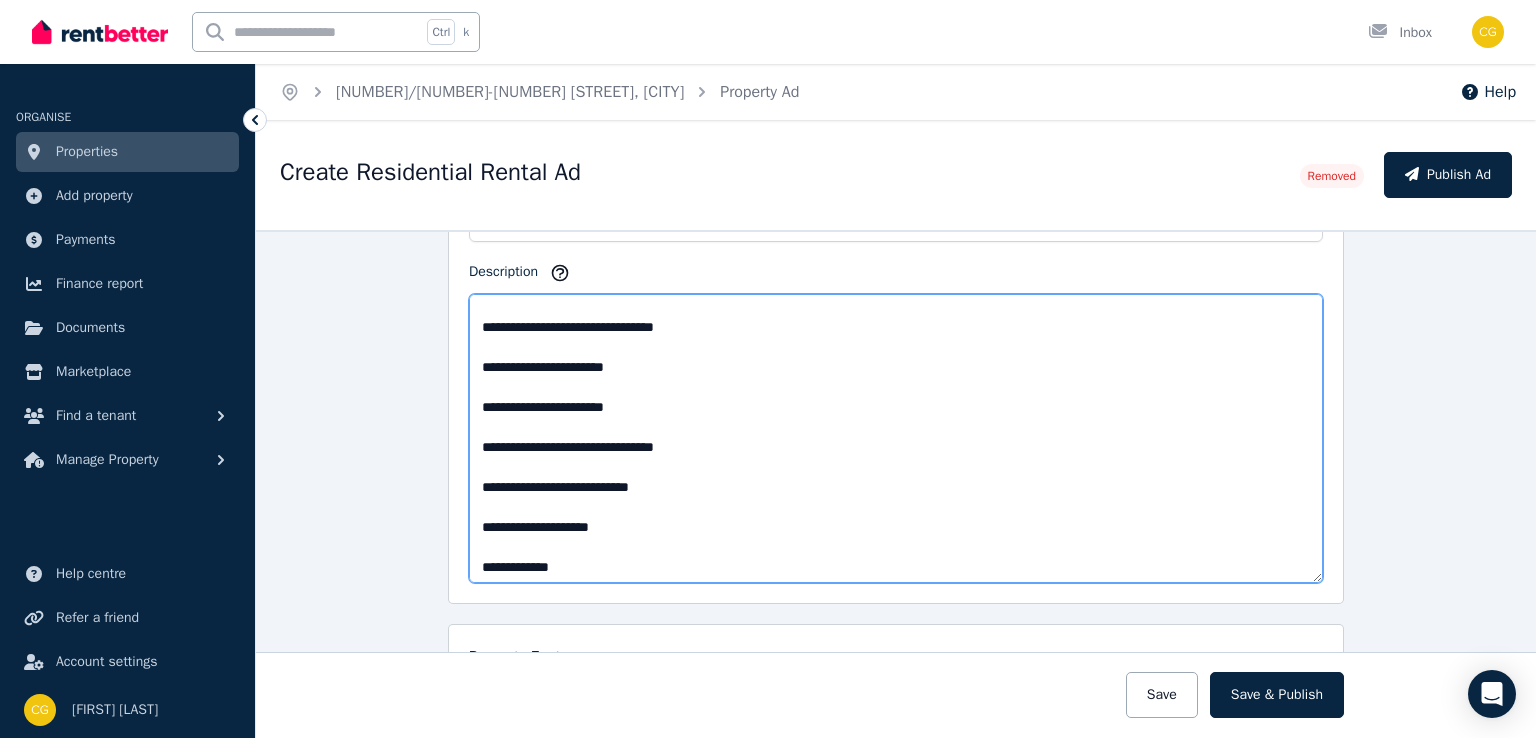 scroll, scrollTop: 722, scrollLeft: 0, axis: vertical 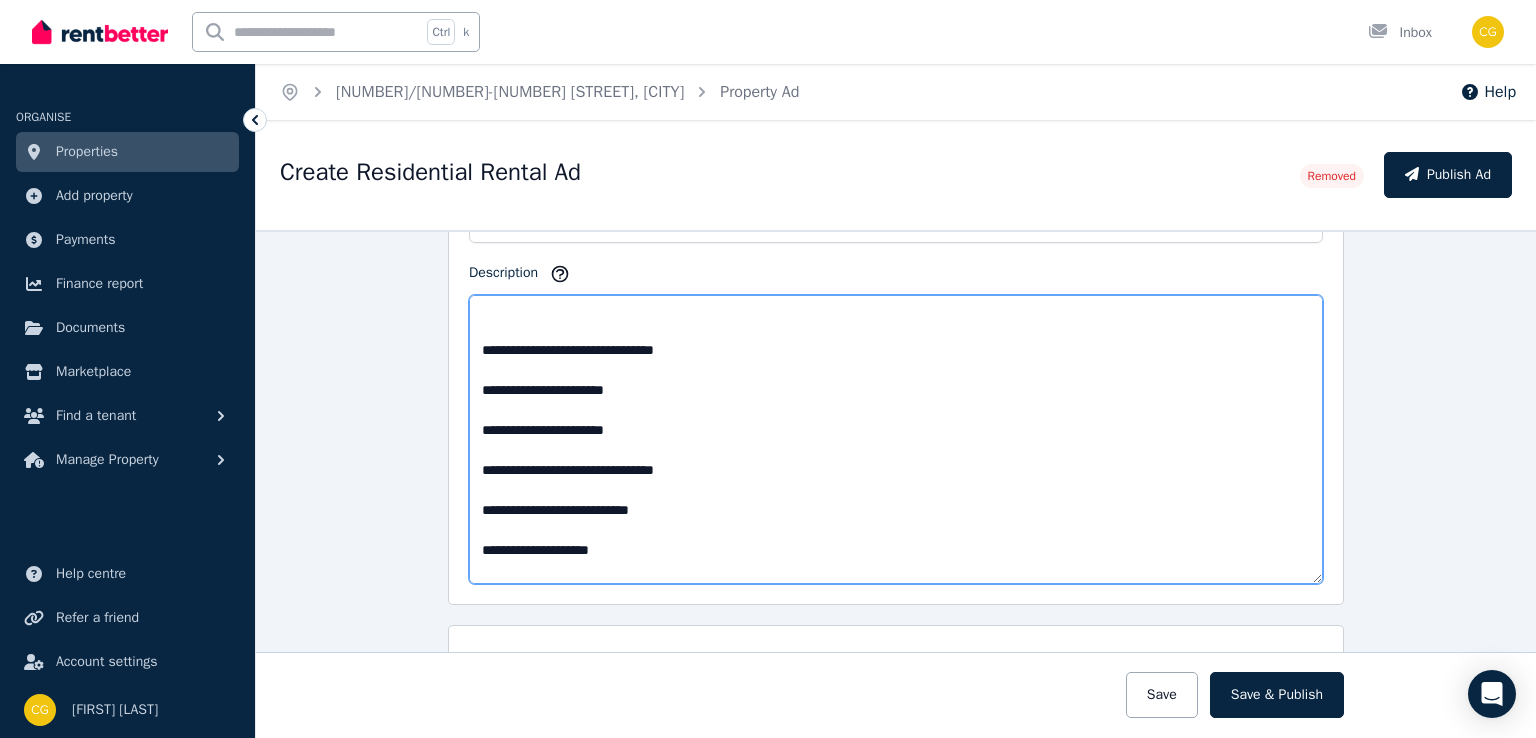 click on "Description" at bounding box center [896, 439] 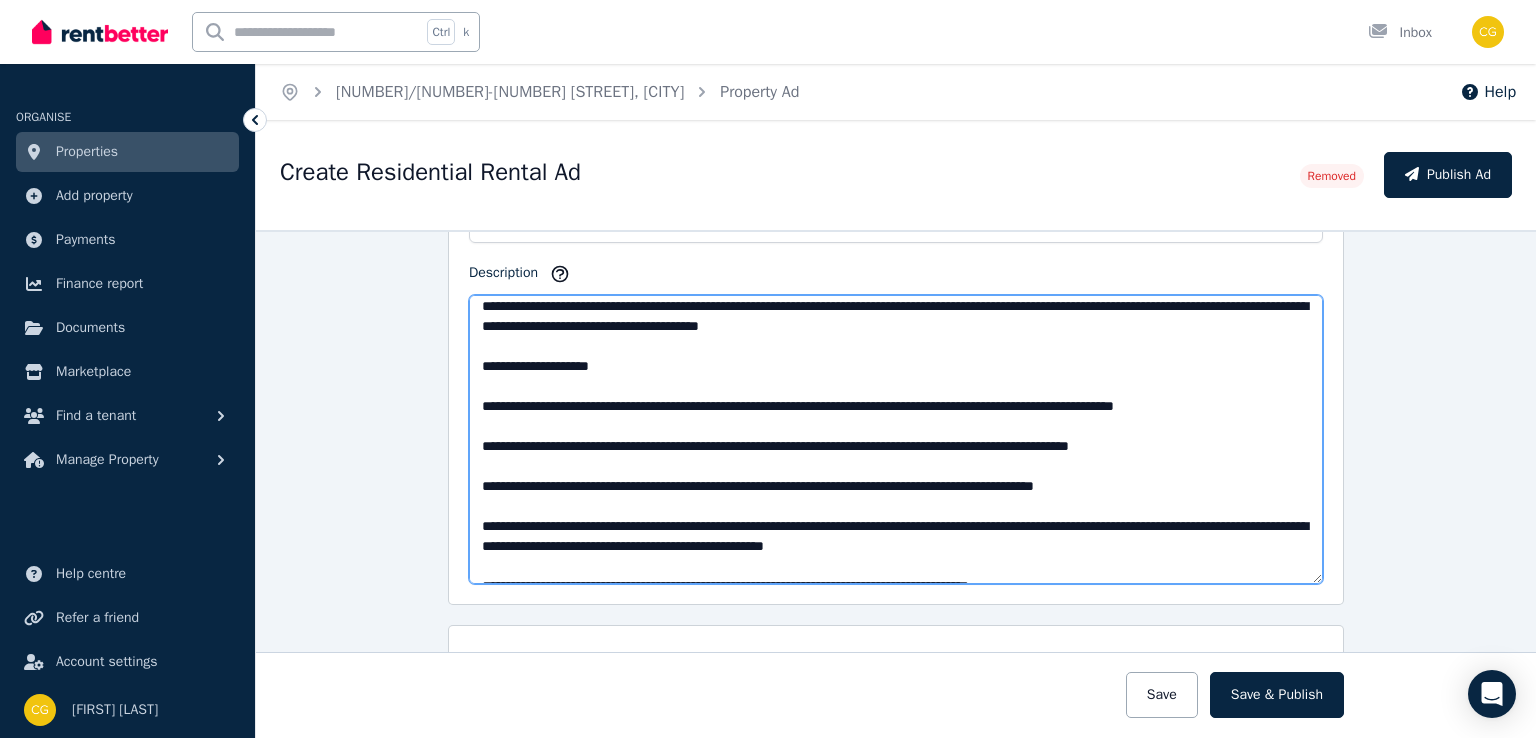 scroll, scrollTop: 369, scrollLeft: 0, axis: vertical 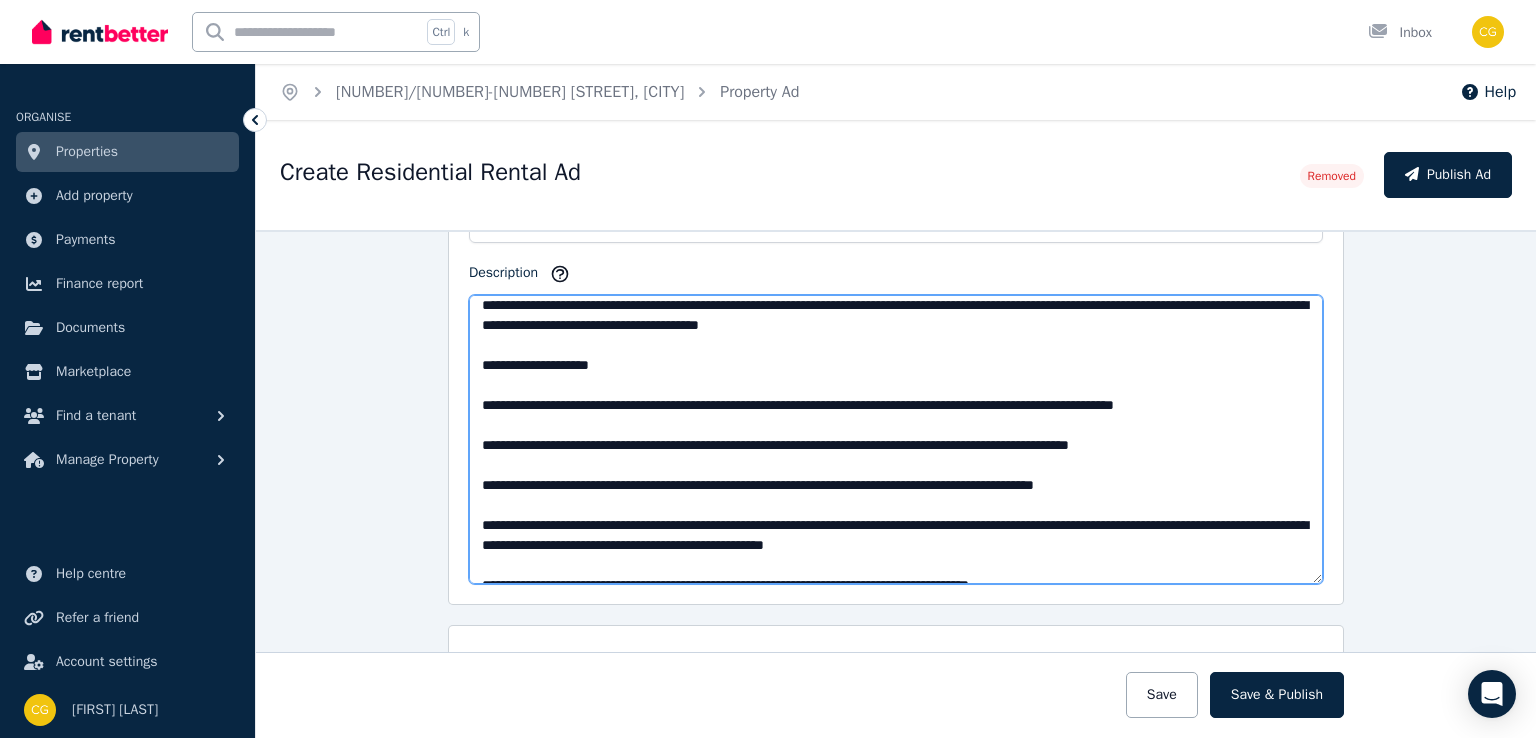 click on "Description" at bounding box center [896, 439] 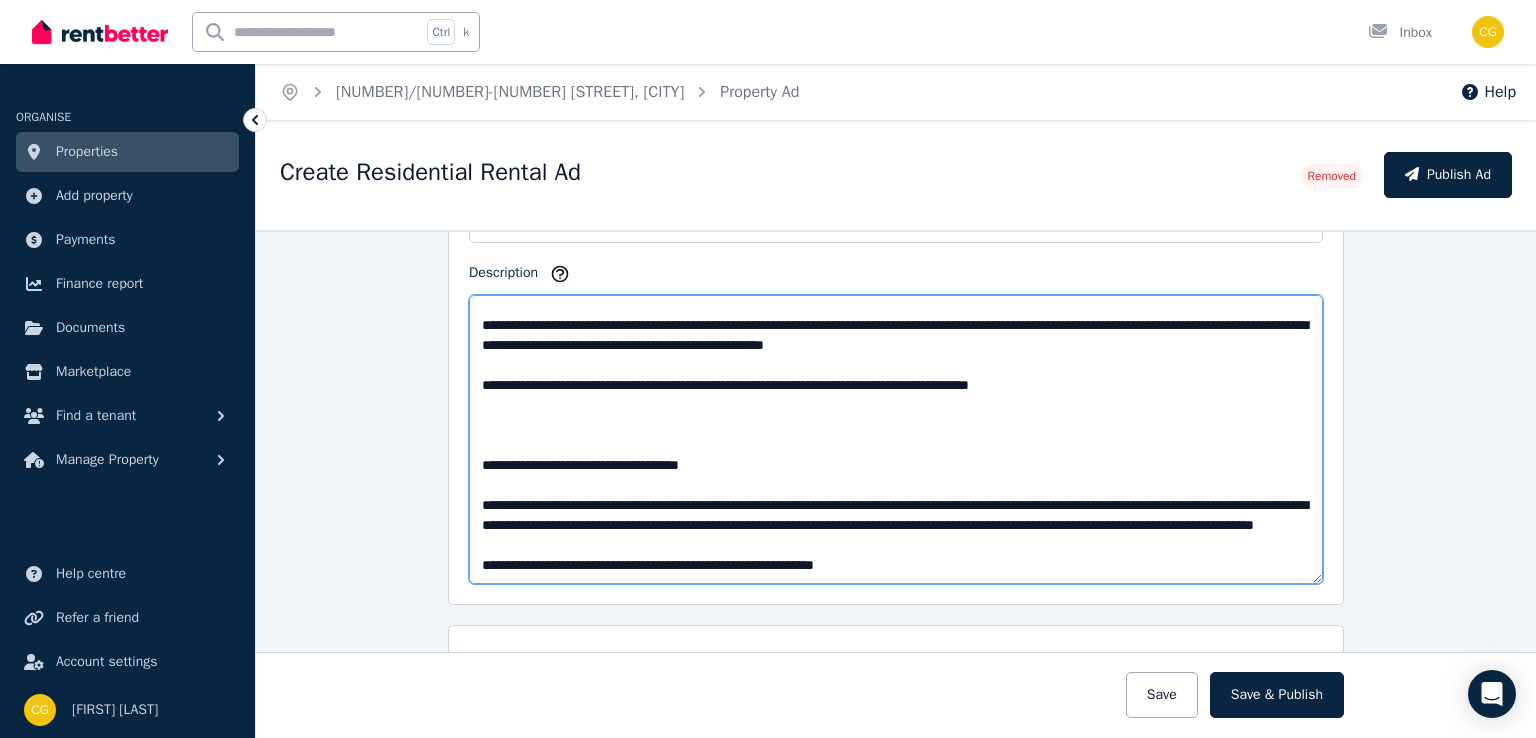 scroll, scrollTop: 588, scrollLeft: 0, axis: vertical 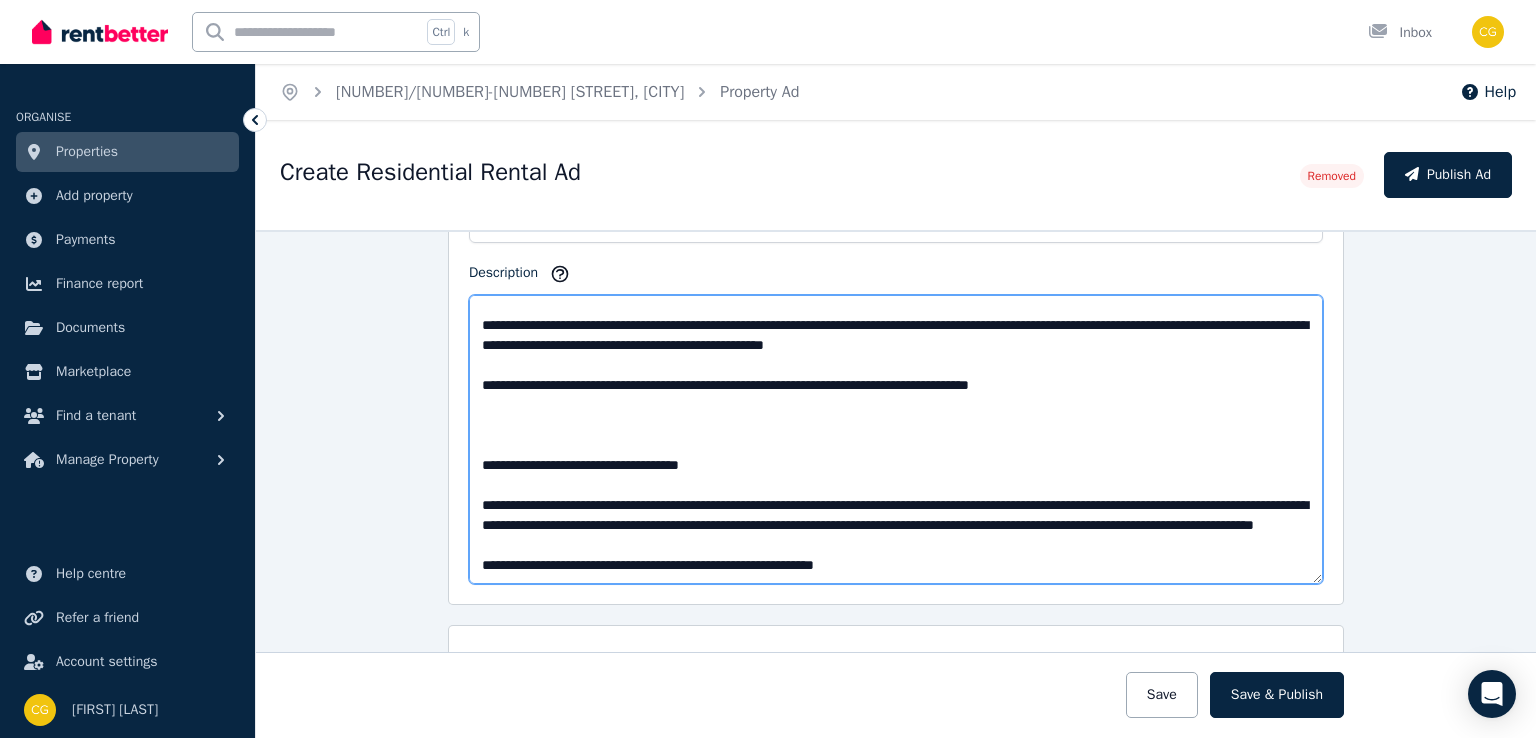 click on "Description" at bounding box center (896, 439) 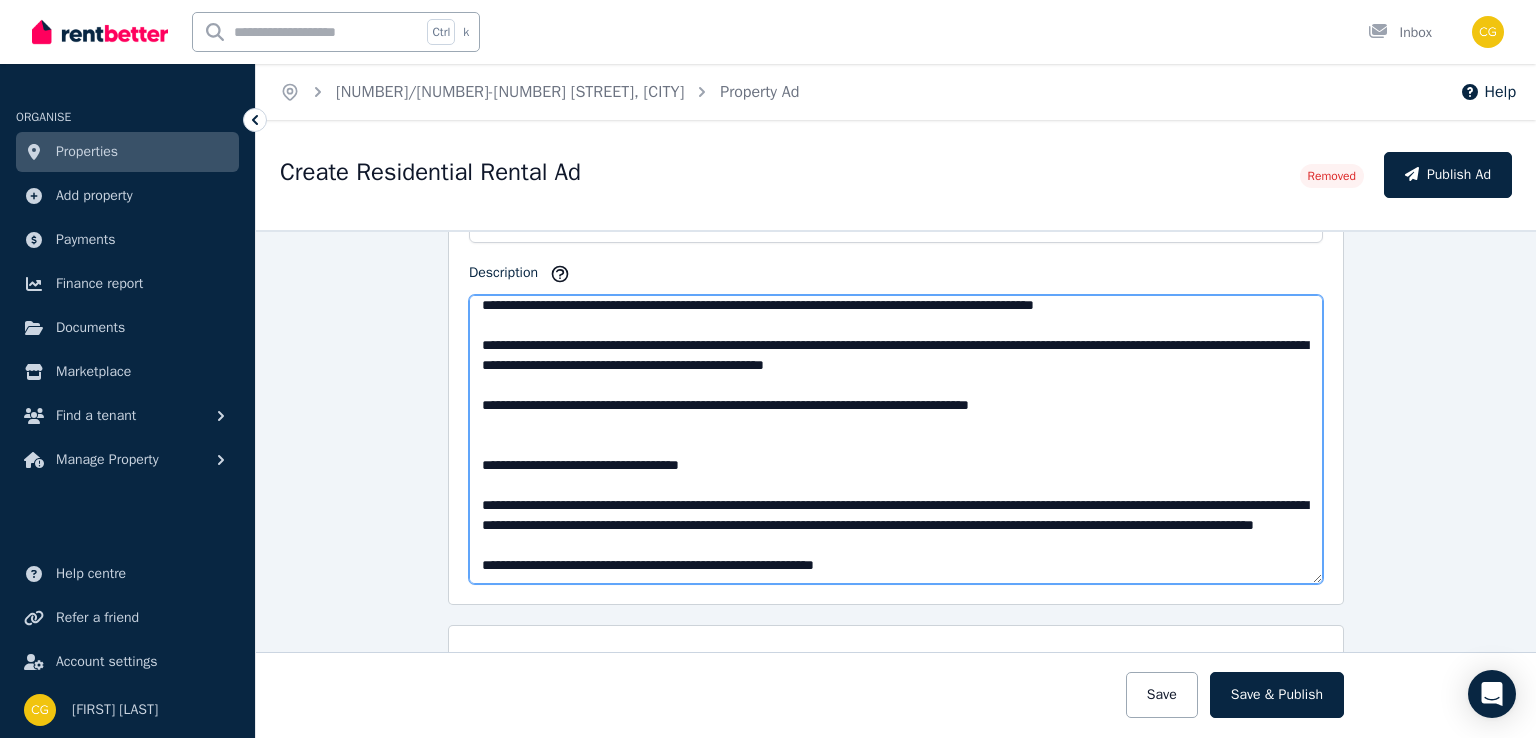 scroll, scrollTop: 588, scrollLeft: 0, axis: vertical 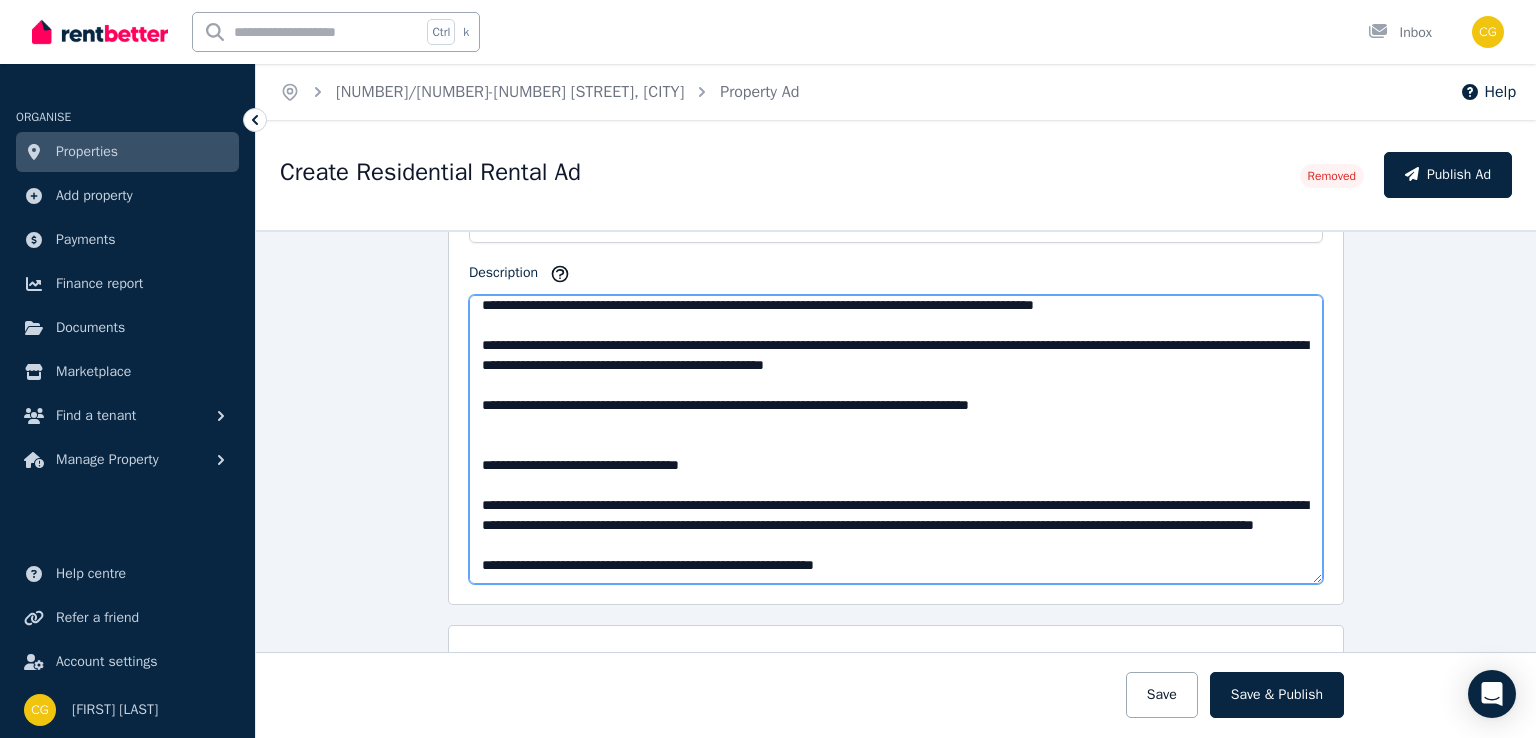 click on "Description" at bounding box center (896, 439) 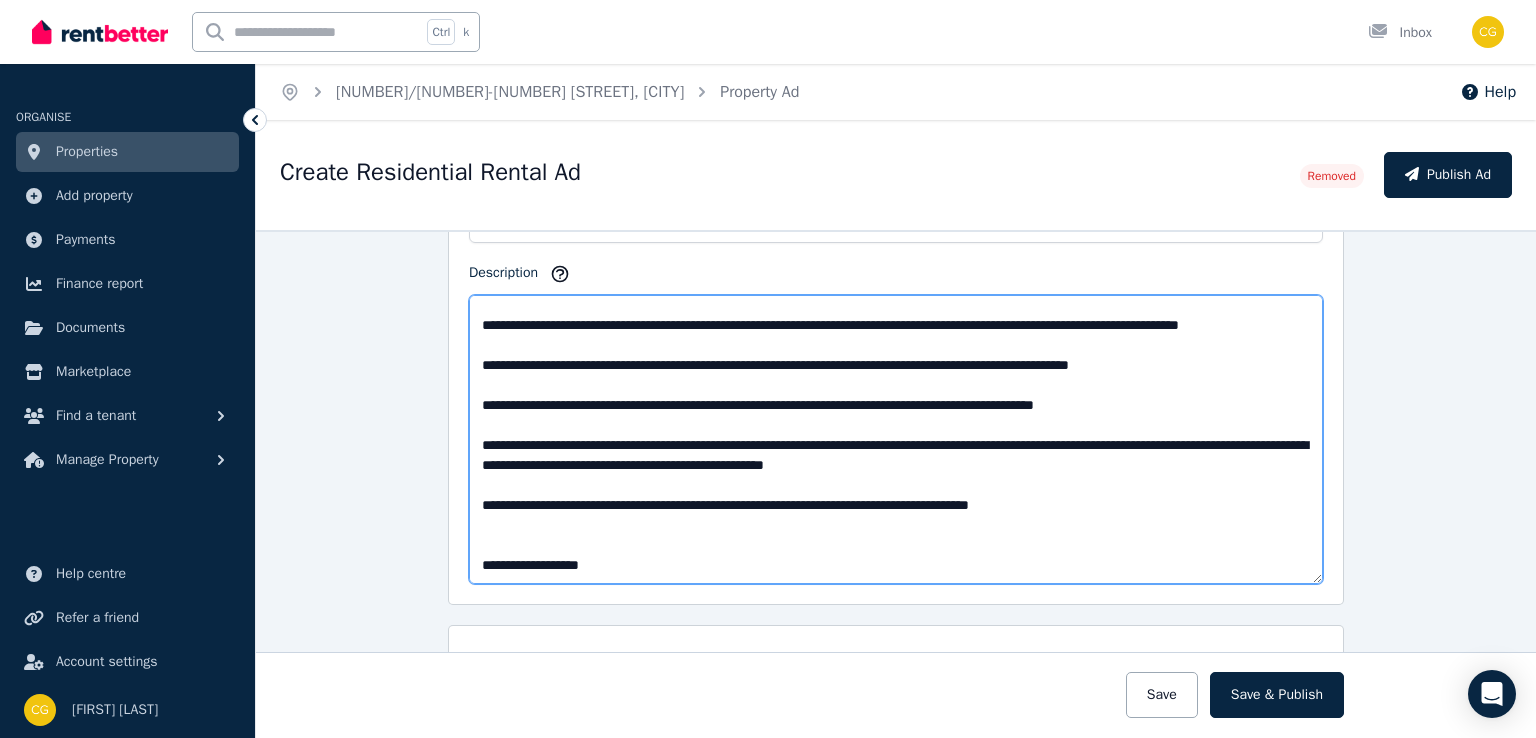 scroll, scrollTop: 508, scrollLeft: 0, axis: vertical 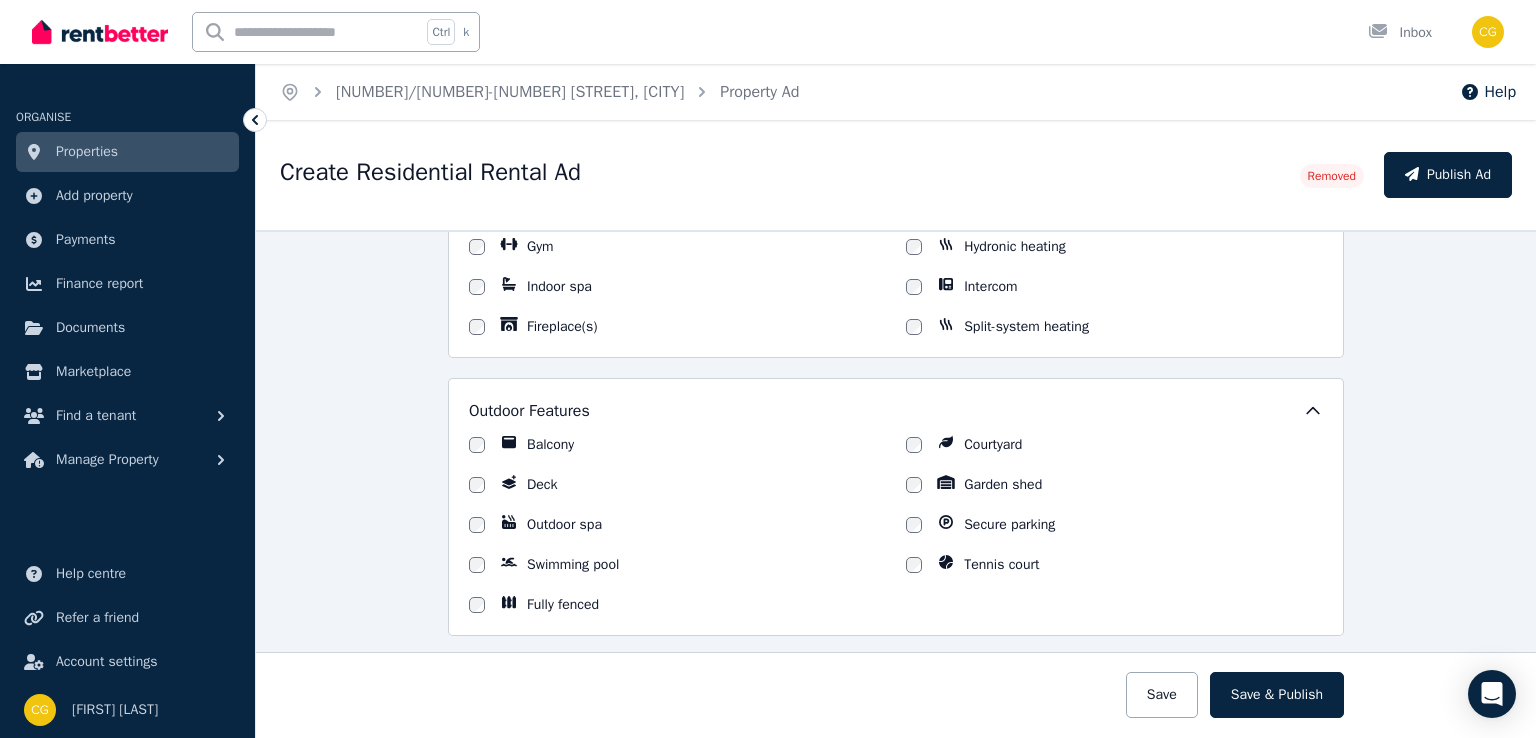 click on "Balcony Courtyard Deck Garden shed Outdoor spa Secure parking Swimming pool Tennis court Fully fenced" at bounding box center [896, 525] 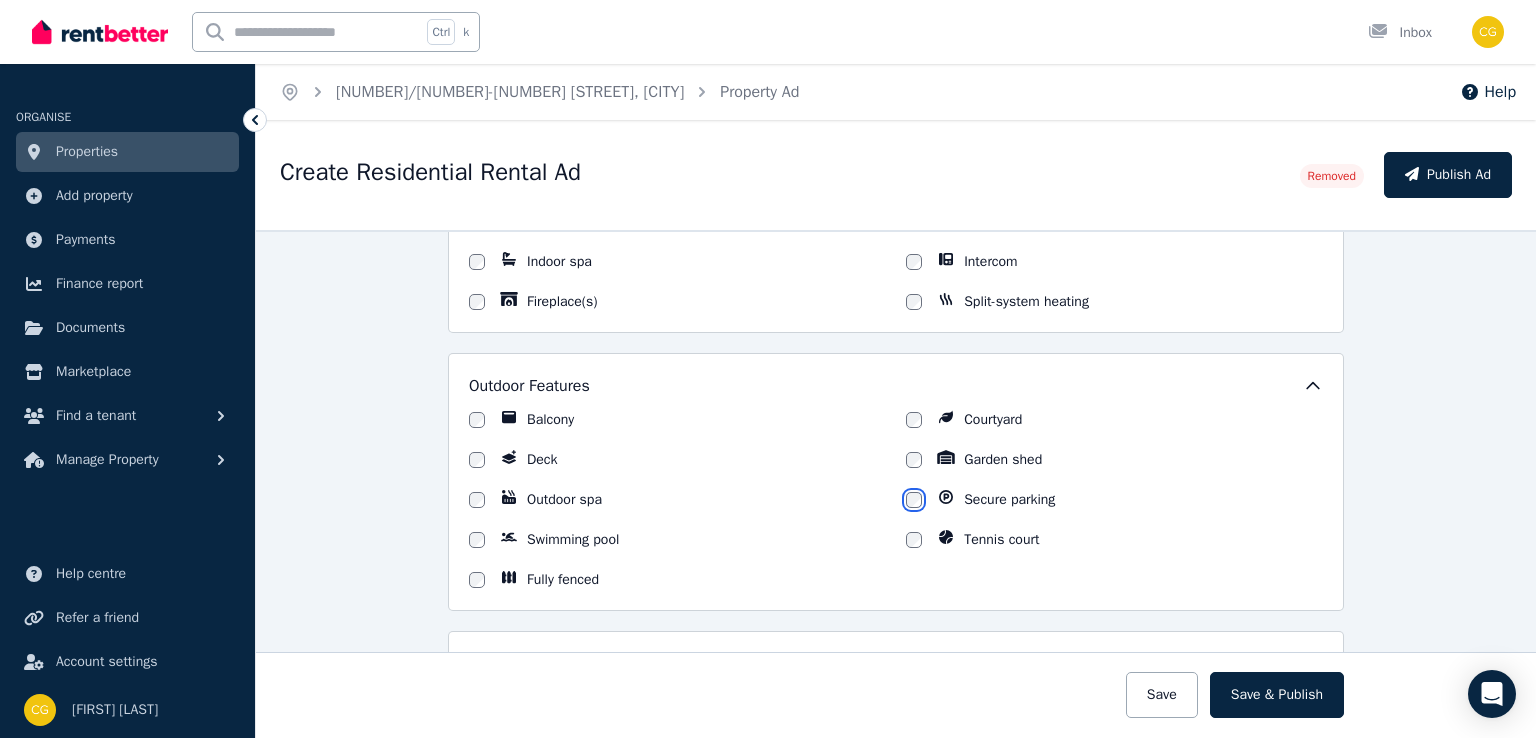 scroll, scrollTop: 1692, scrollLeft: 0, axis: vertical 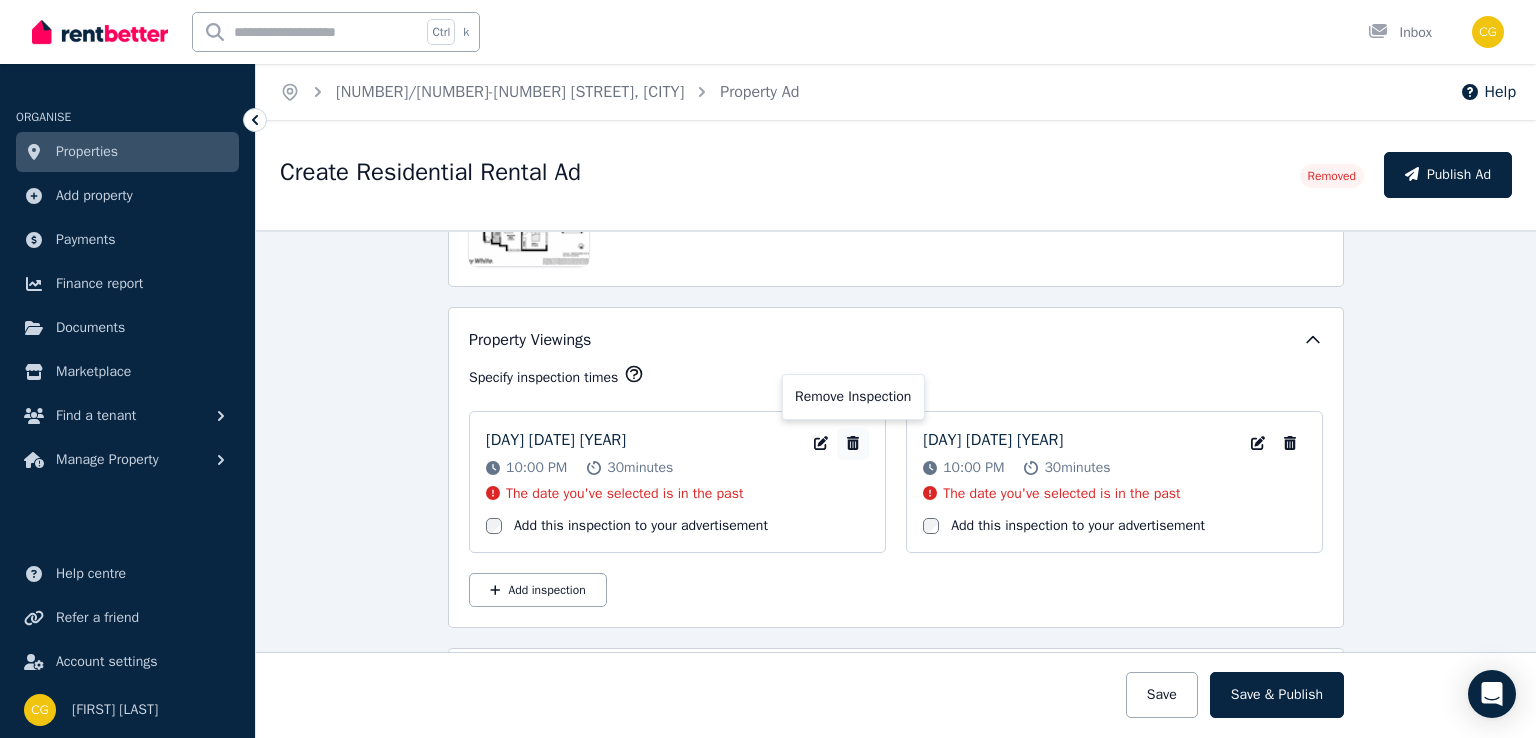 click 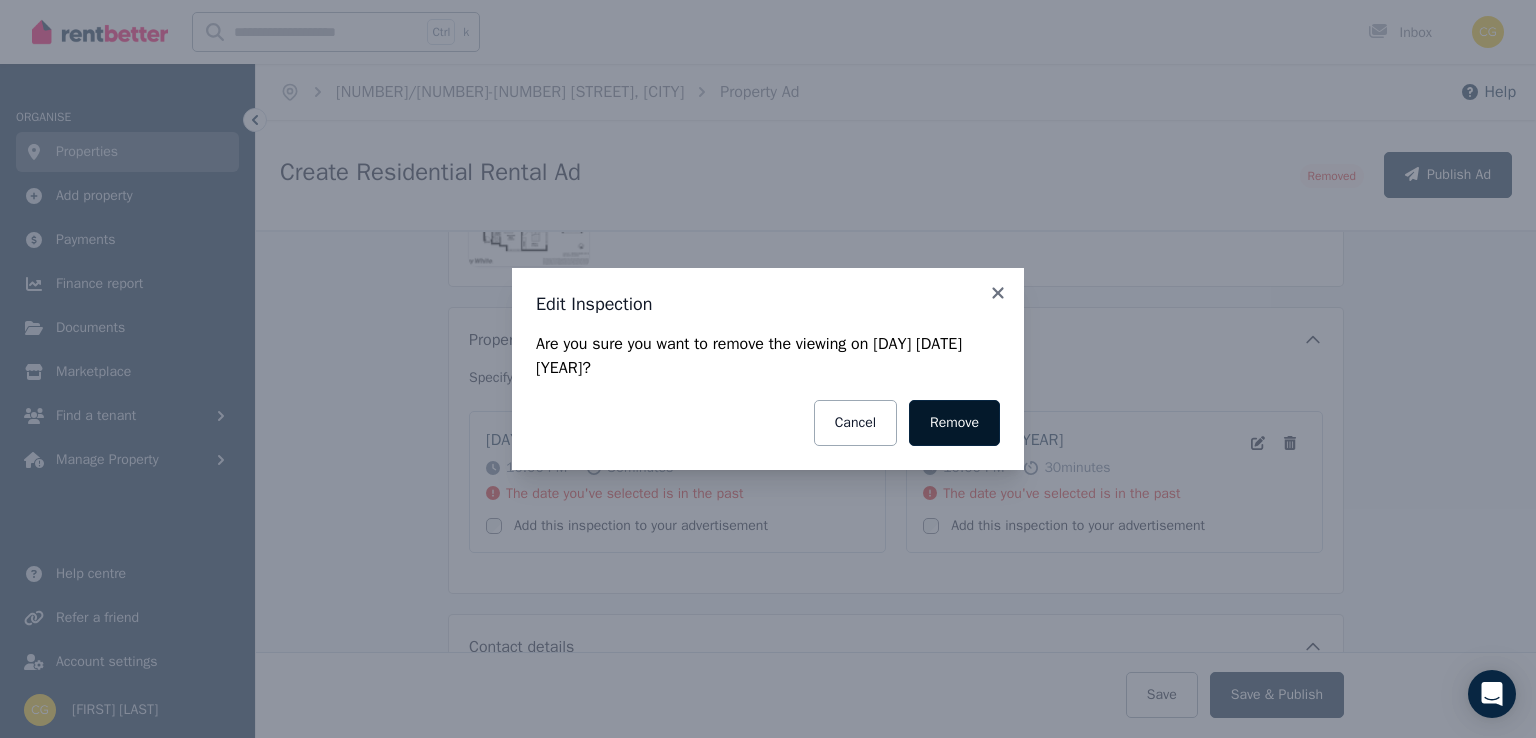 click on "Remove" at bounding box center (954, 423) 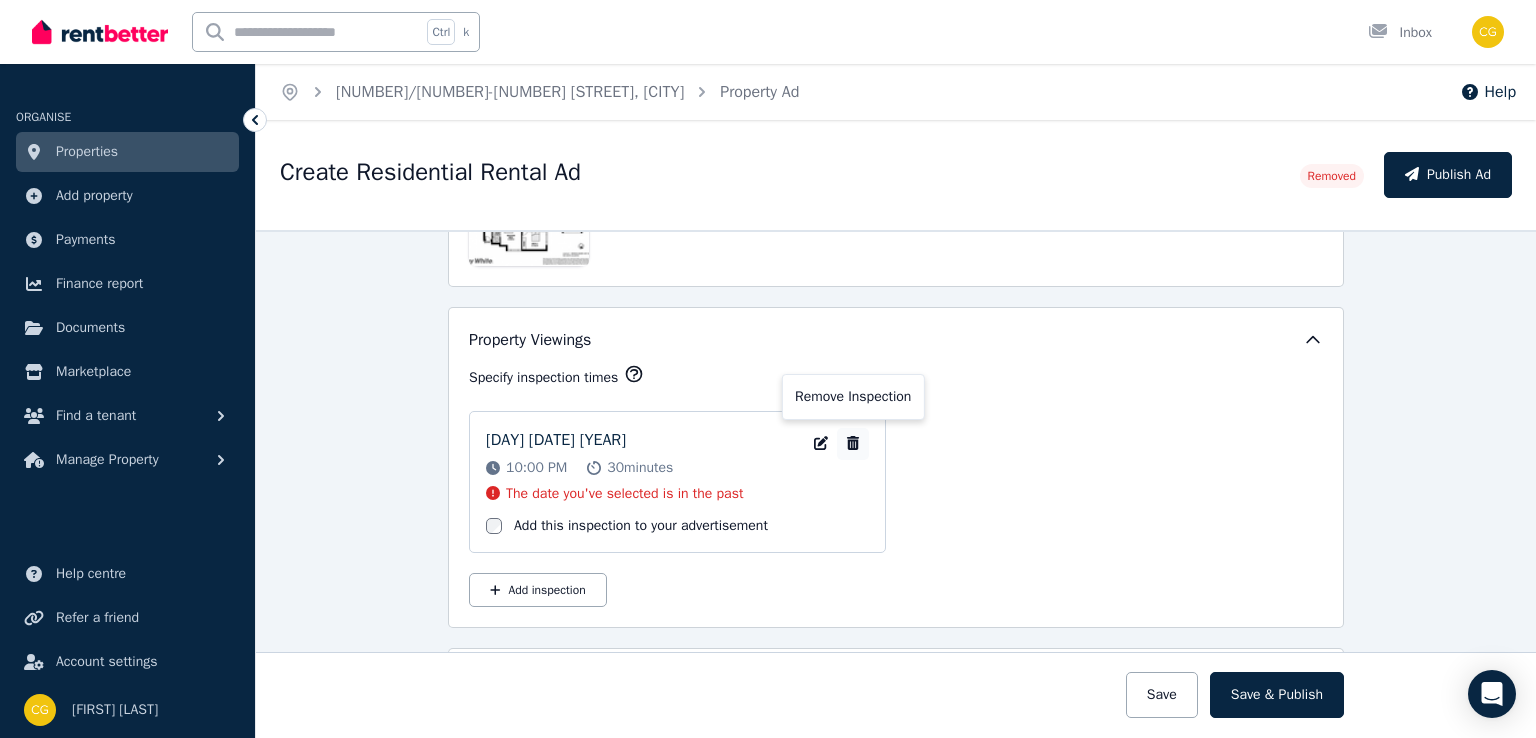 click 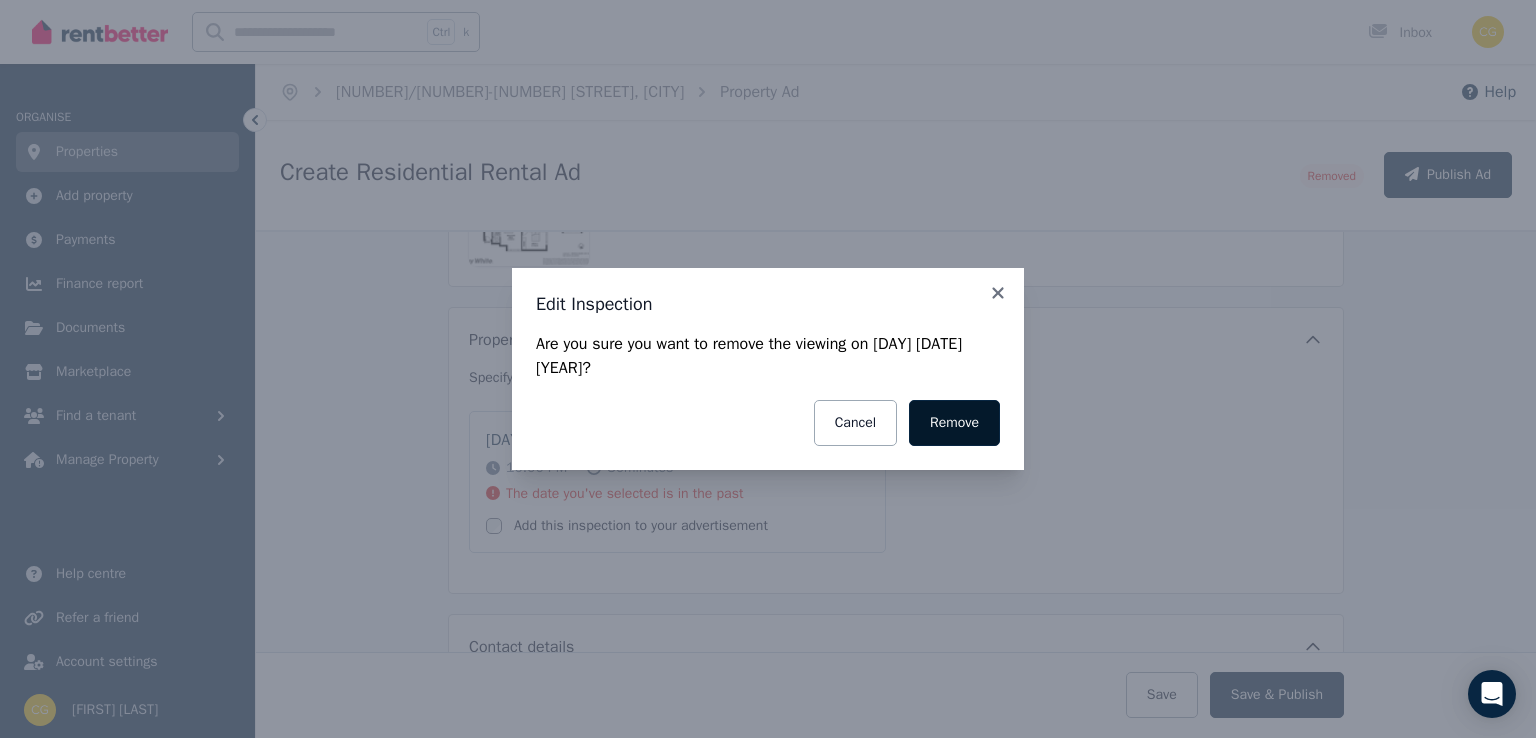 click on "Remove" at bounding box center (954, 423) 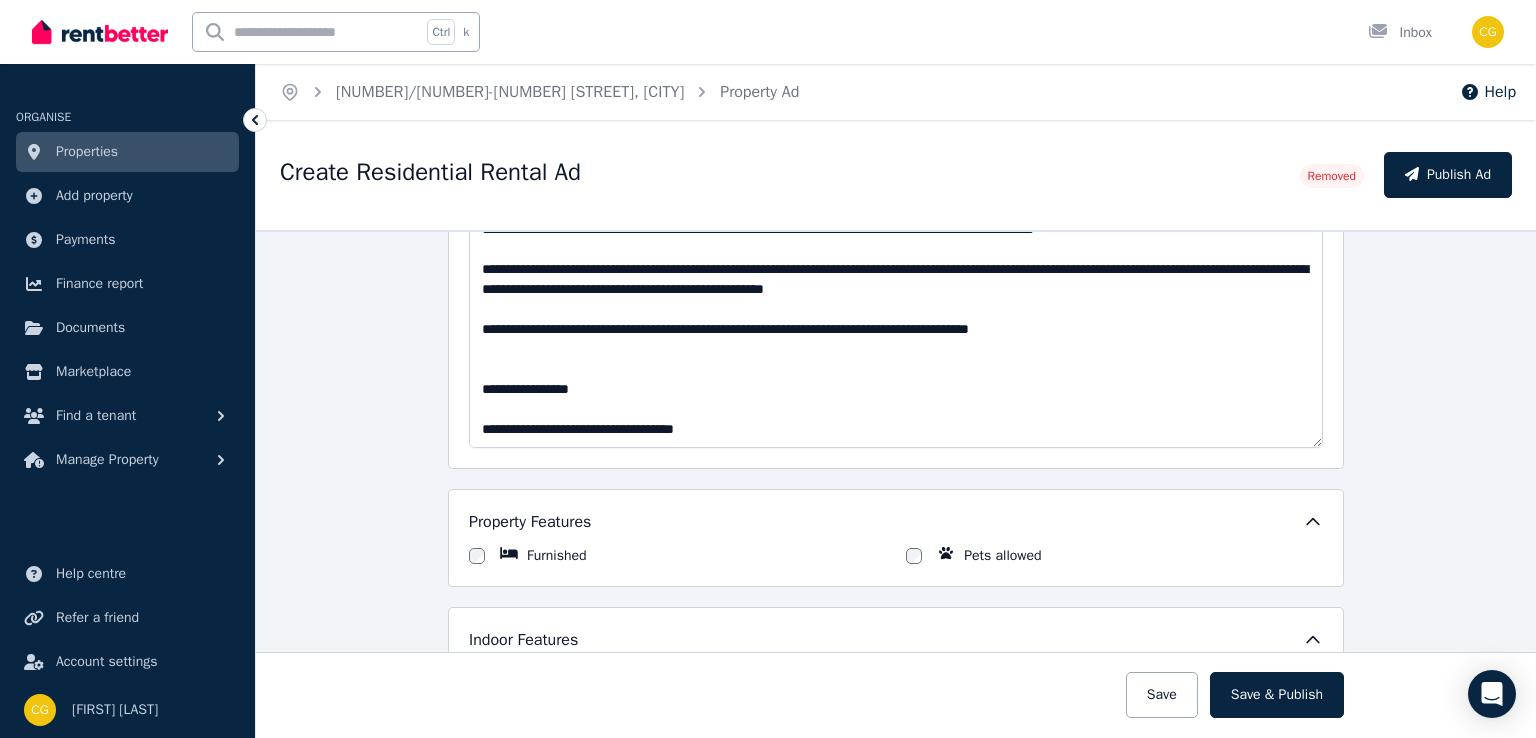 scroll, scrollTop: 1065, scrollLeft: 0, axis: vertical 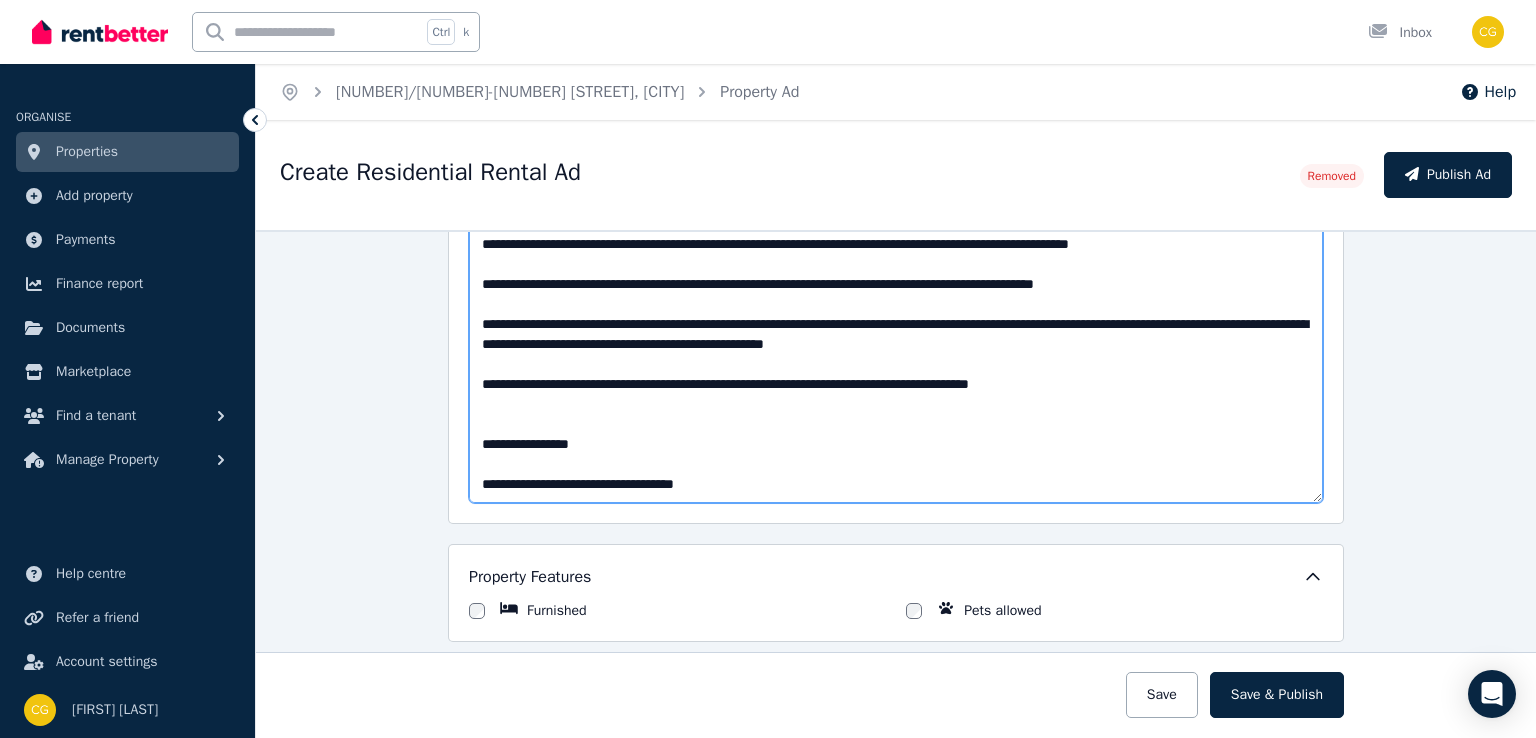 click on "Description" at bounding box center (896, 358) 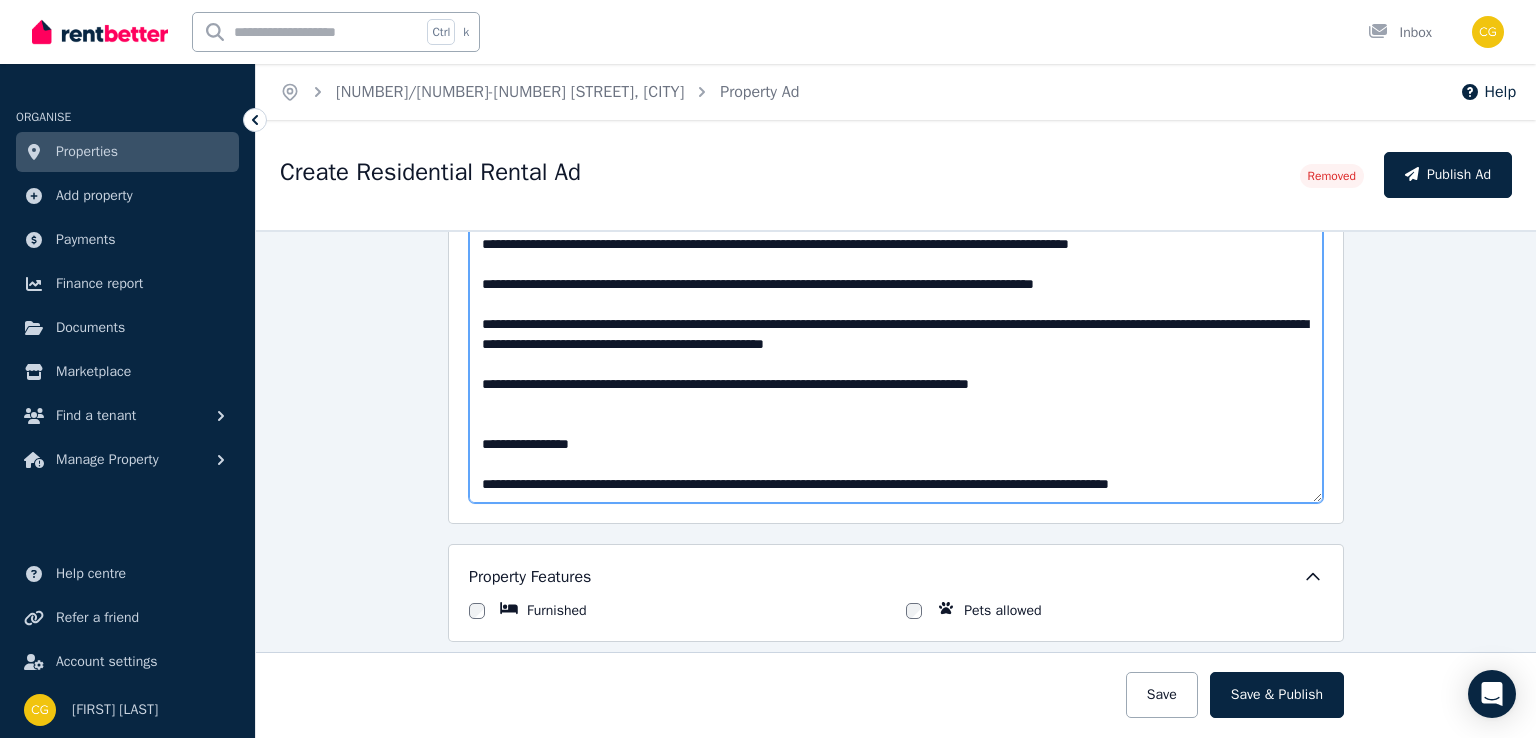 scroll, scrollTop: 540, scrollLeft: 0, axis: vertical 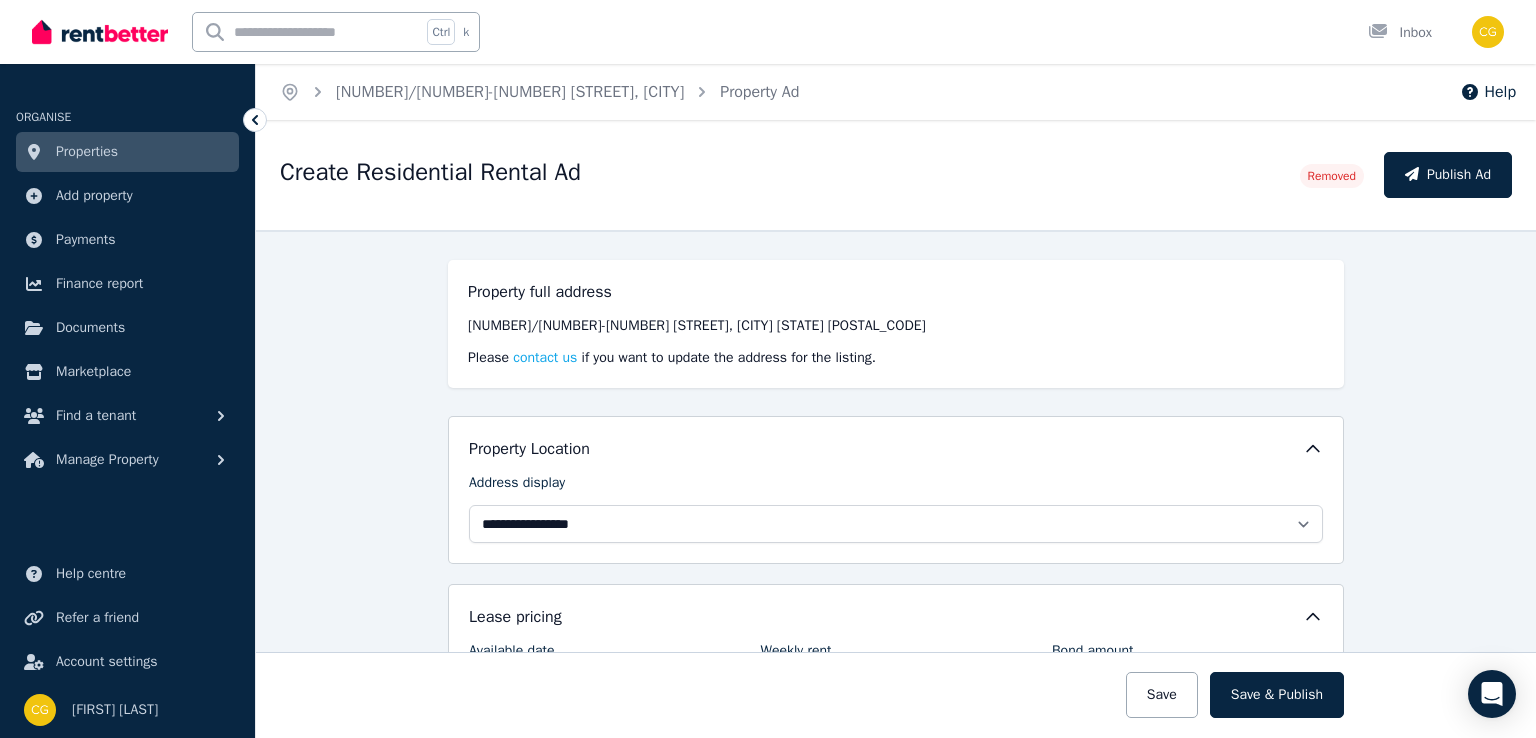 drag, startPoint x: 824, startPoint y: 469, endPoint x: 615, endPoint y: 325, distance: 253.80504 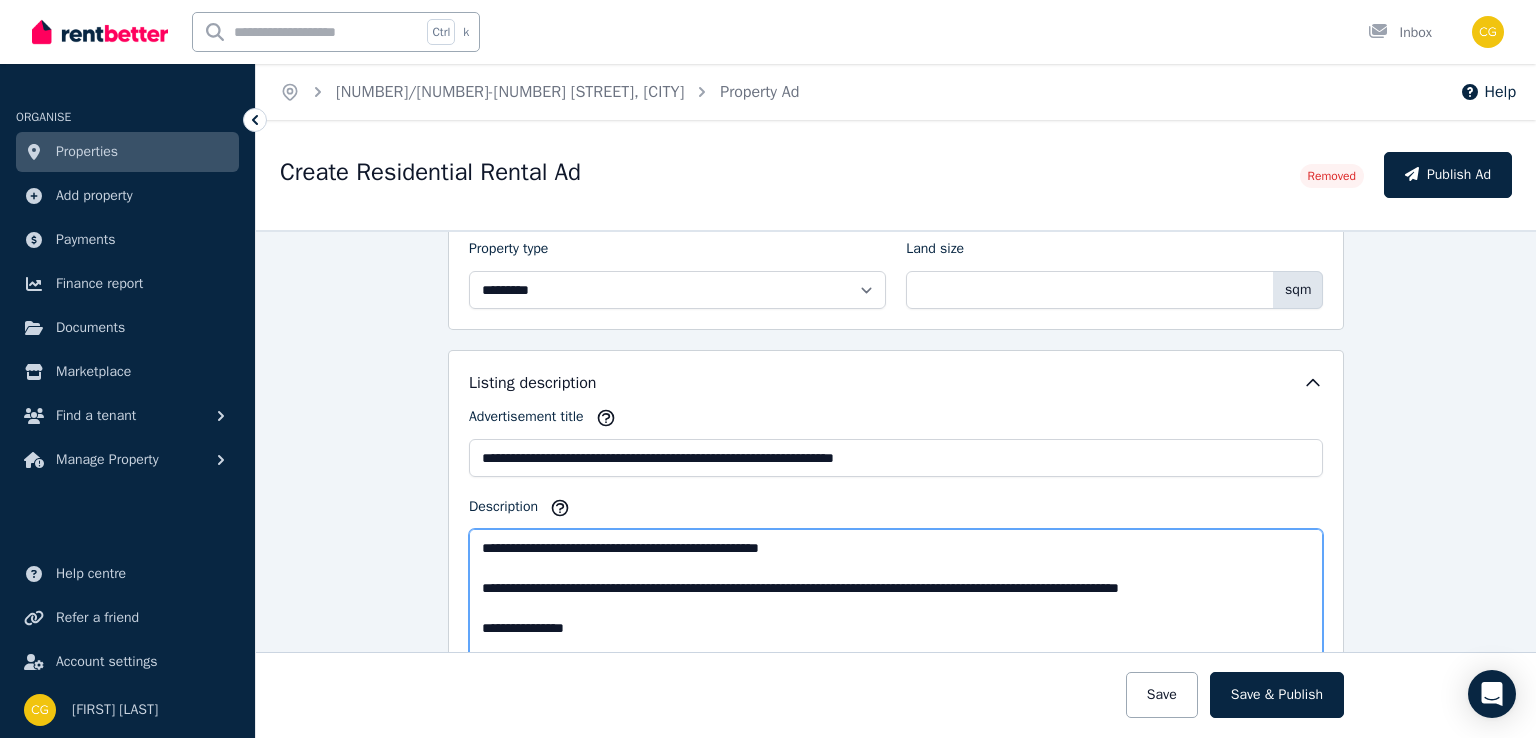 scroll, scrollTop: 892, scrollLeft: 0, axis: vertical 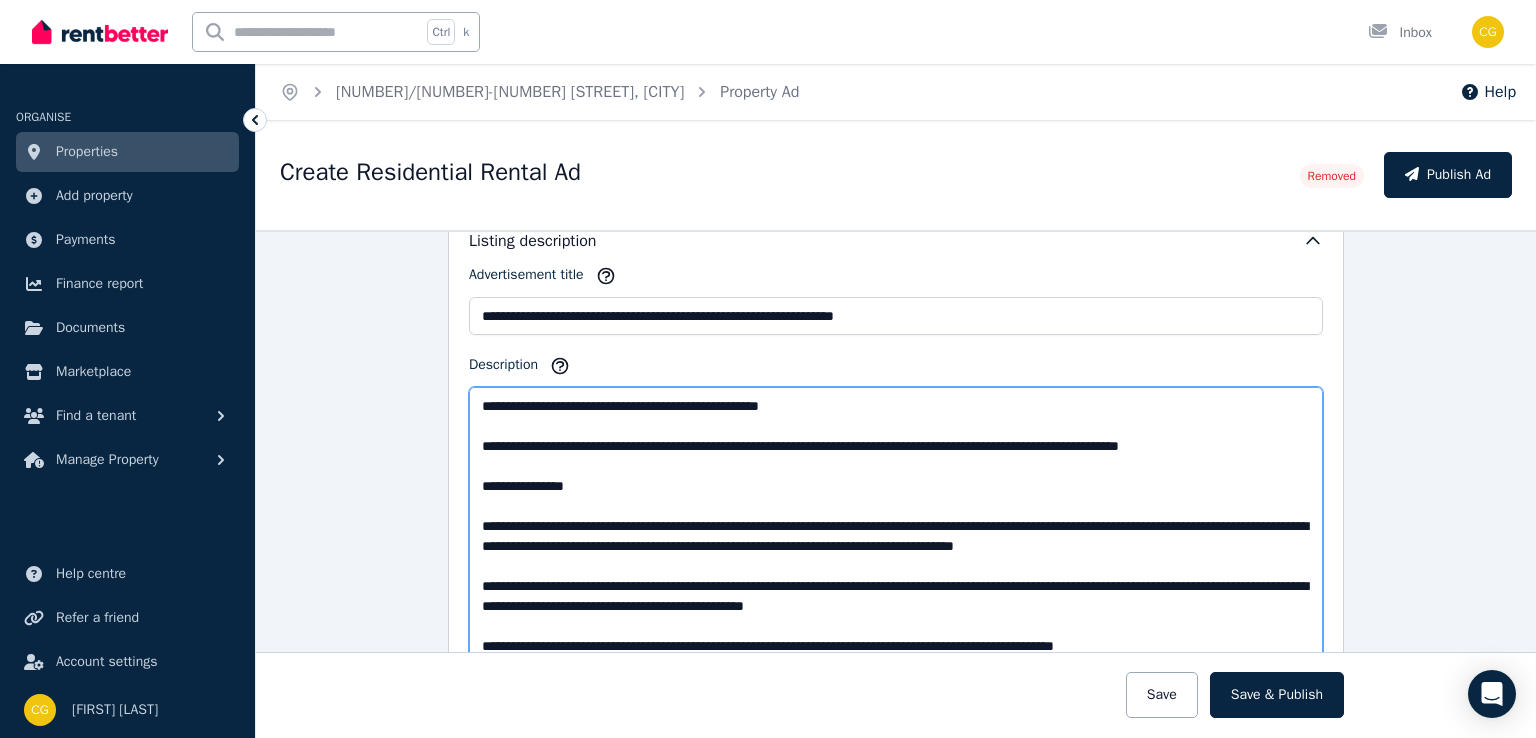 click on "Description" at bounding box center (896, 531) 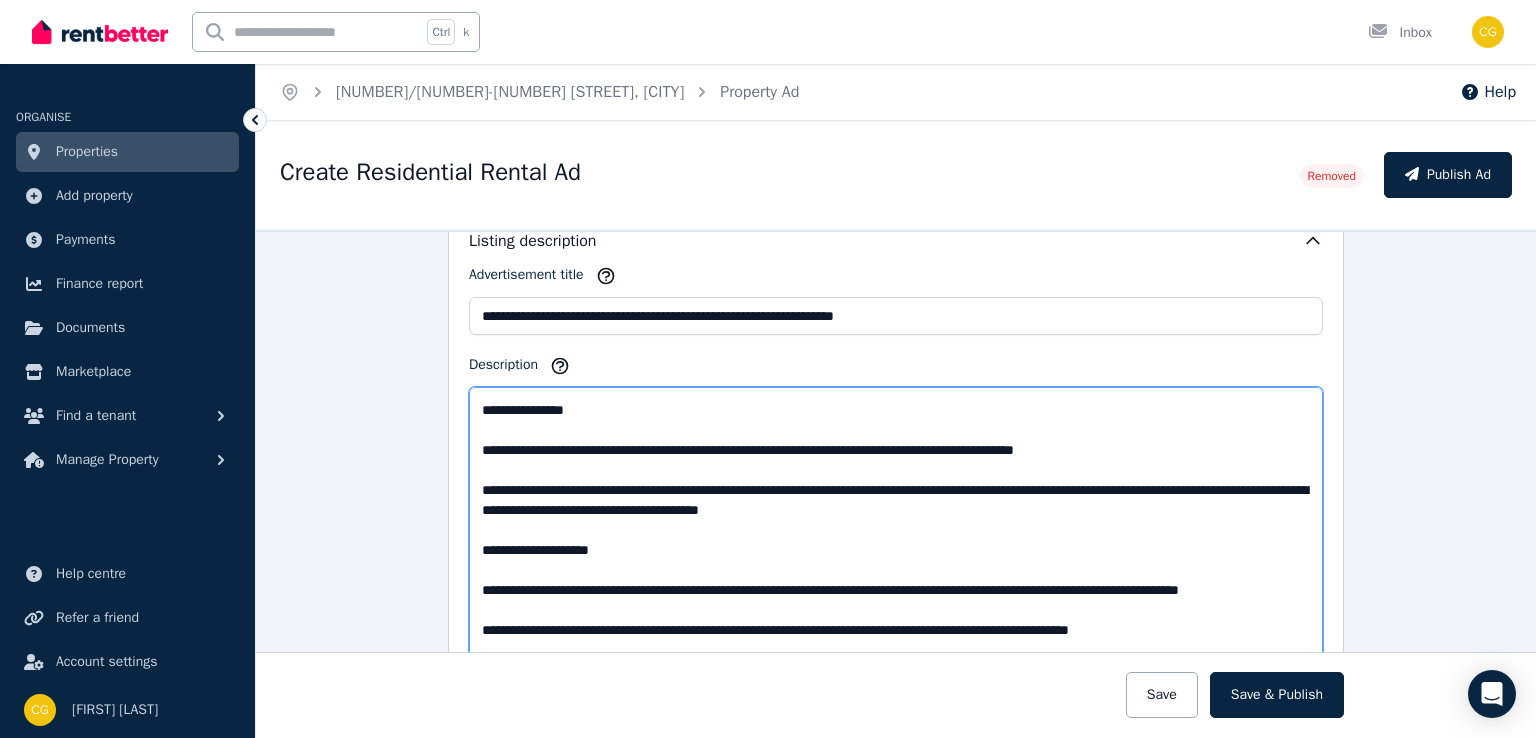scroll, scrollTop: 277, scrollLeft: 0, axis: vertical 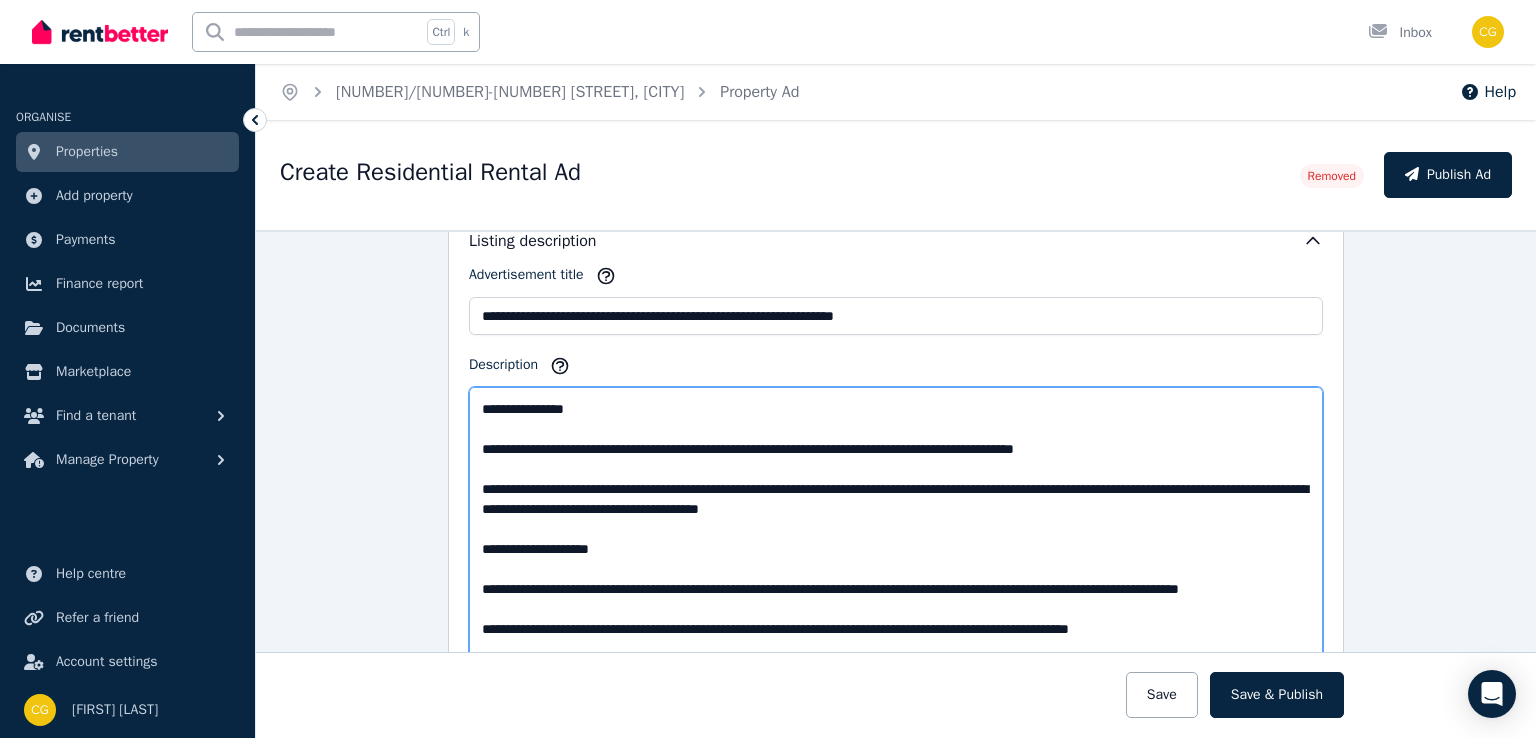 click on "Description" at bounding box center (896, 531) 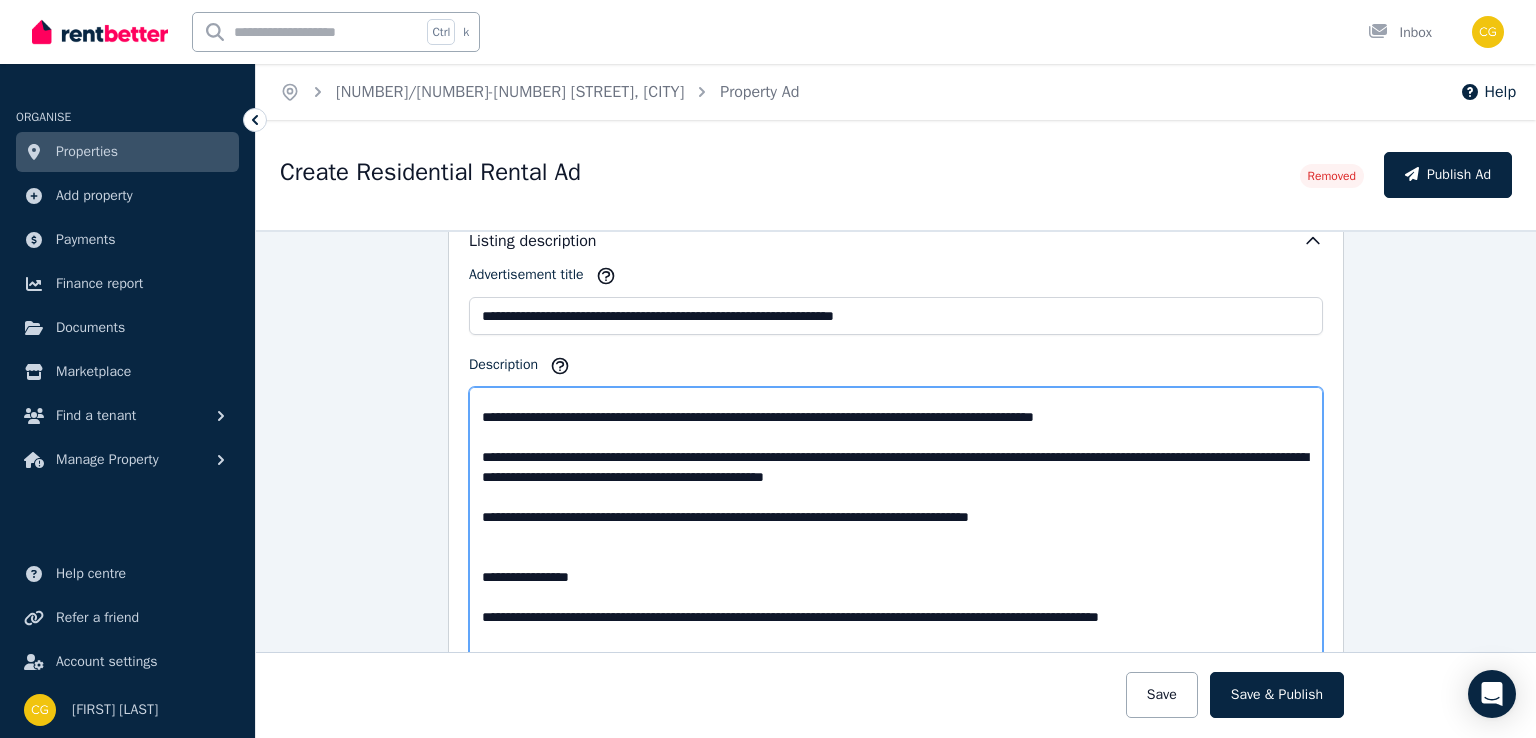scroll, scrollTop: 568, scrollLeft: 0, axis: vertical 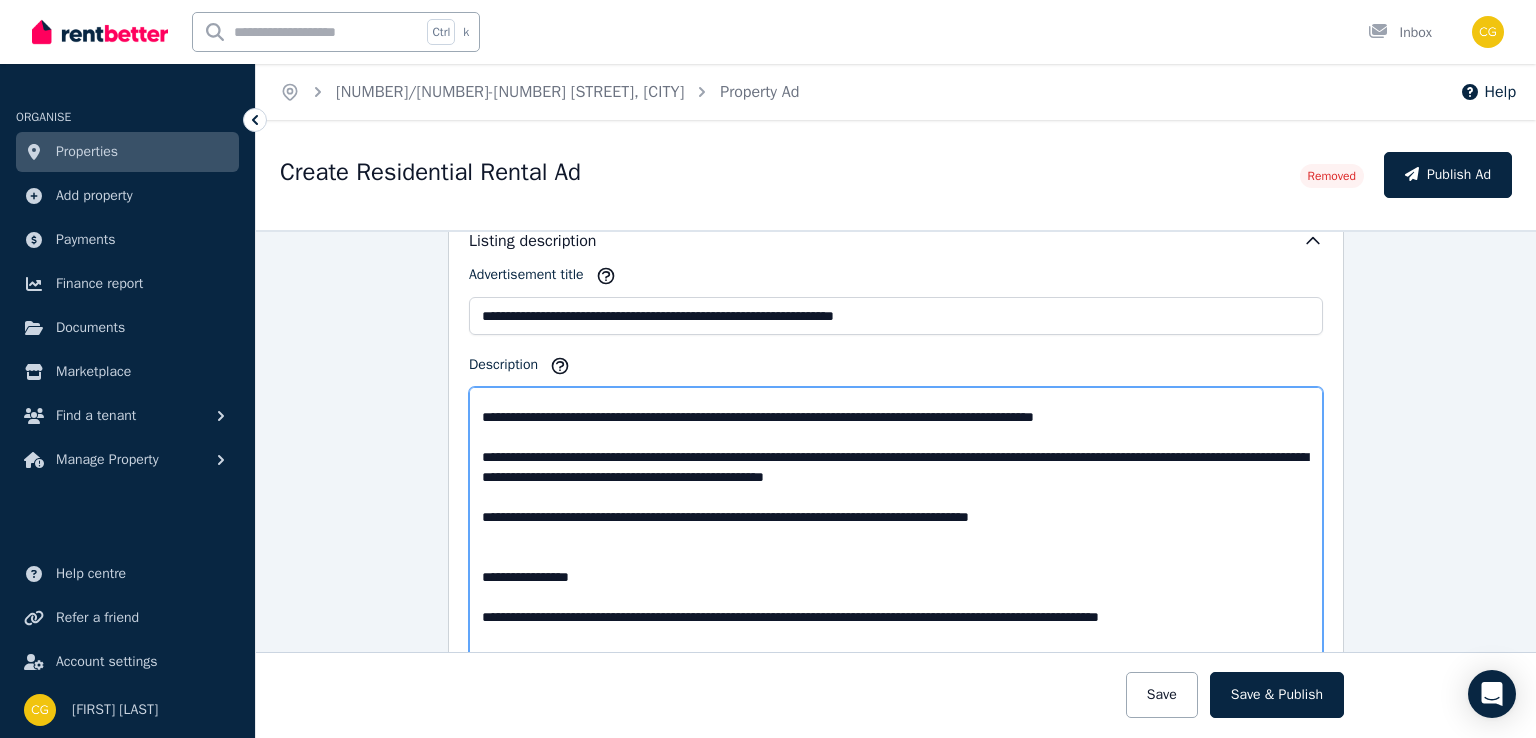 click on "Description" at bounding box center (896, 531) 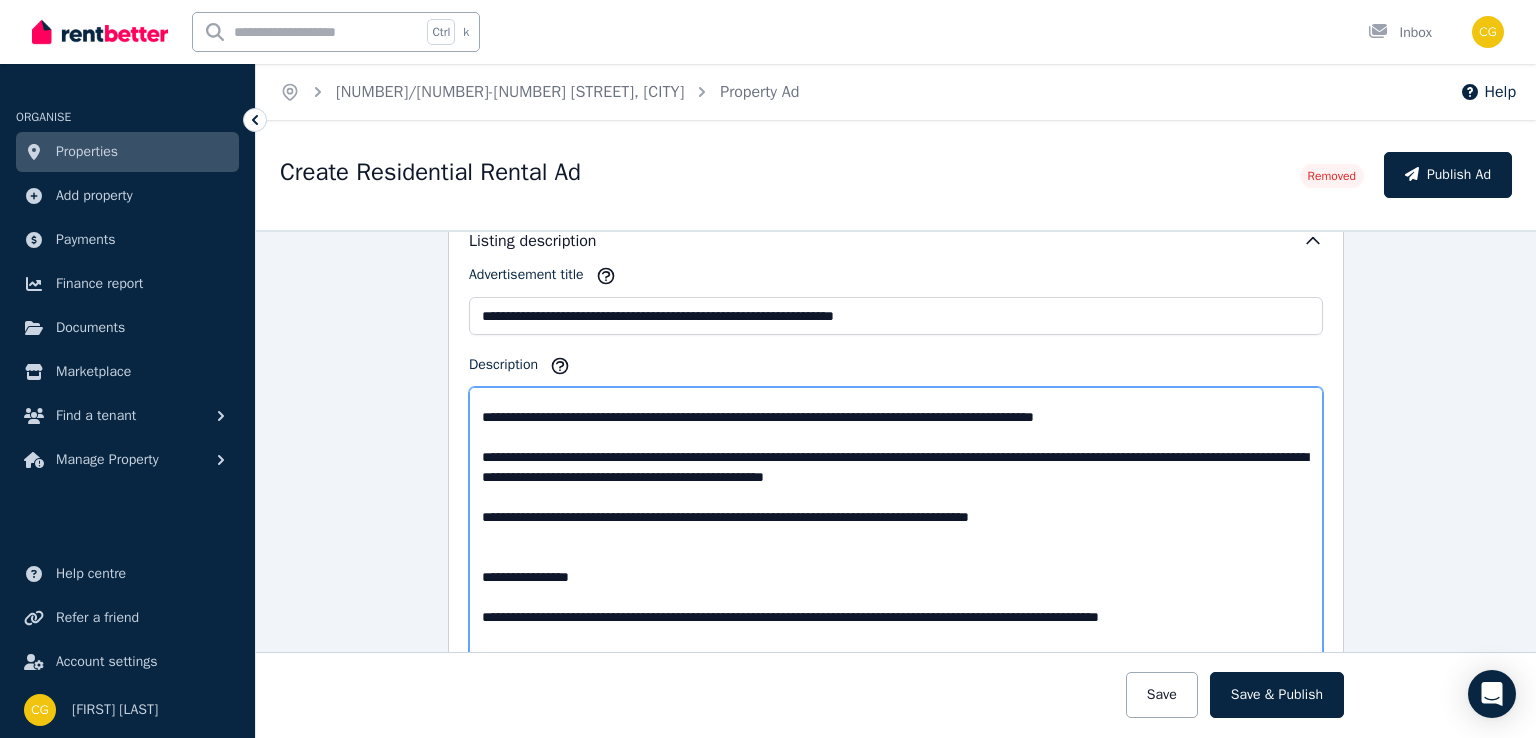 paste on "**********" 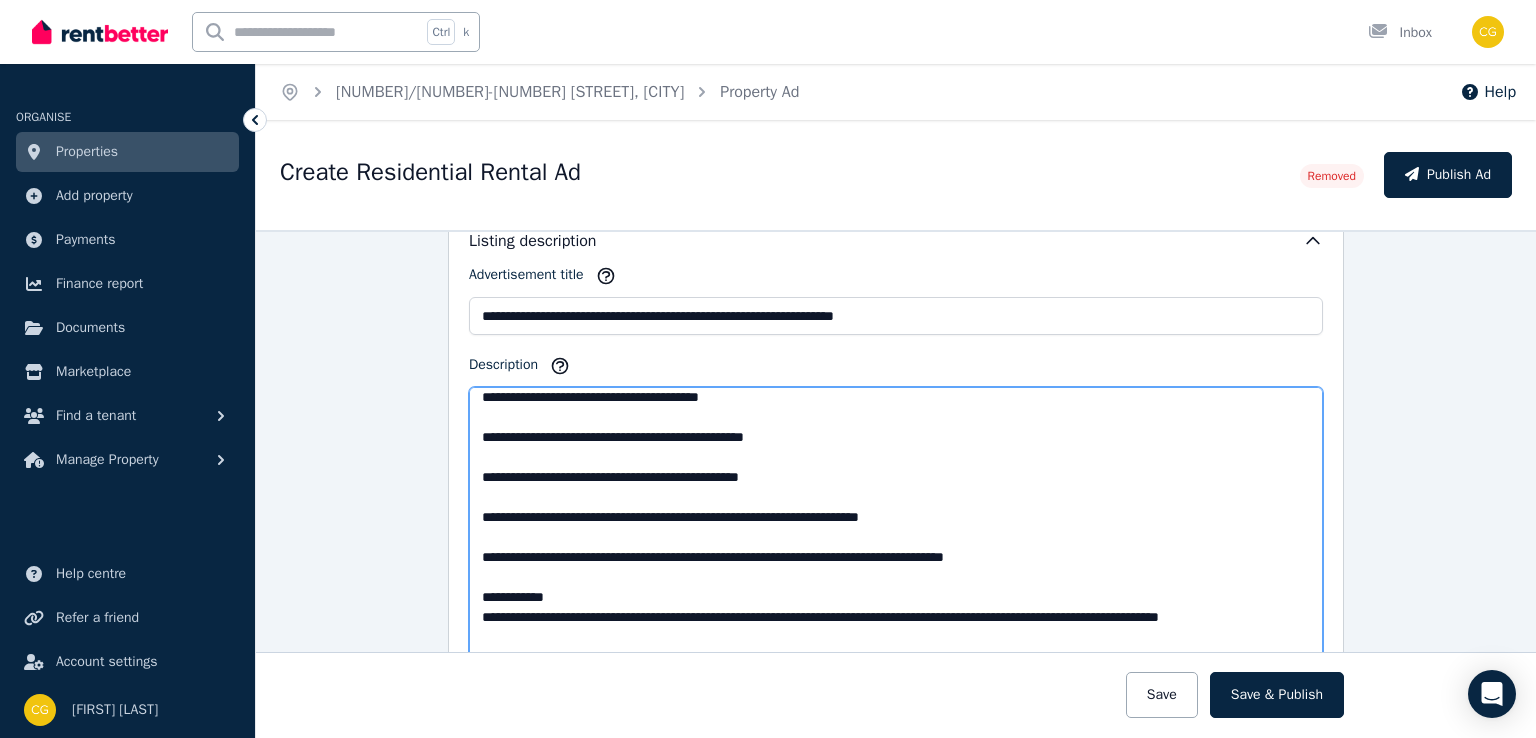 scroll, scrollTop: 728, scrollLeft: 0, axis: vertical 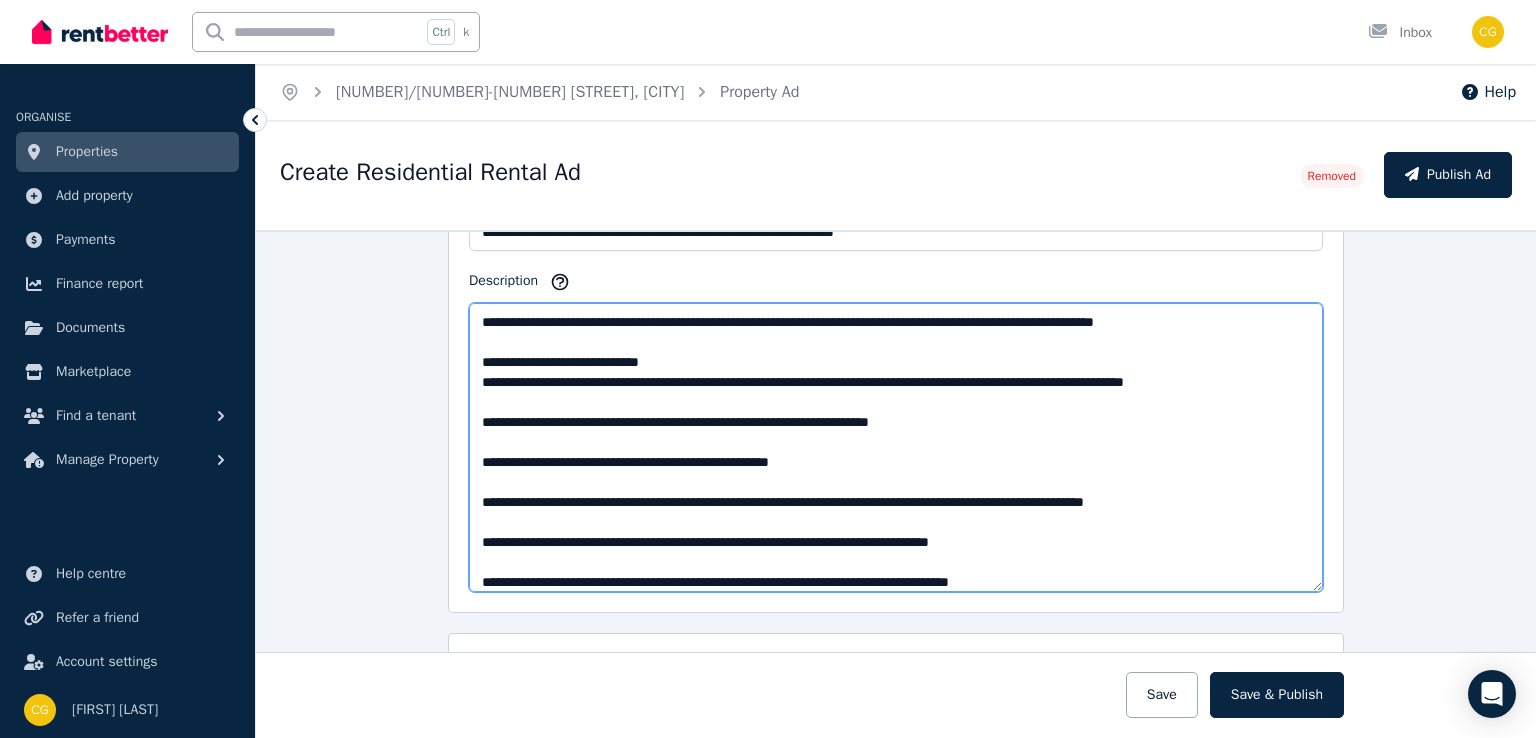 click on "Description" at bounding box center [896, 447] 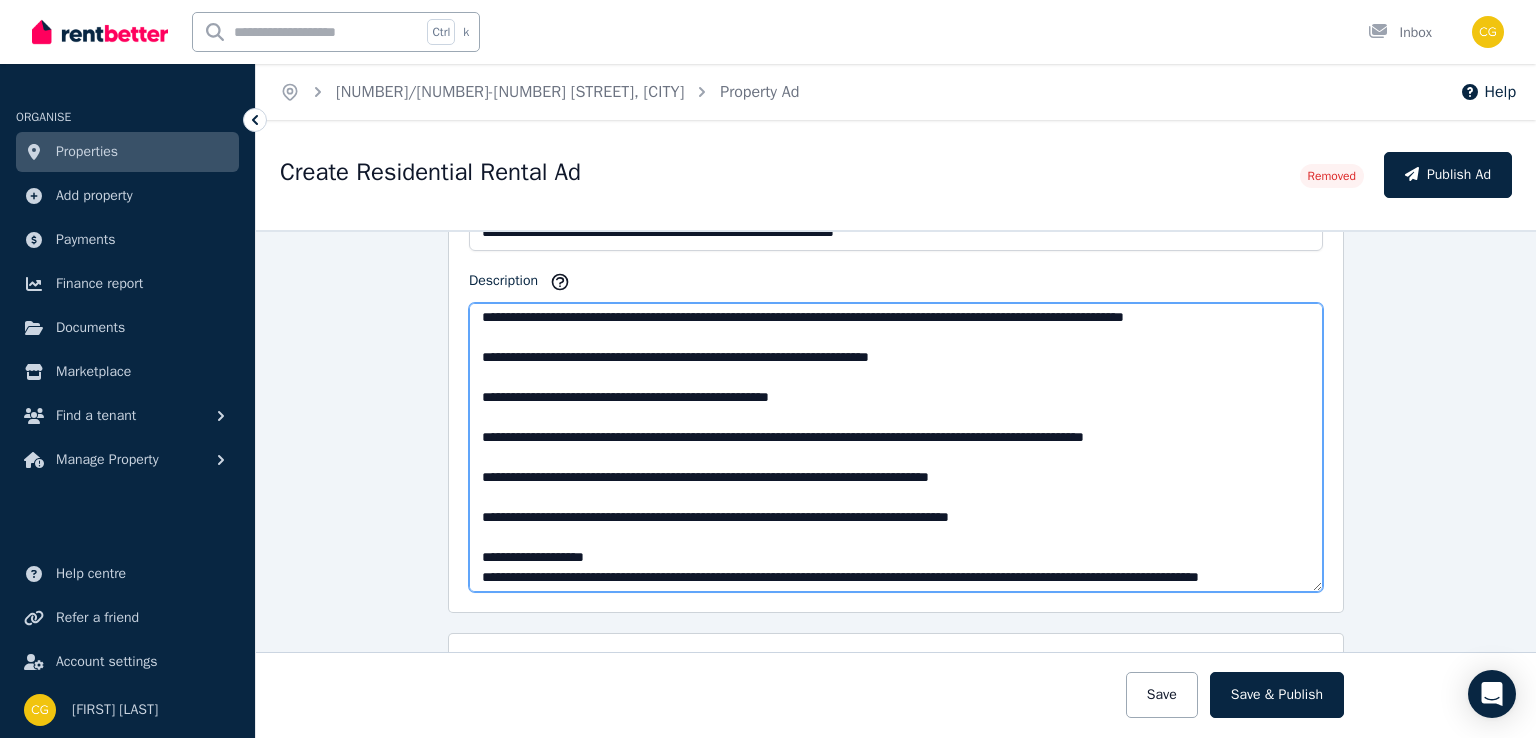 scroll, scrollTop: 132, scrollLeft: 0, axis: vertical 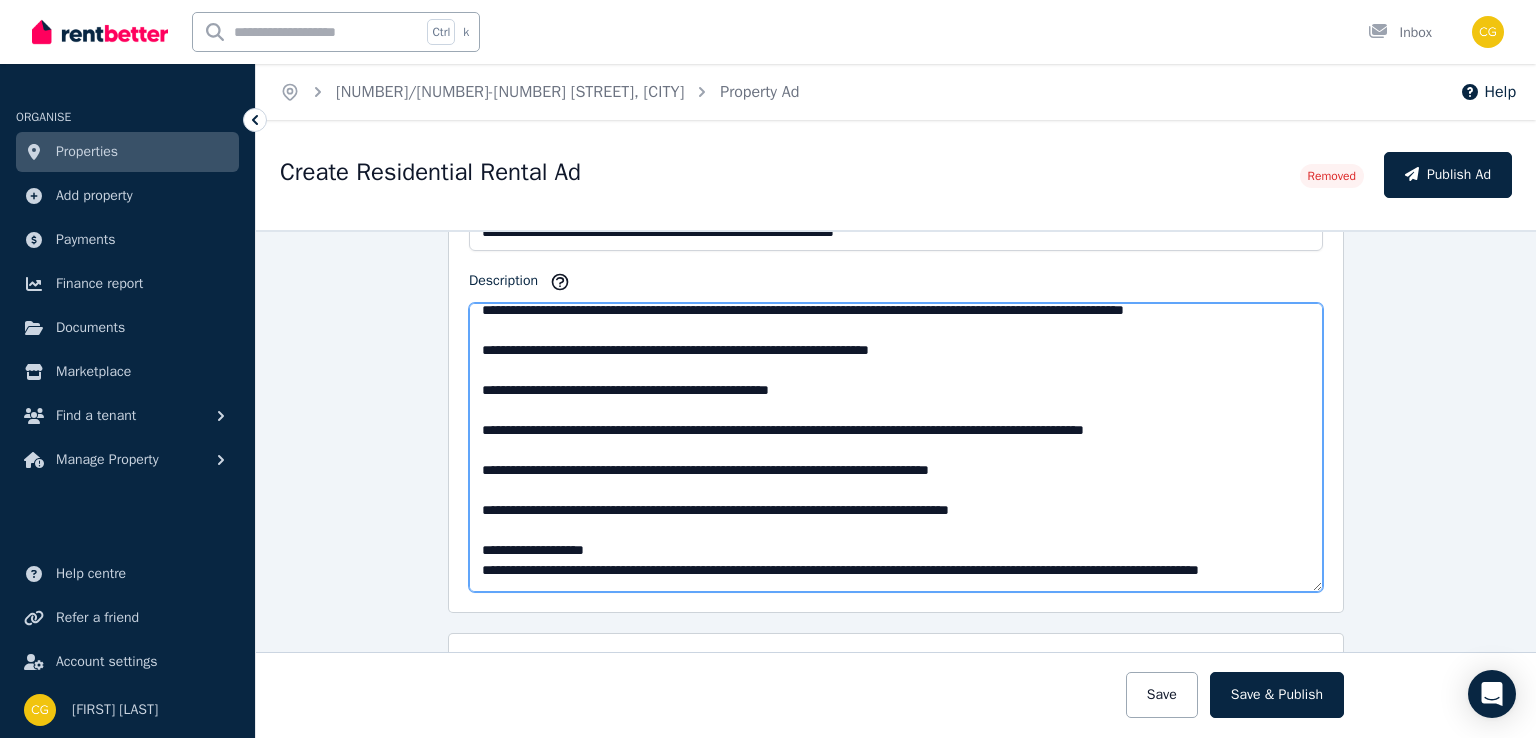 drag, startPoint x: 1054, startPoint y: 486, endPoint x: 1031, endPoint y: 485, distance: 23.021729 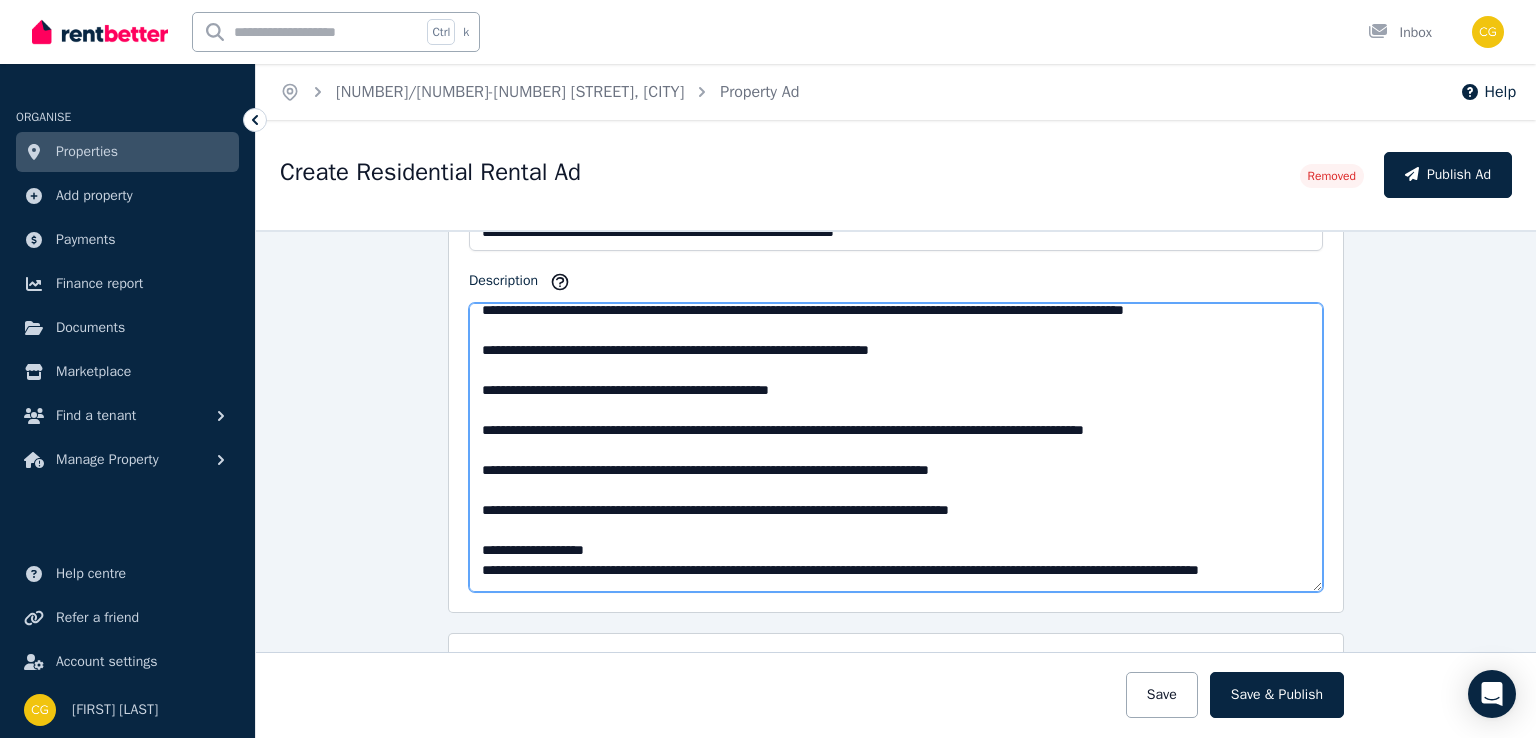drag, startPoint x: 1046, startPoint y: 484, endPoint x: 464, endPoint y: 483, distance: 582.00085 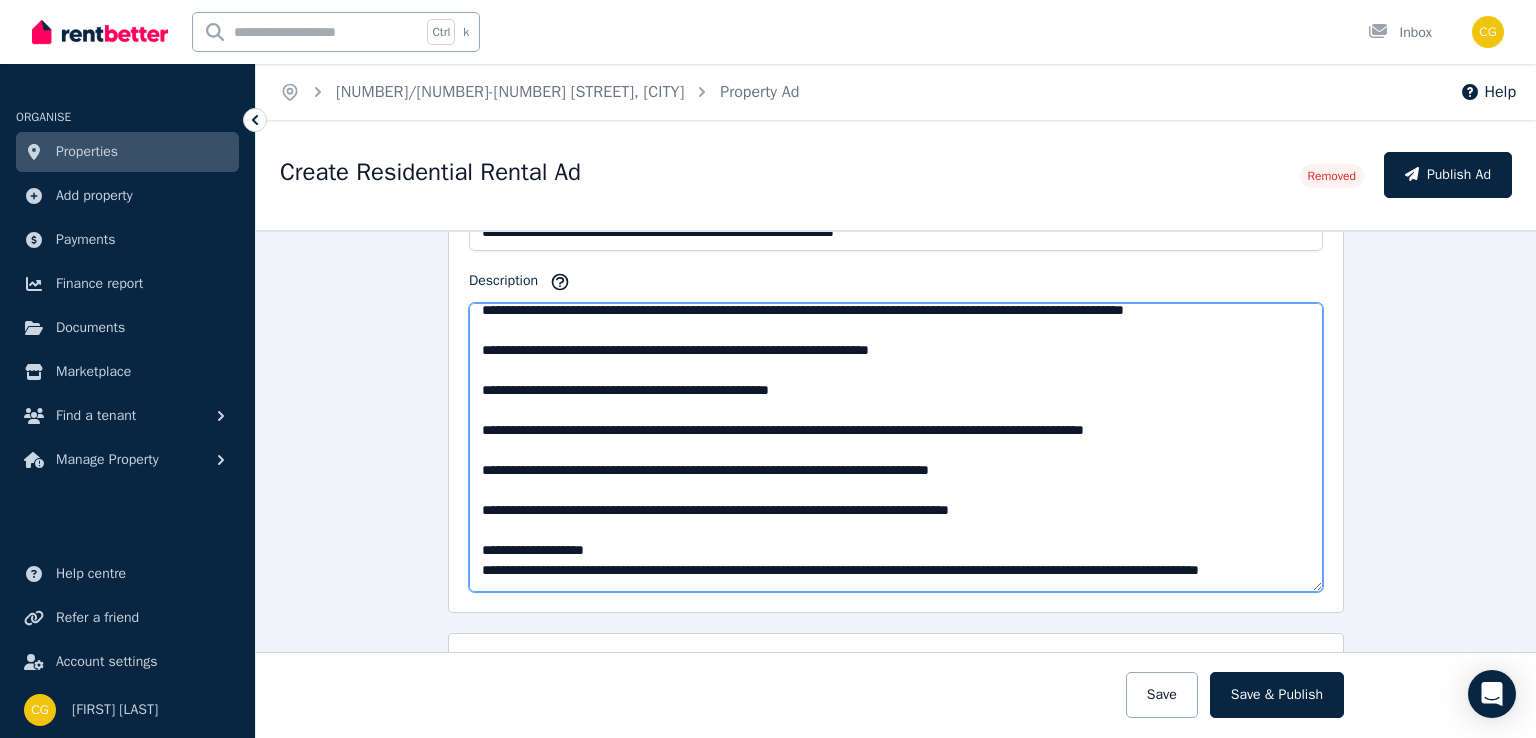 click on "Description" at bounding box center (896, 447) 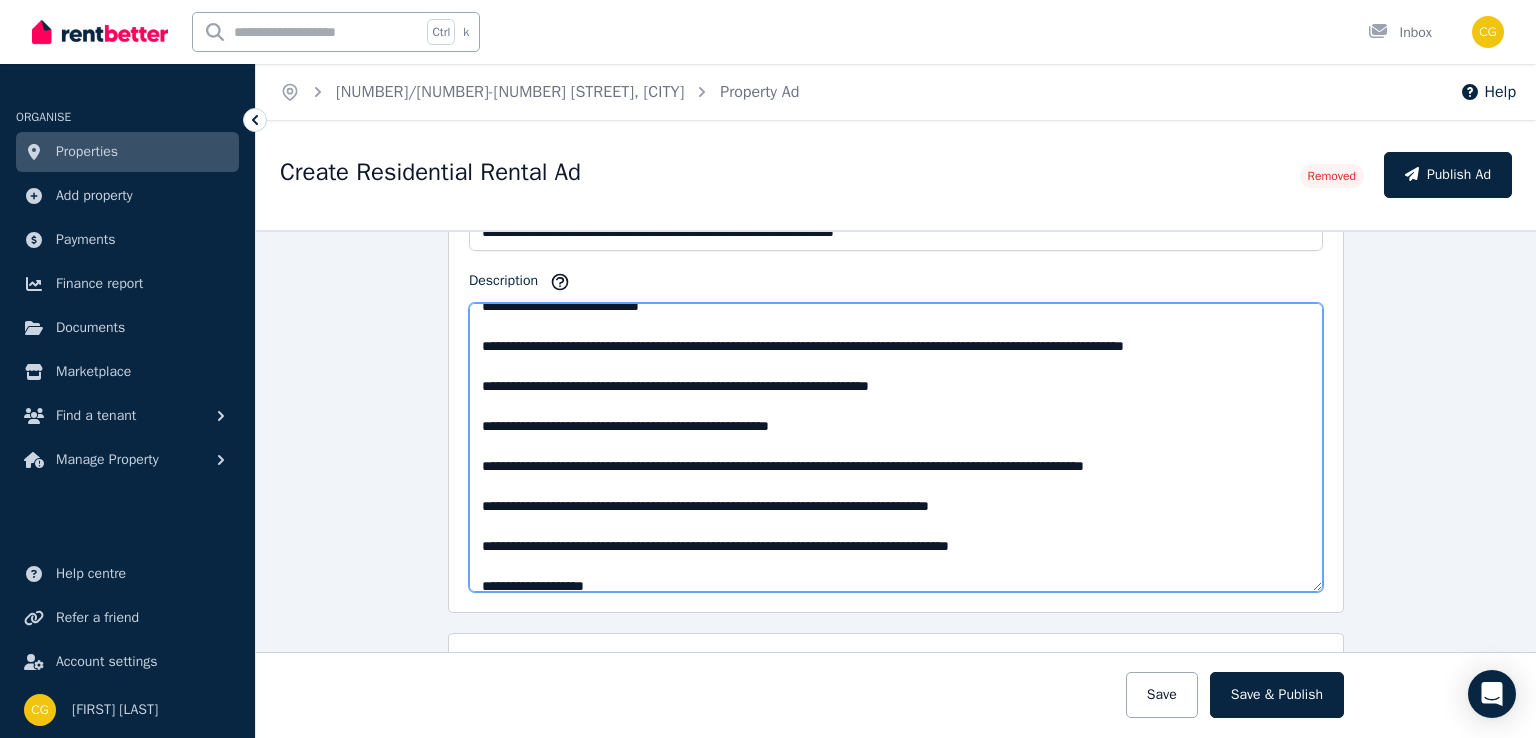 scroll, scrollTop: 68, scrollLeft: 0, axis: vertical 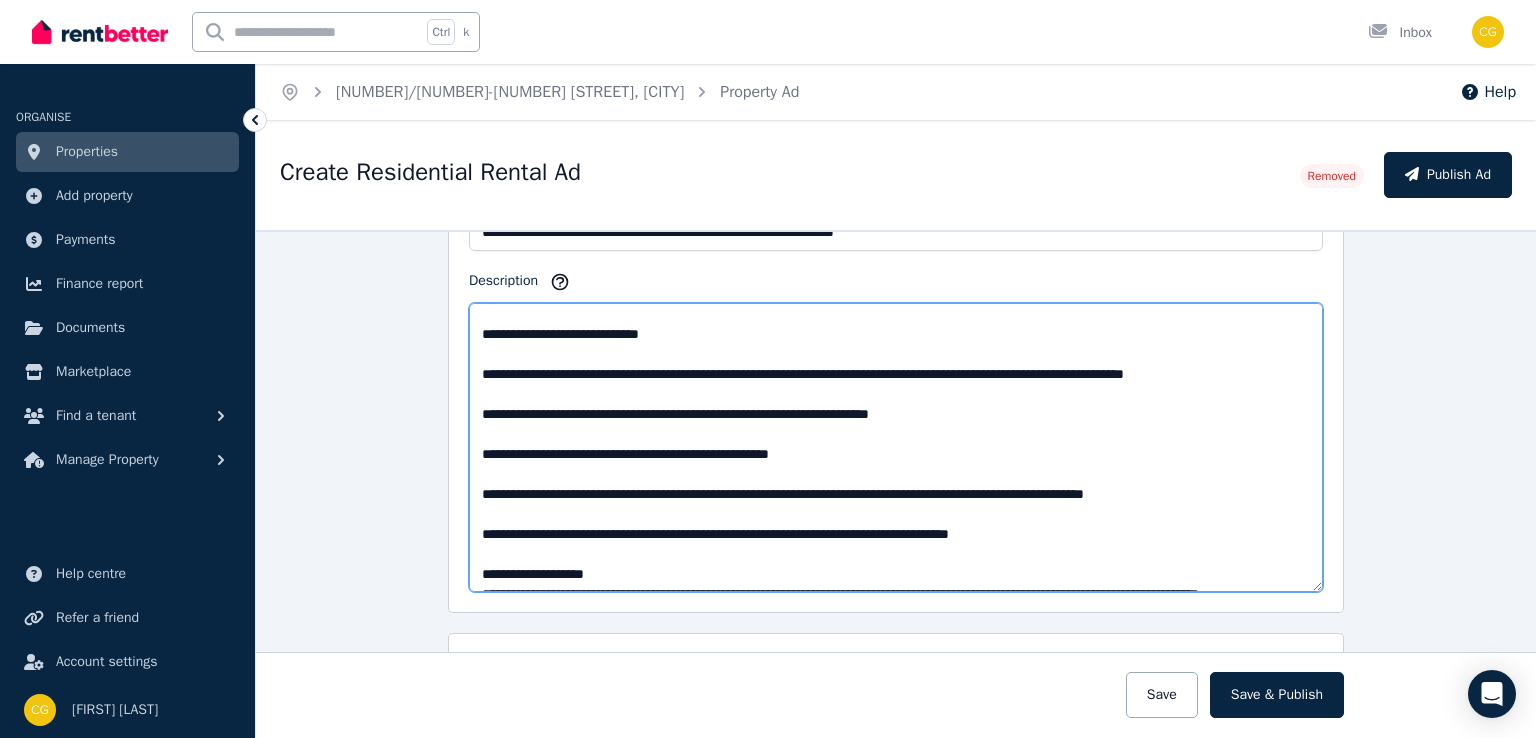 click on "Description" at bounding box center (896, 447) 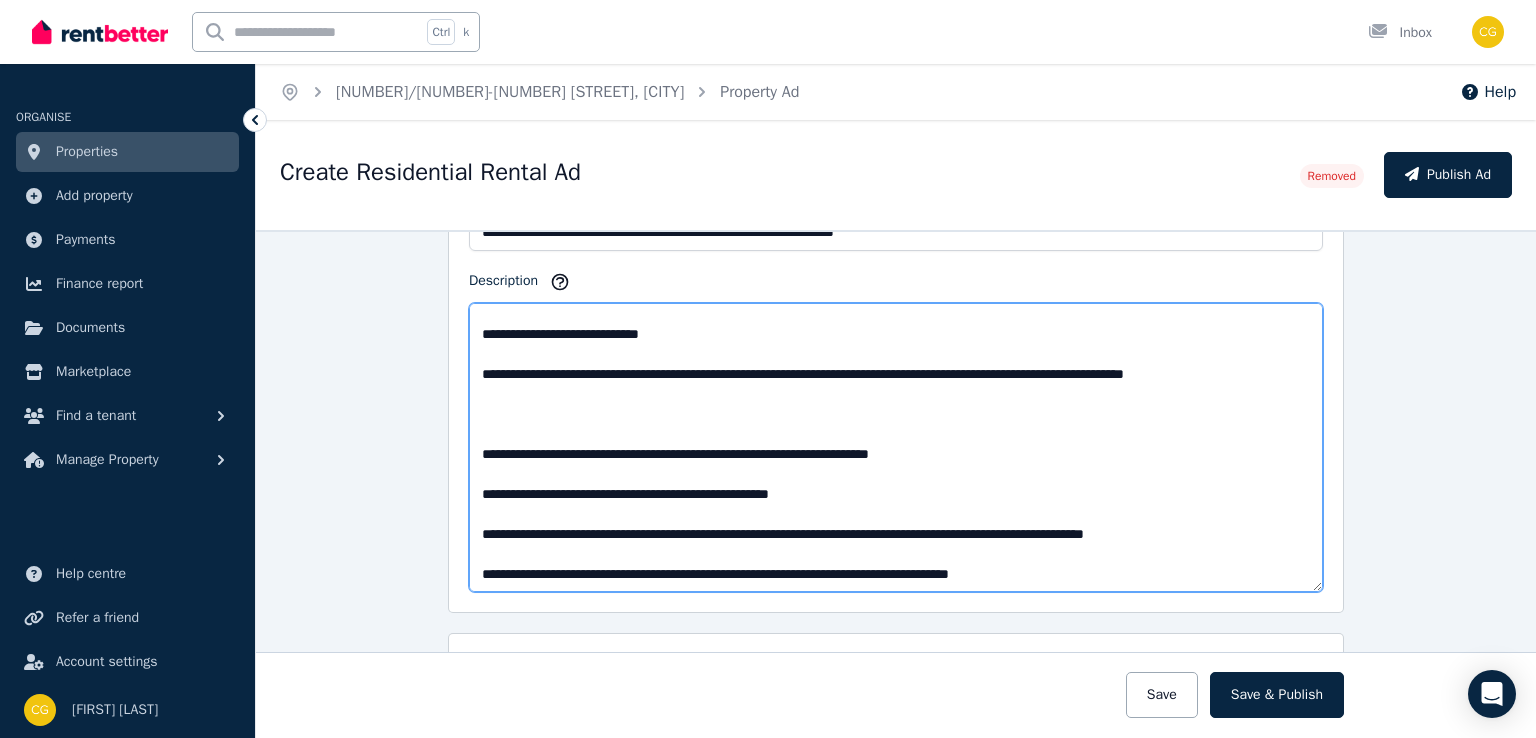 paste on "**********" 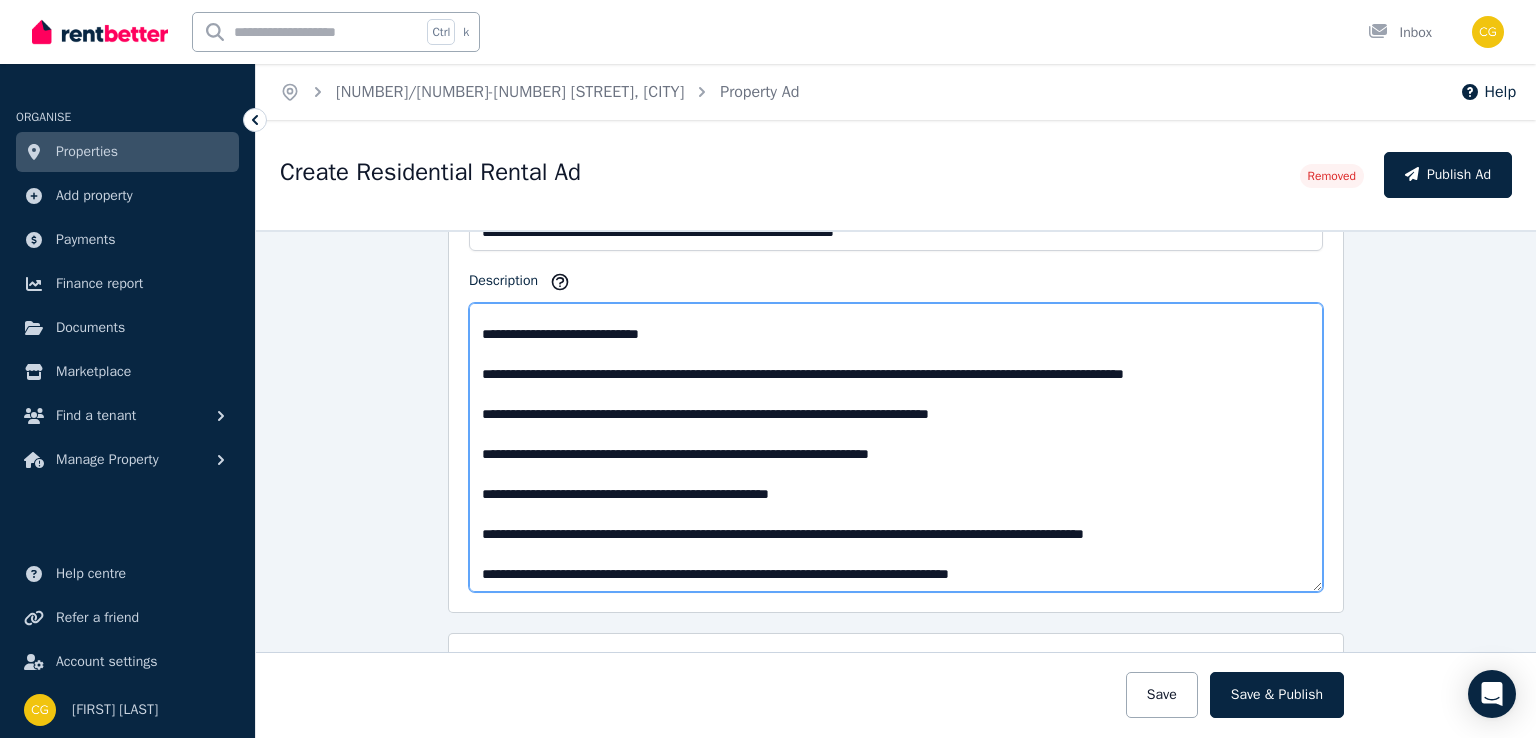click on "Description" at bounding box center (896, 447) 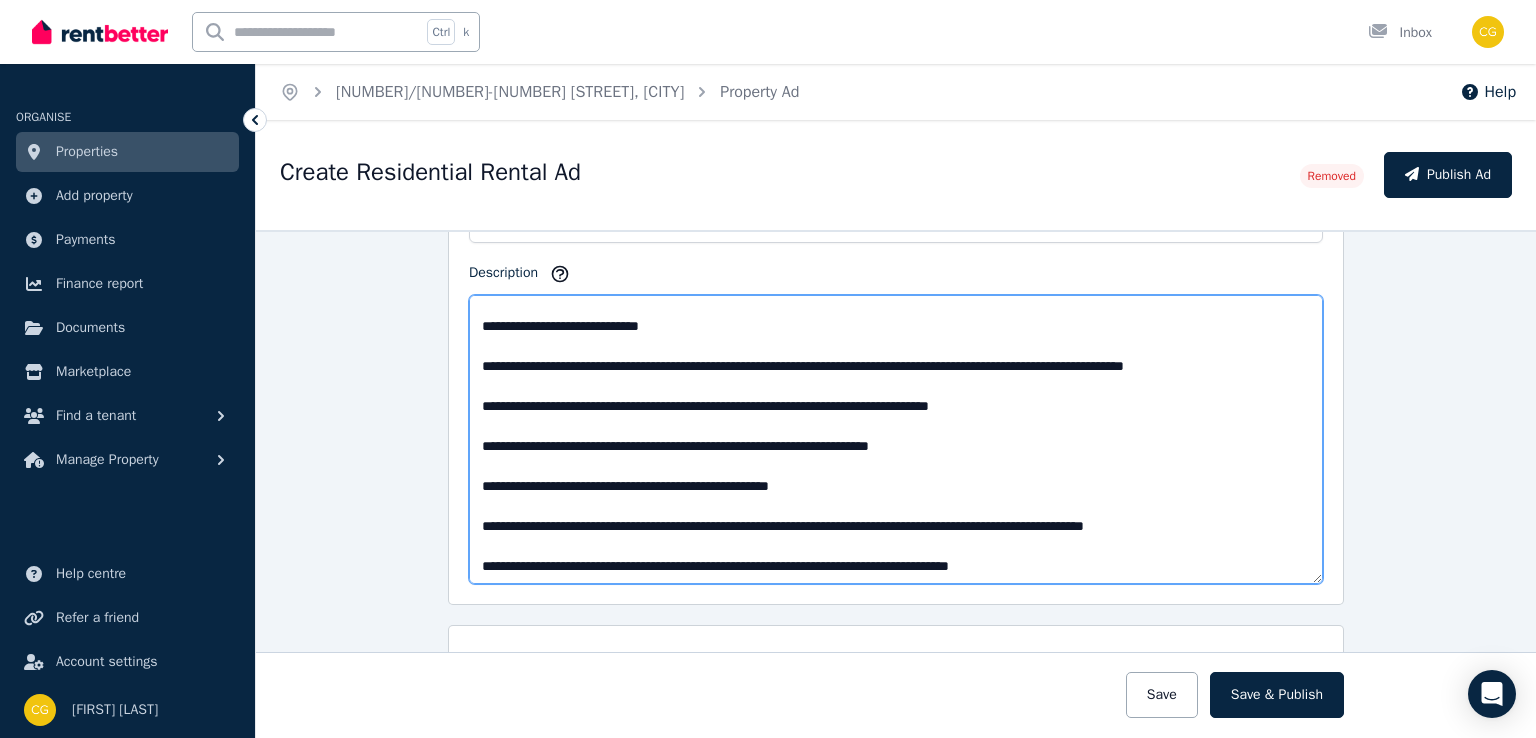 scroll, scrollTop: 989, scrollLeft: 0, axis: vertical 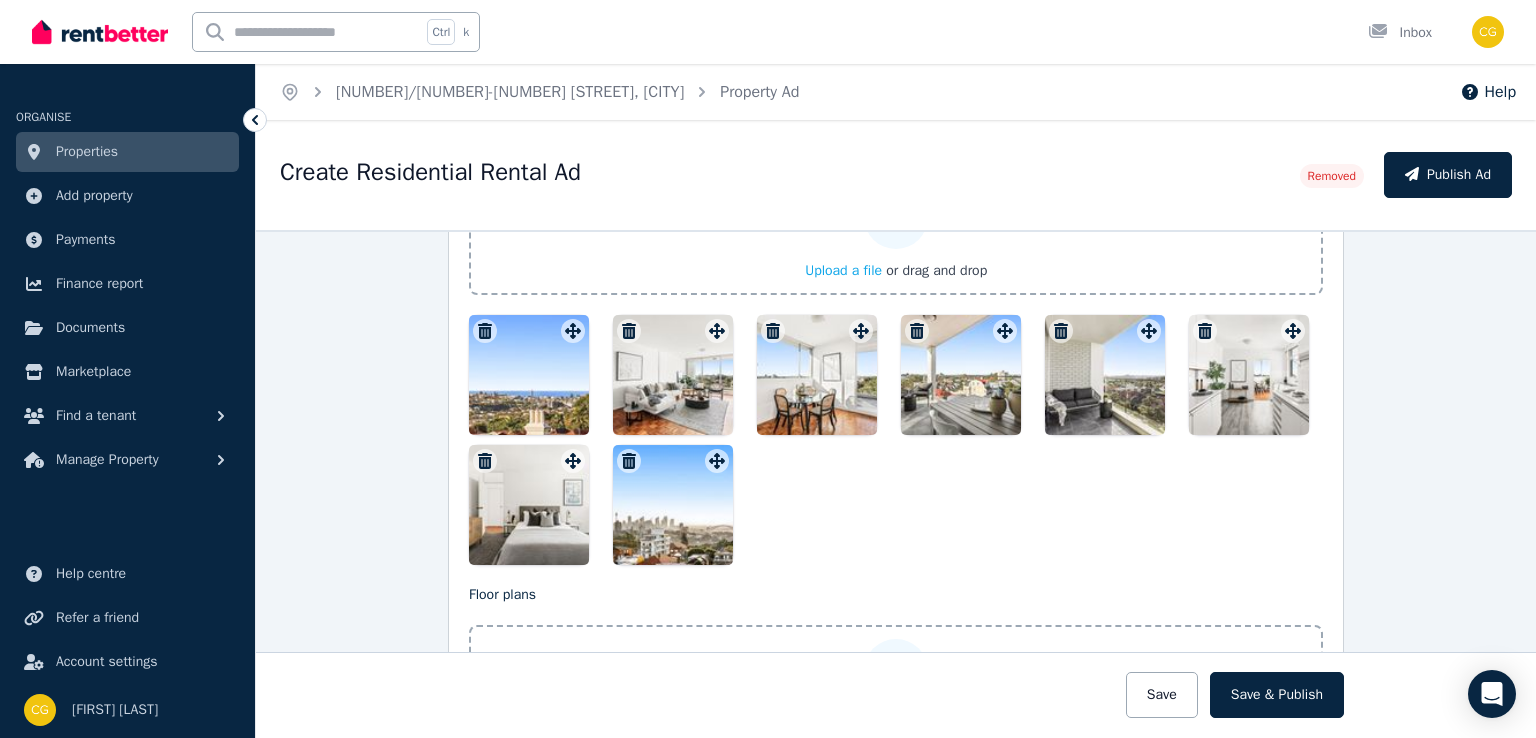 type on "**********" 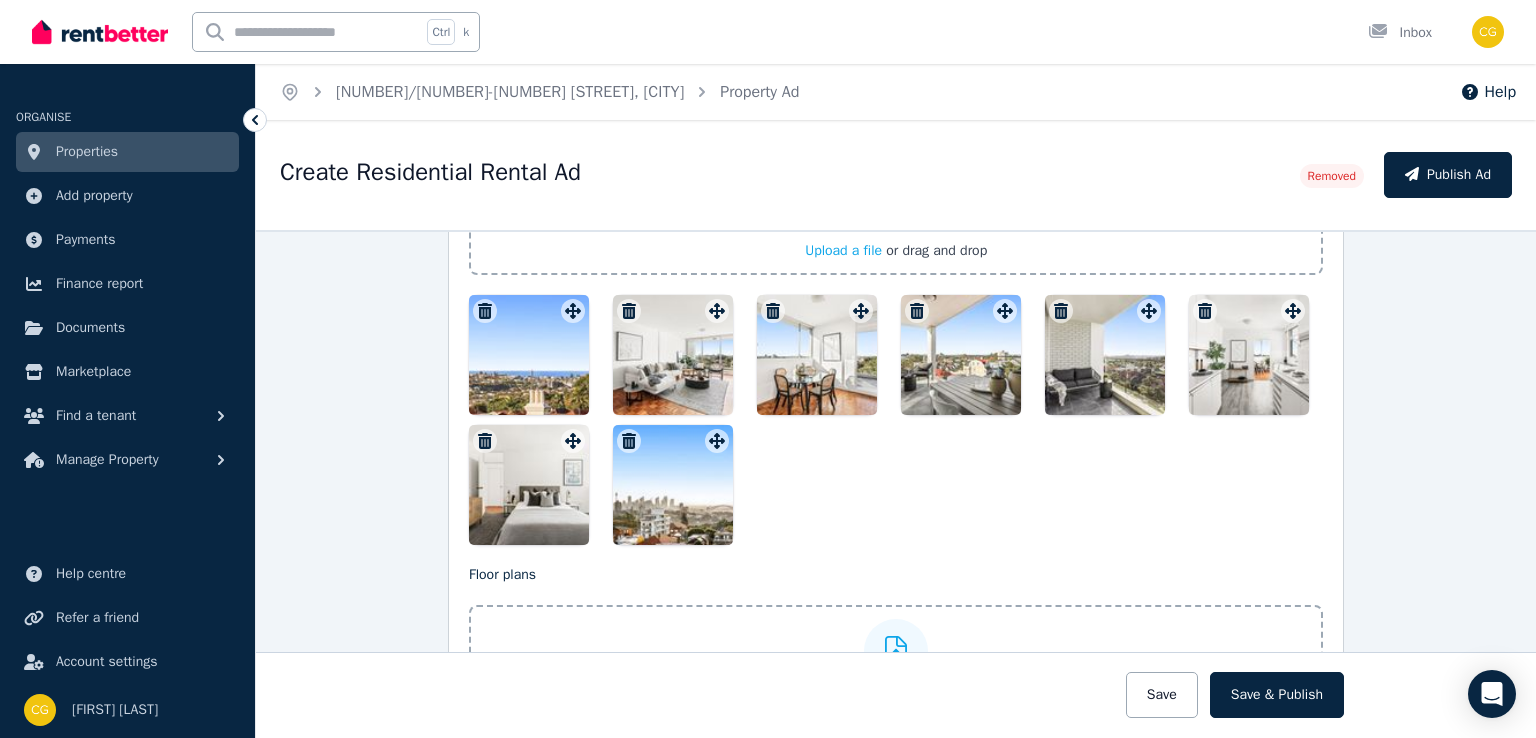 scroll, scrollTop: 2426, scrollLeft: 0, axis: vertical 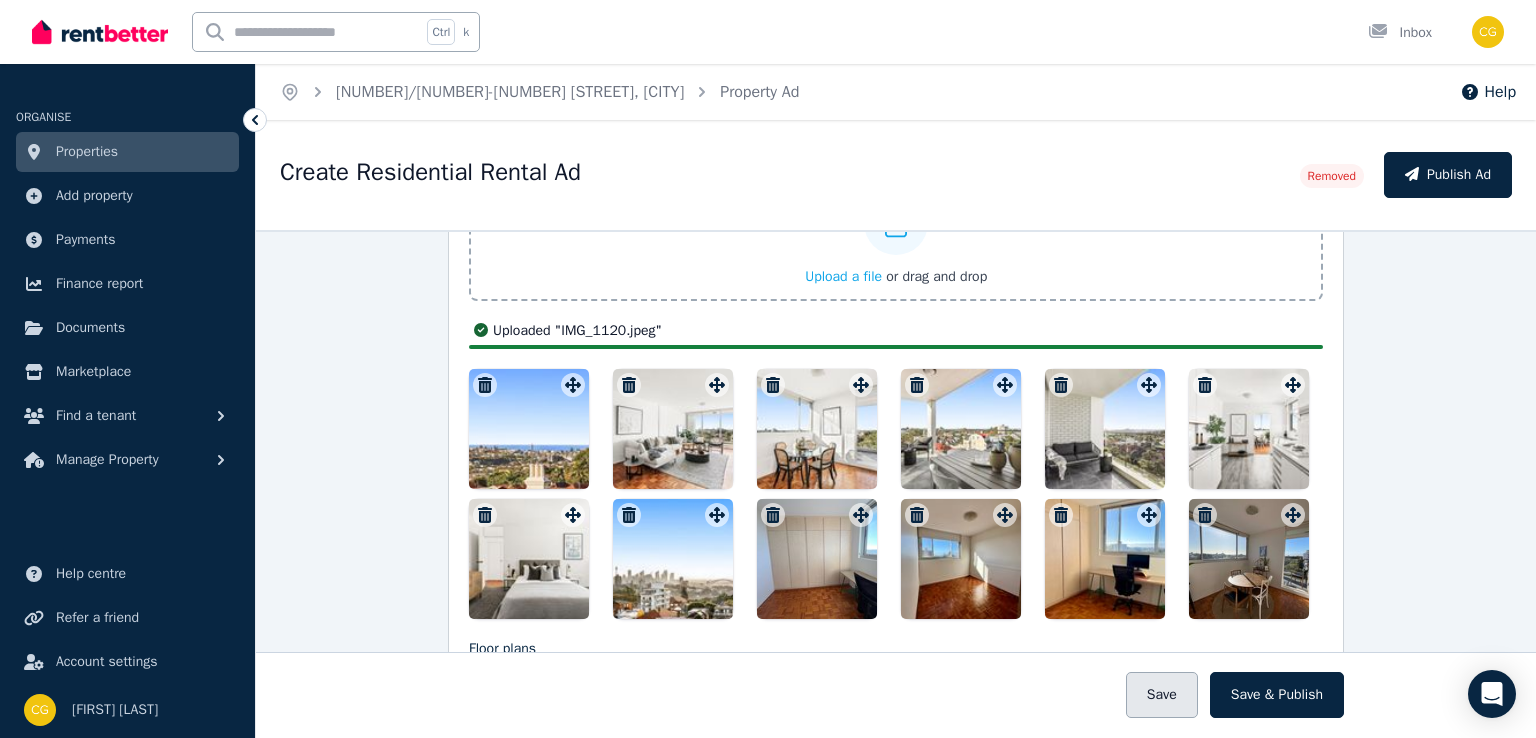 click on "Save" at bounding box center (1162, 695) 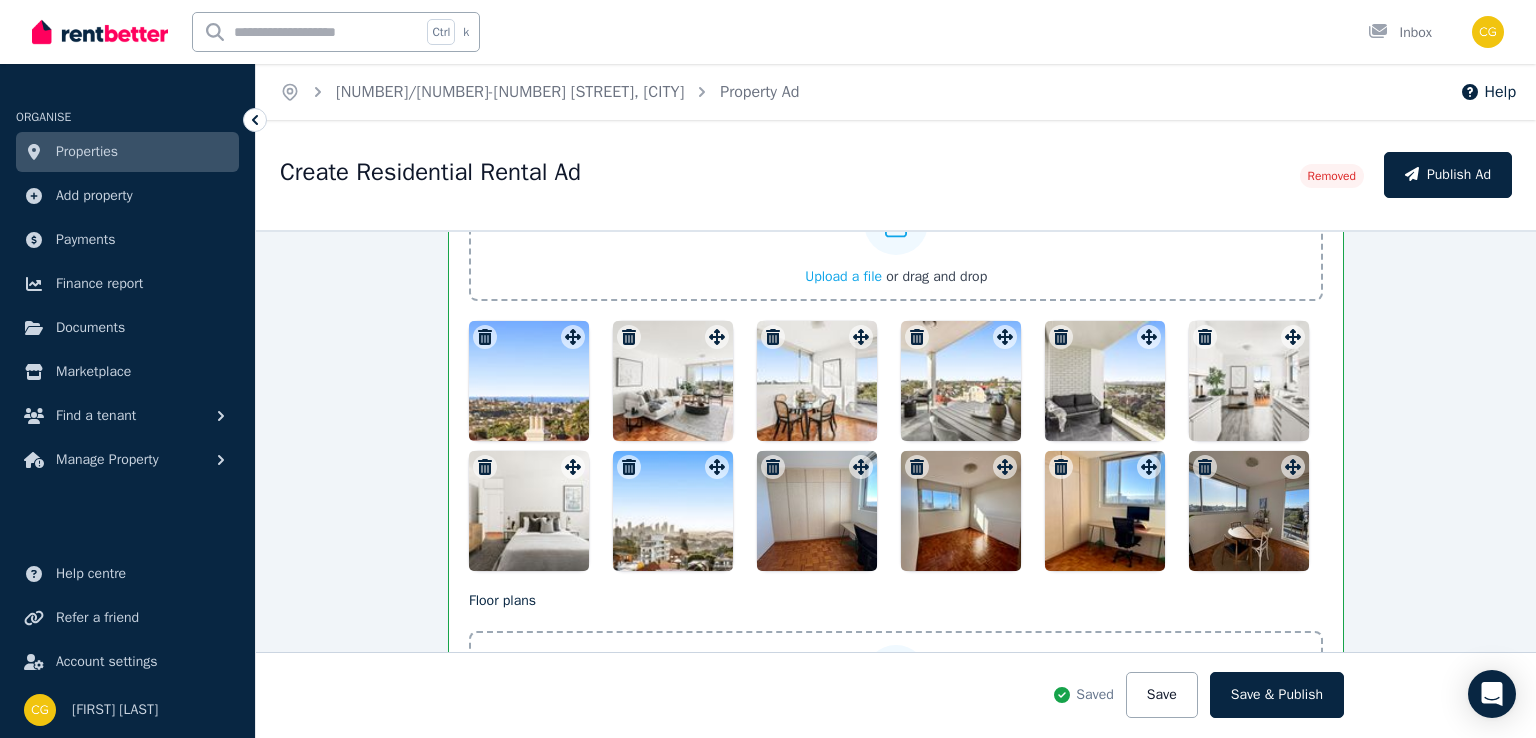 click on "Properties" at bounding box center [87, 152] 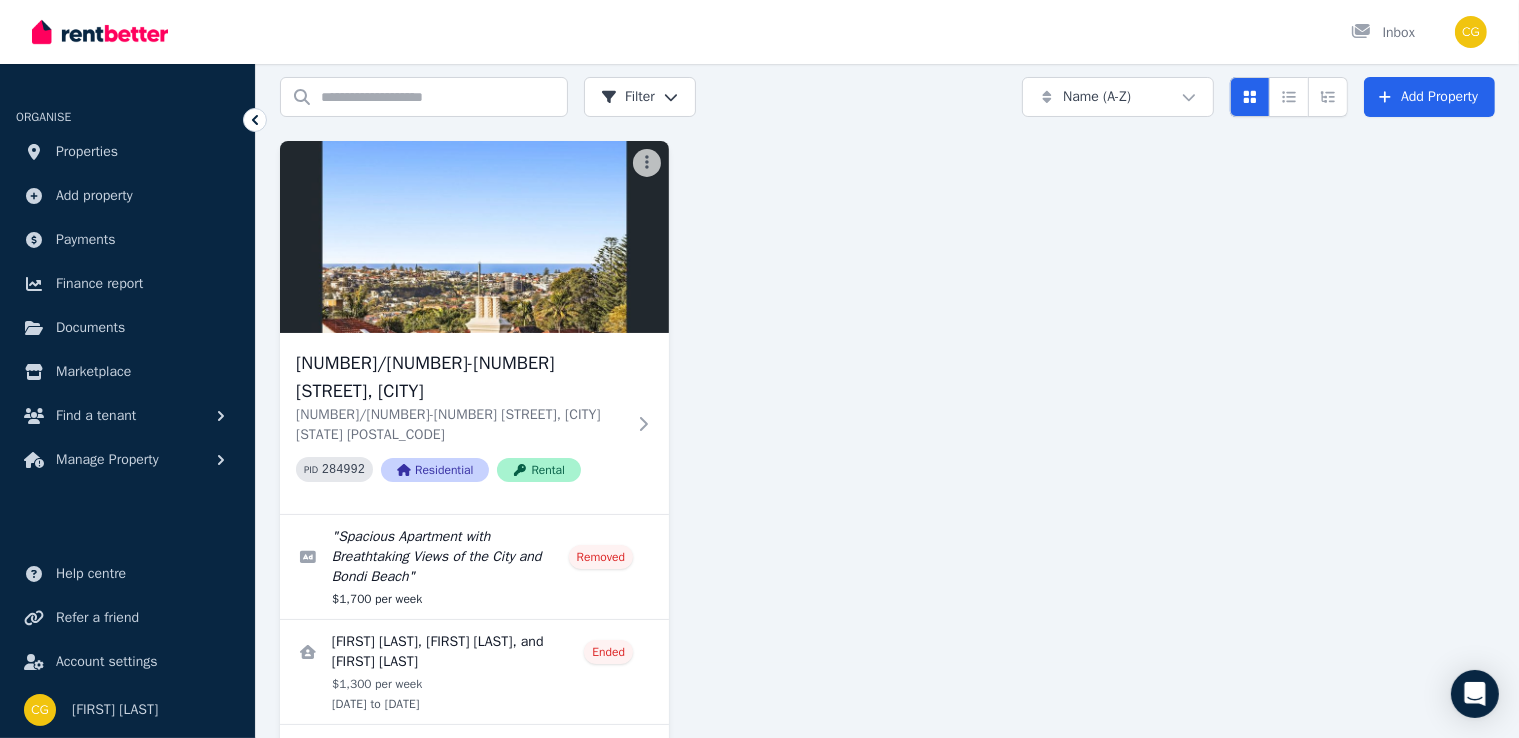 scroll, scrollTop: 76, scrollLeft: 0, axis: vertical 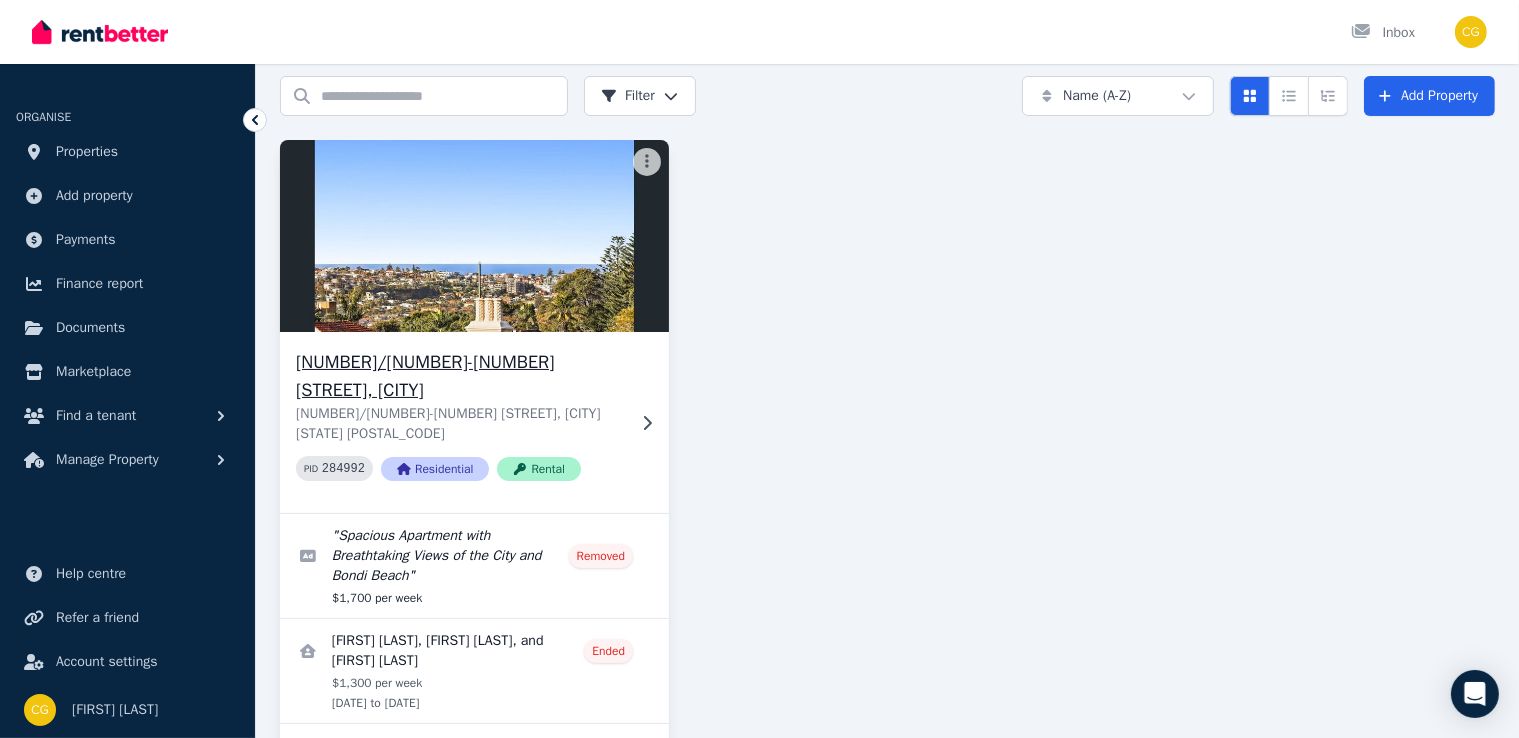 click at bounding box center (474, 236) 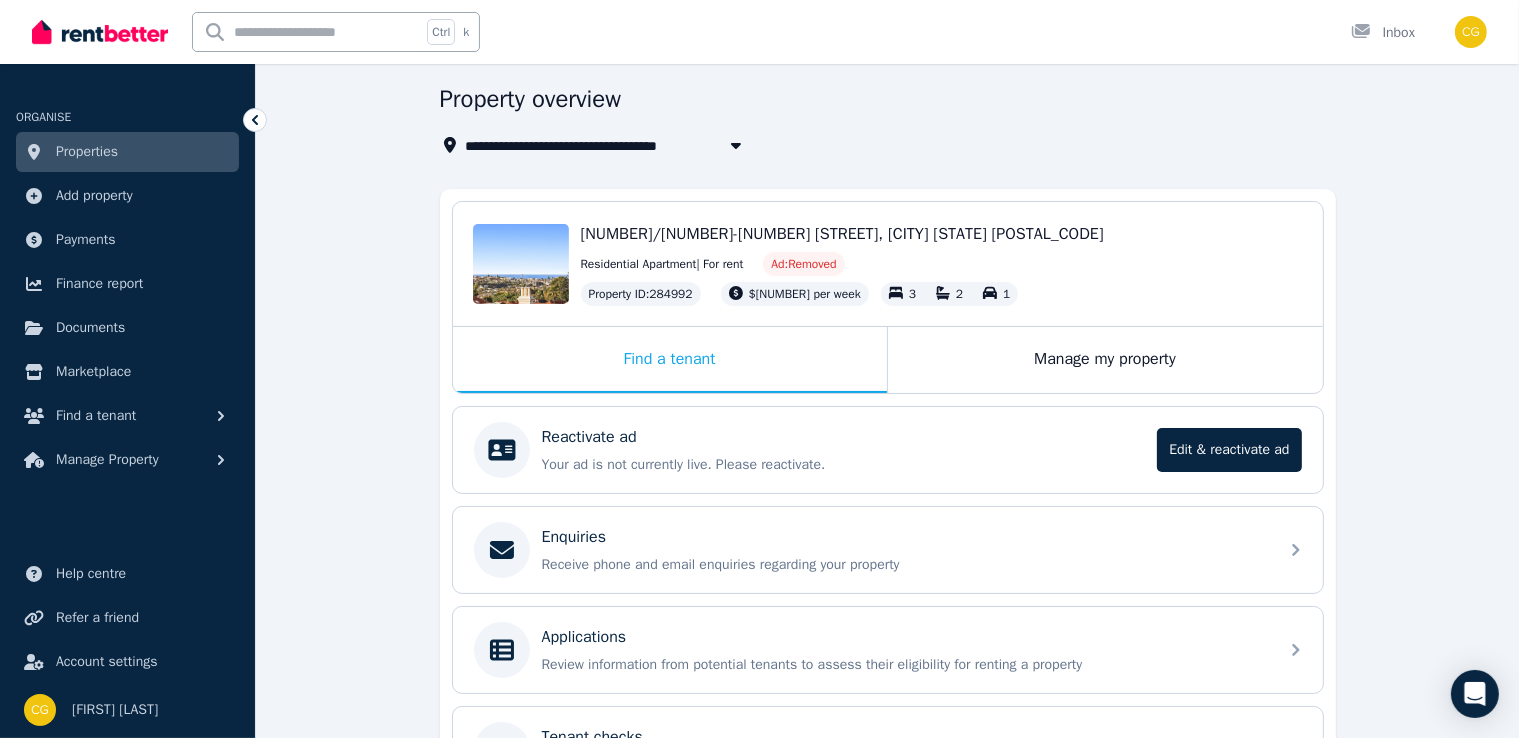 scroll, scrollTop: 67, scrollLeft: 0, axis: vertical 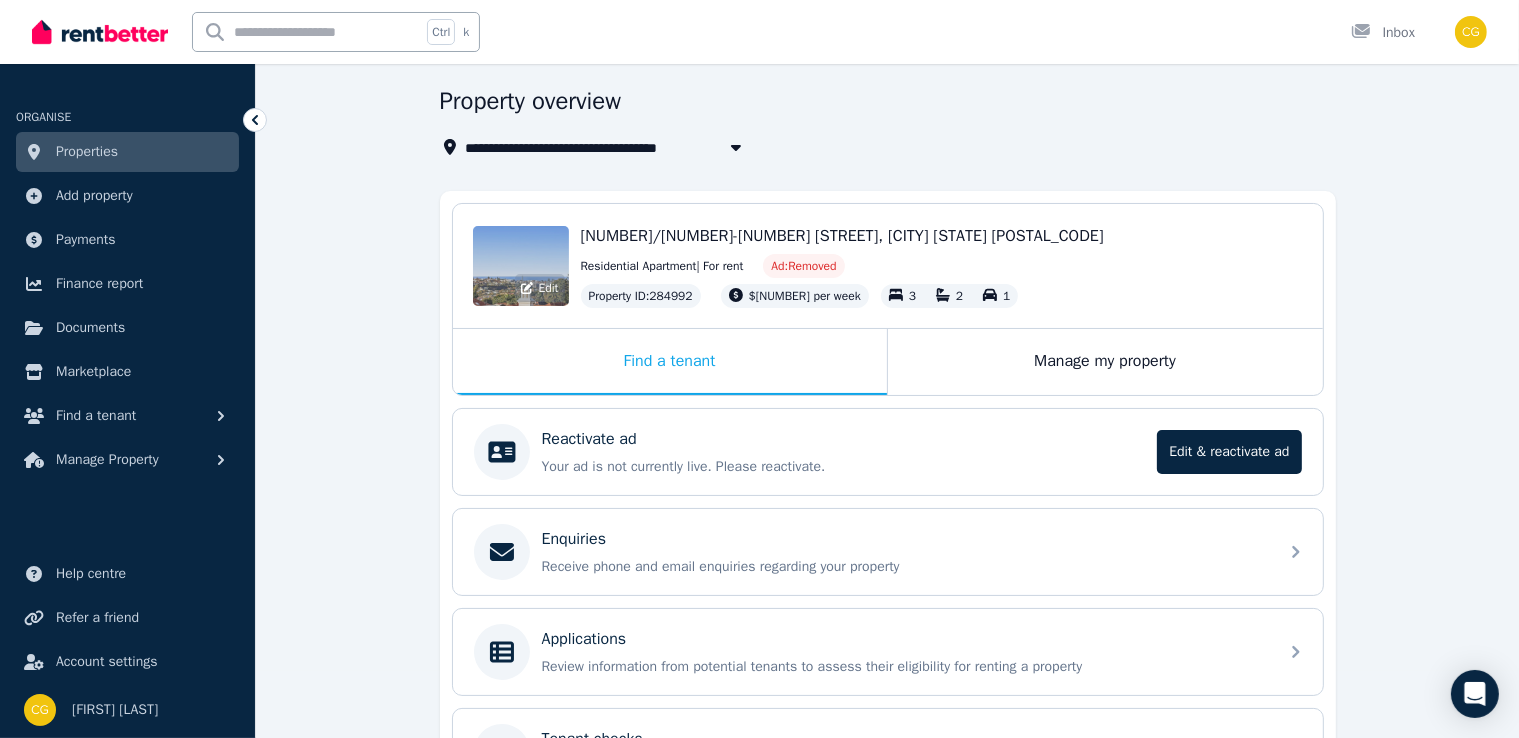 click on "Edit" at bounding box center (521, 266) 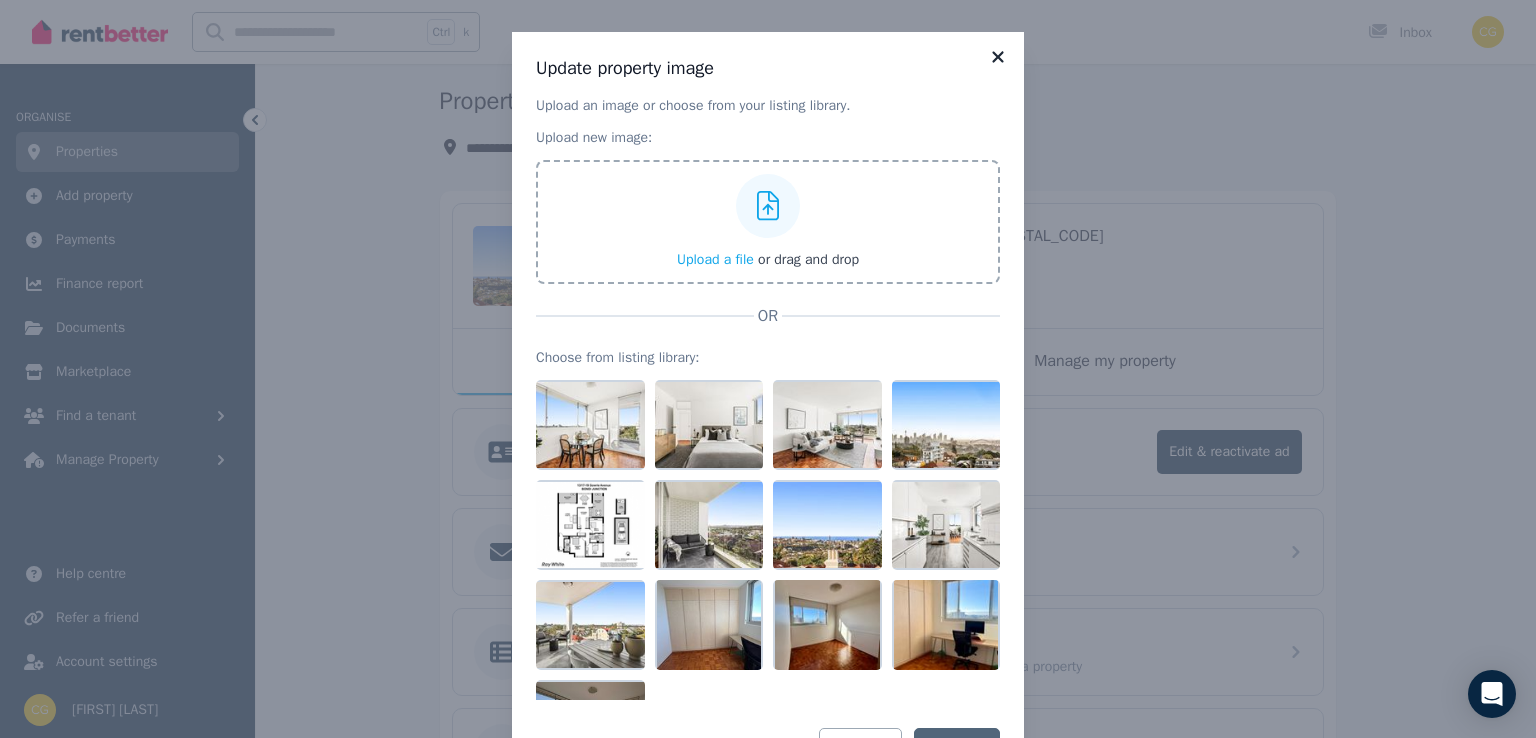 click 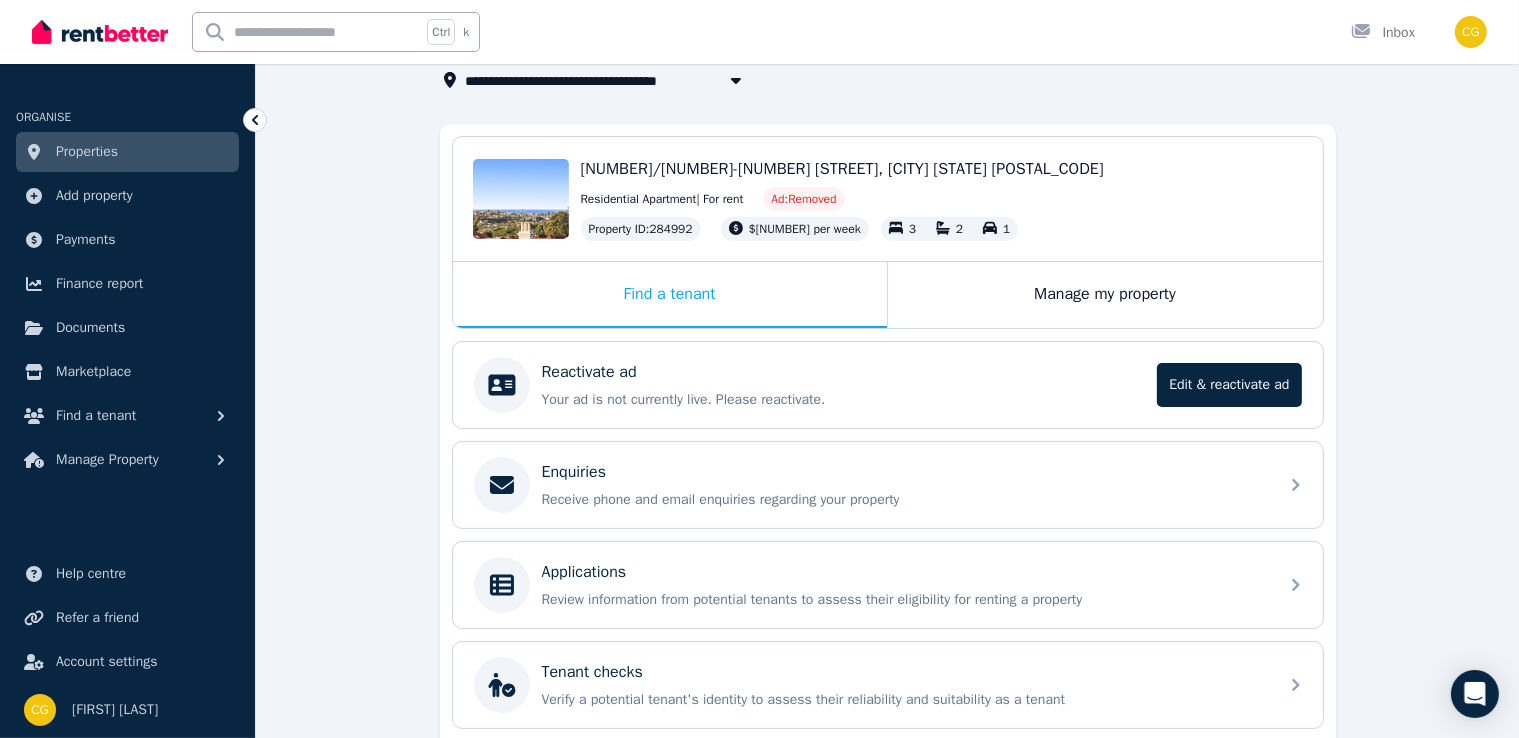scroll, scrollTop: 0, scrollLeft: 0, axis: both 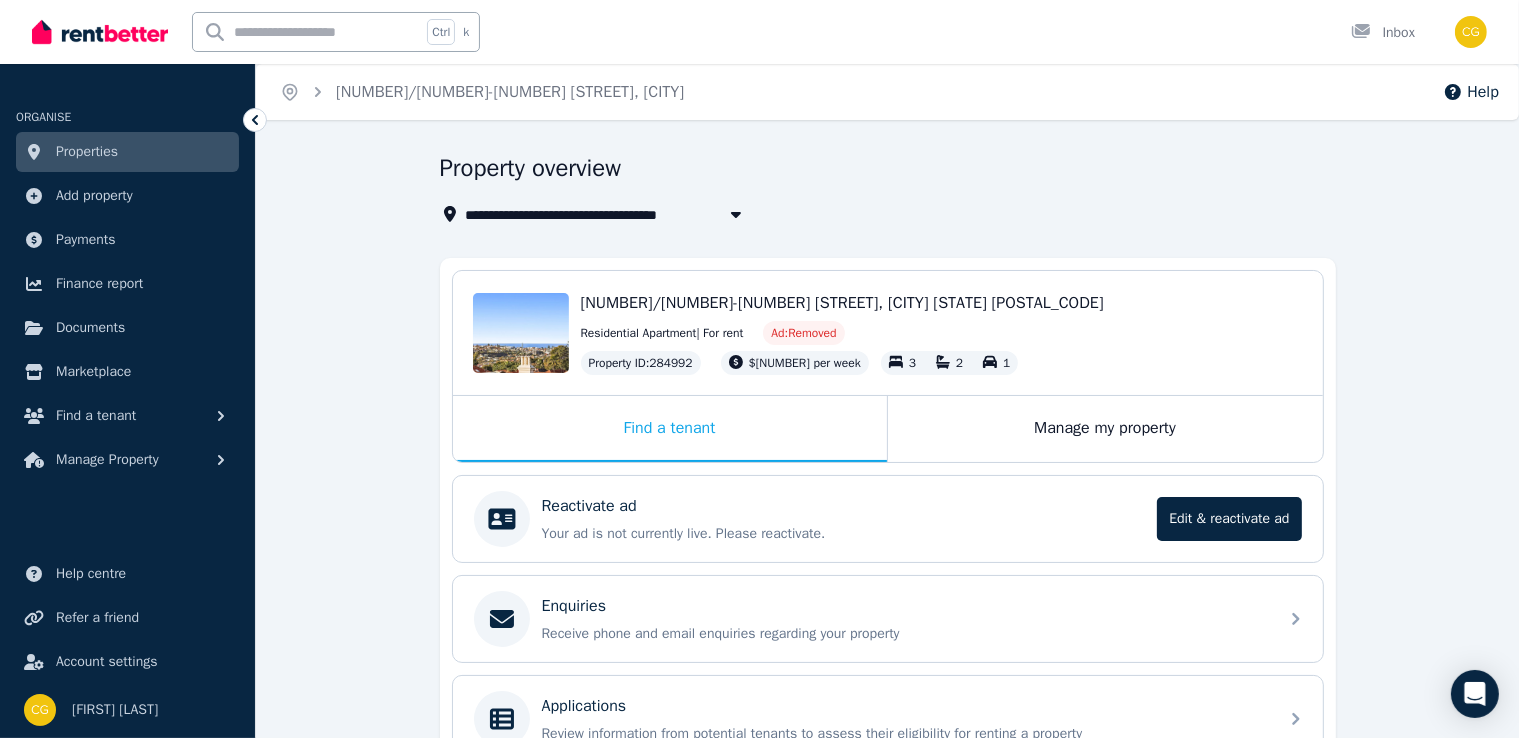 click on "Properties" at bounding box center (87, 152) 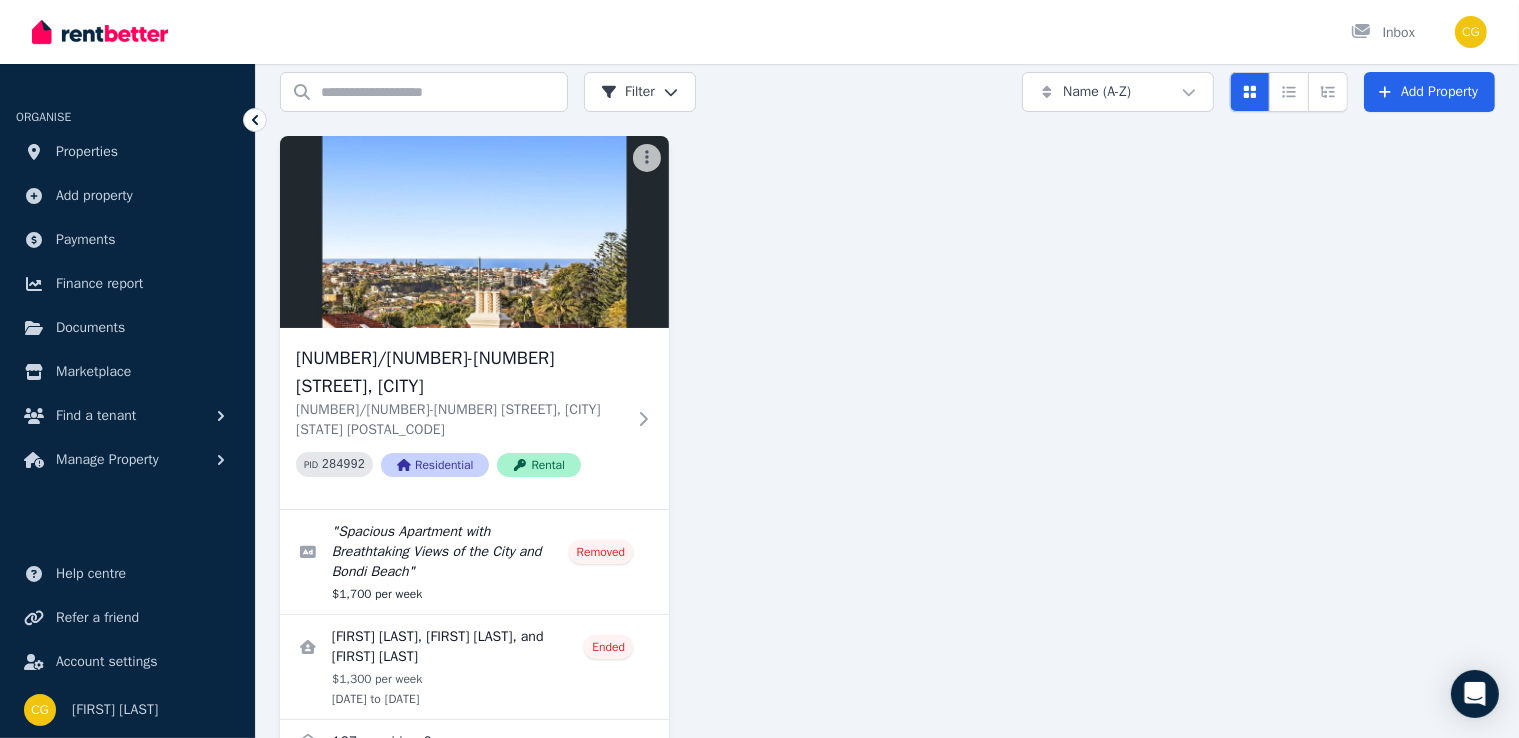 scroll, scrollTop: 97, scrollLeft: 0, axis: vertical 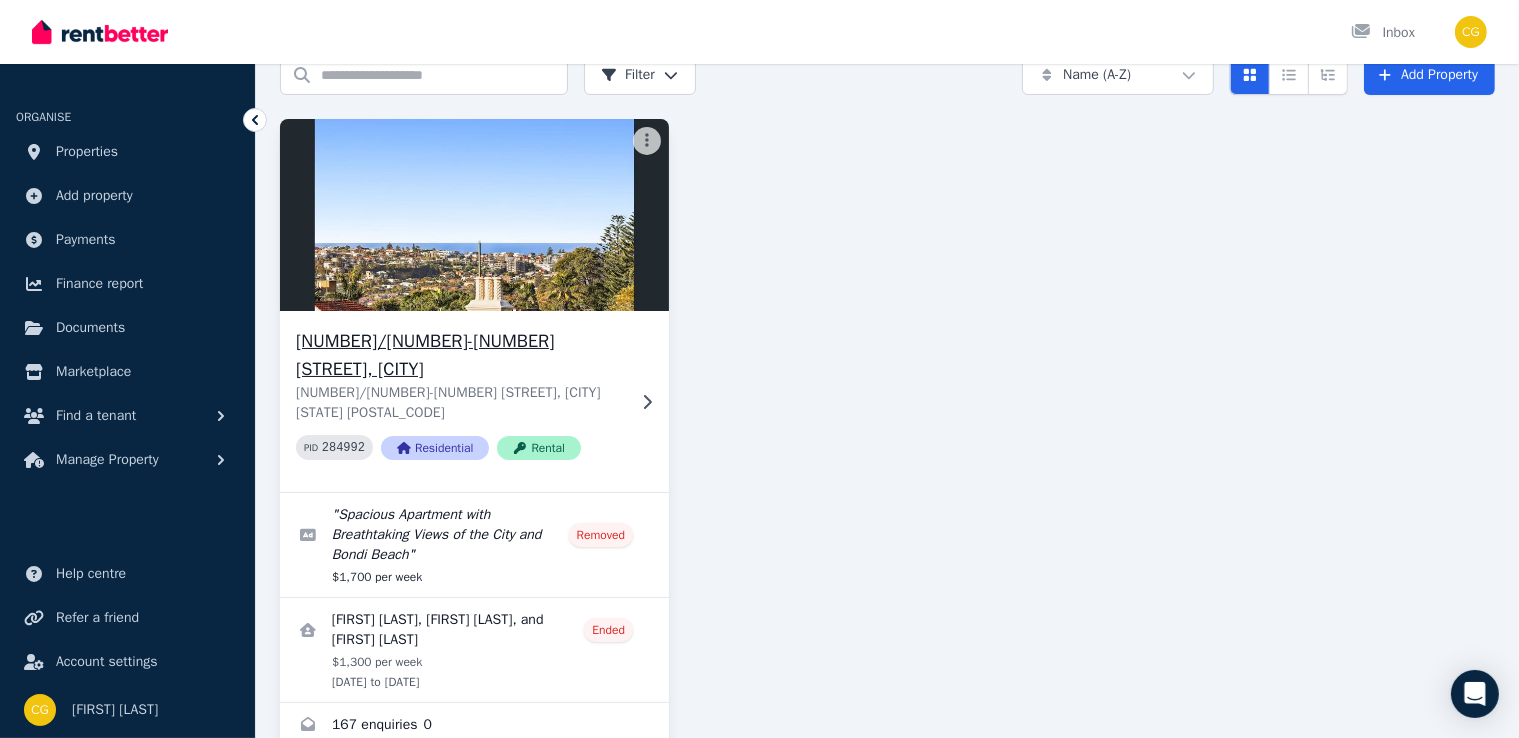 click 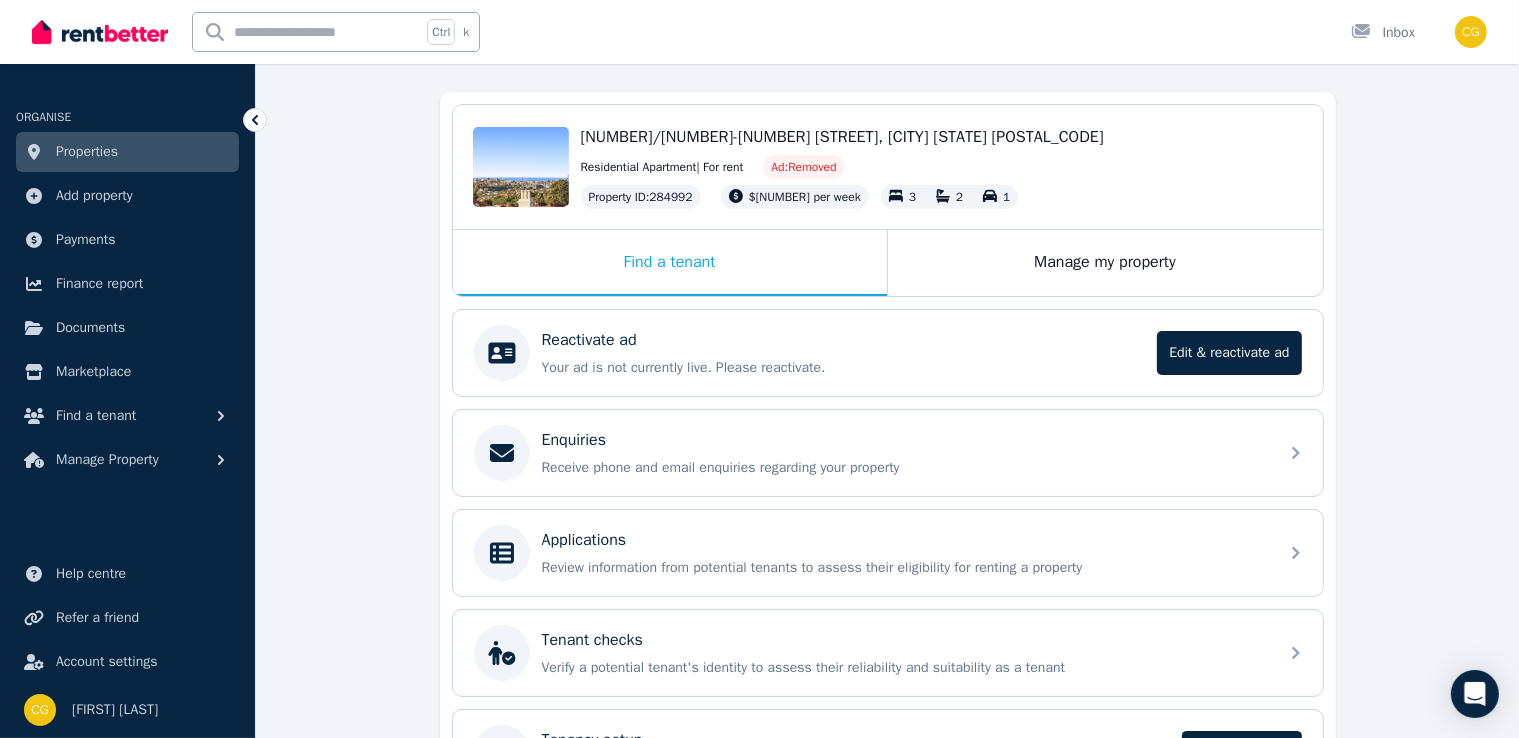 scroll, scrollTop: 174, scrollLeft: 0, axis: vertical 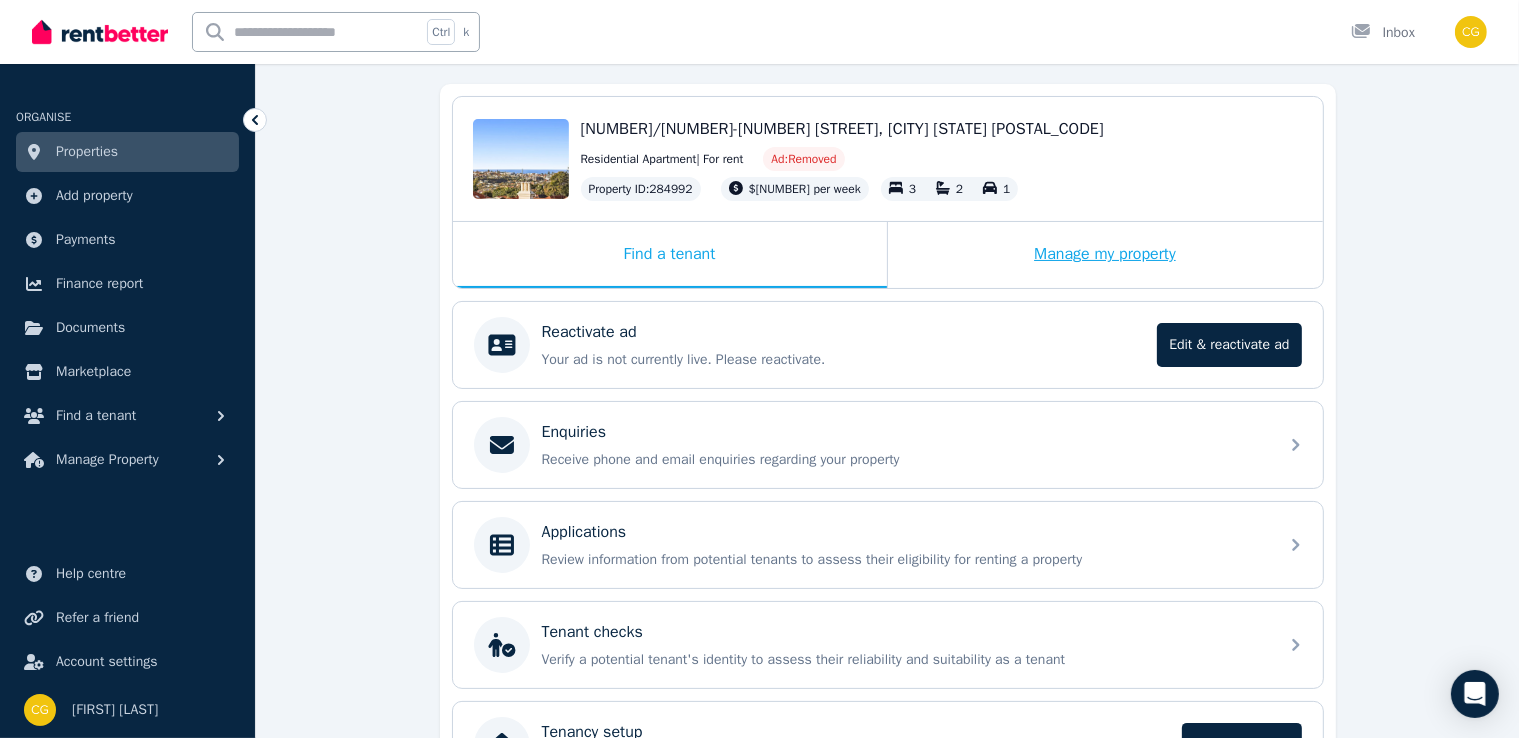 click on "Manage my property" at bounding box center (1105, 255) 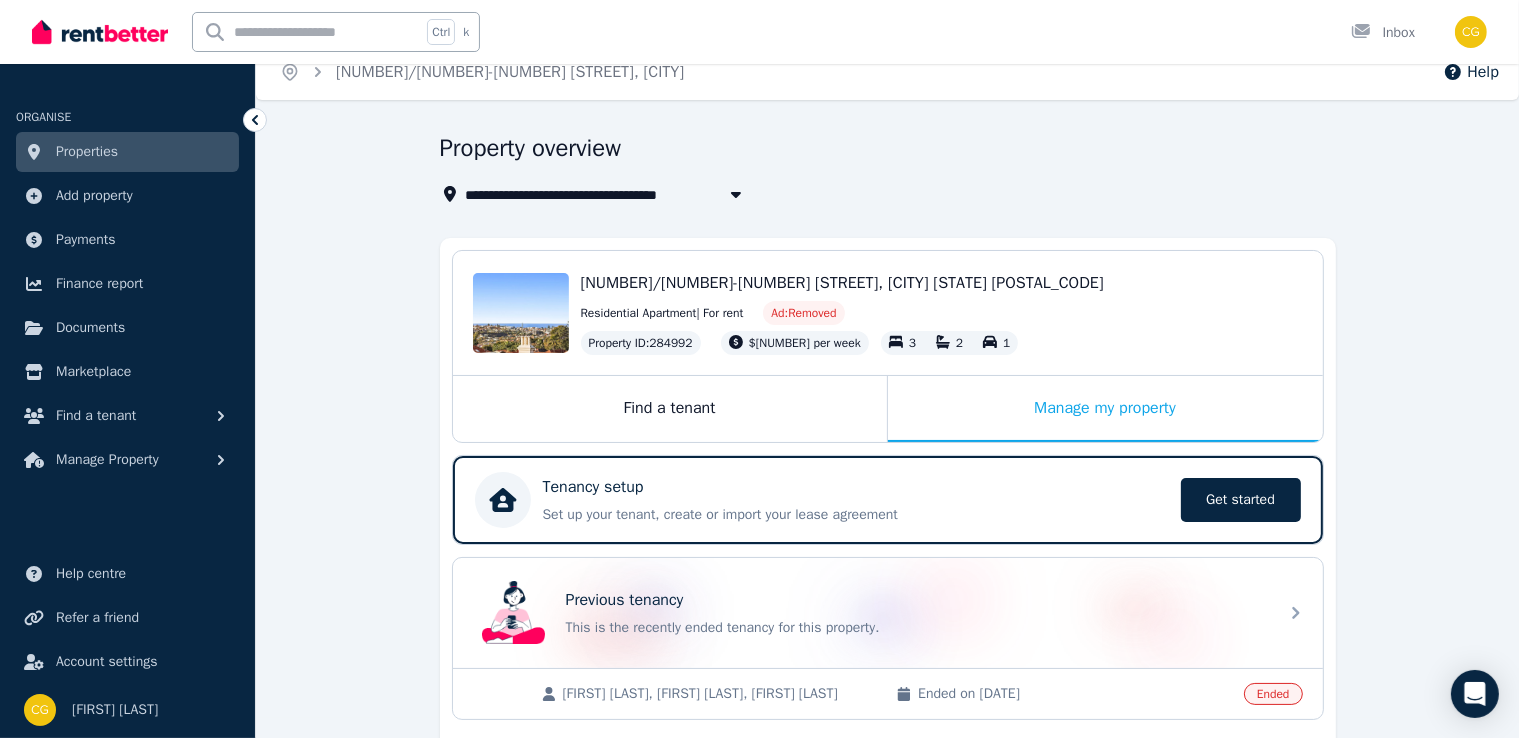 scroll, scrollTop: 16, scrollLeft: 0, axis: vertical 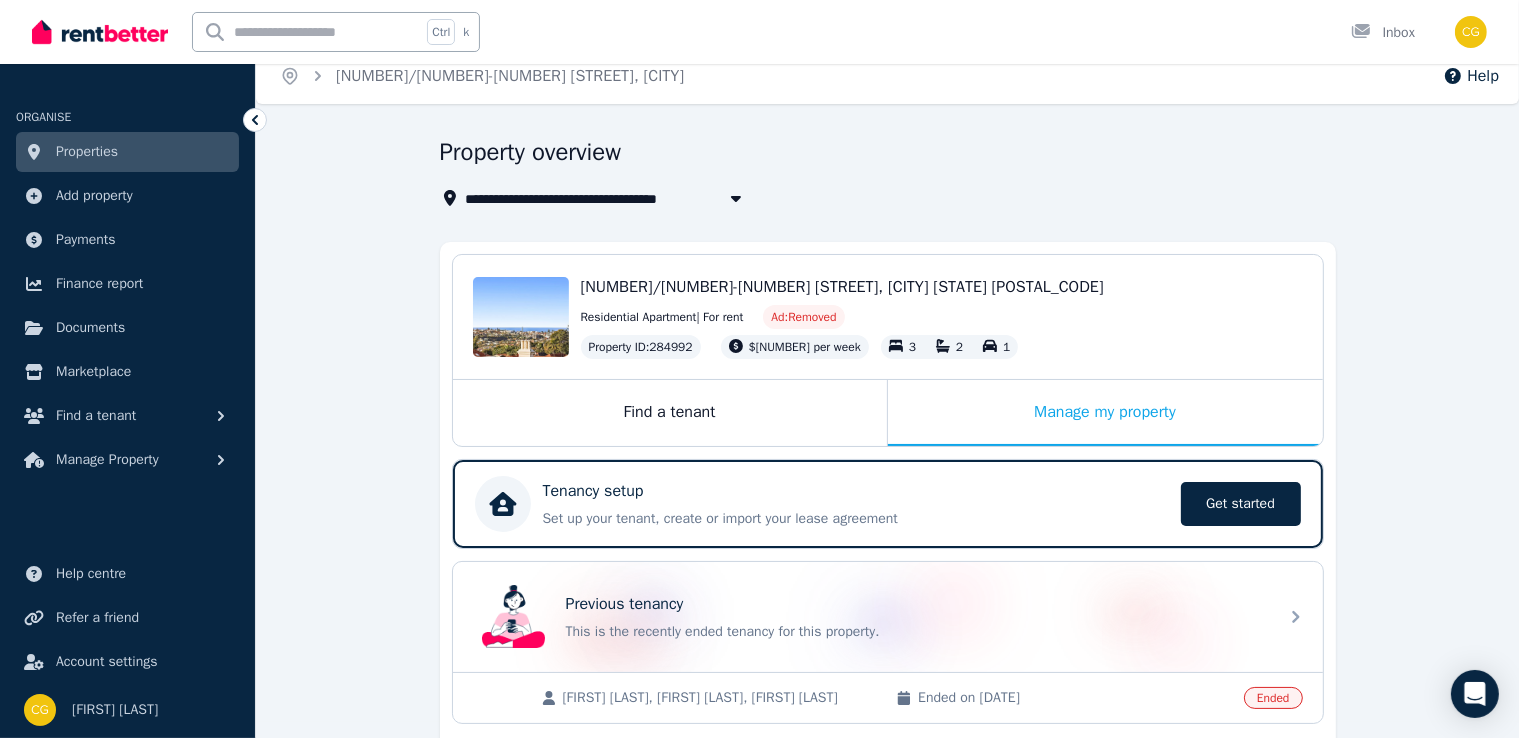 click 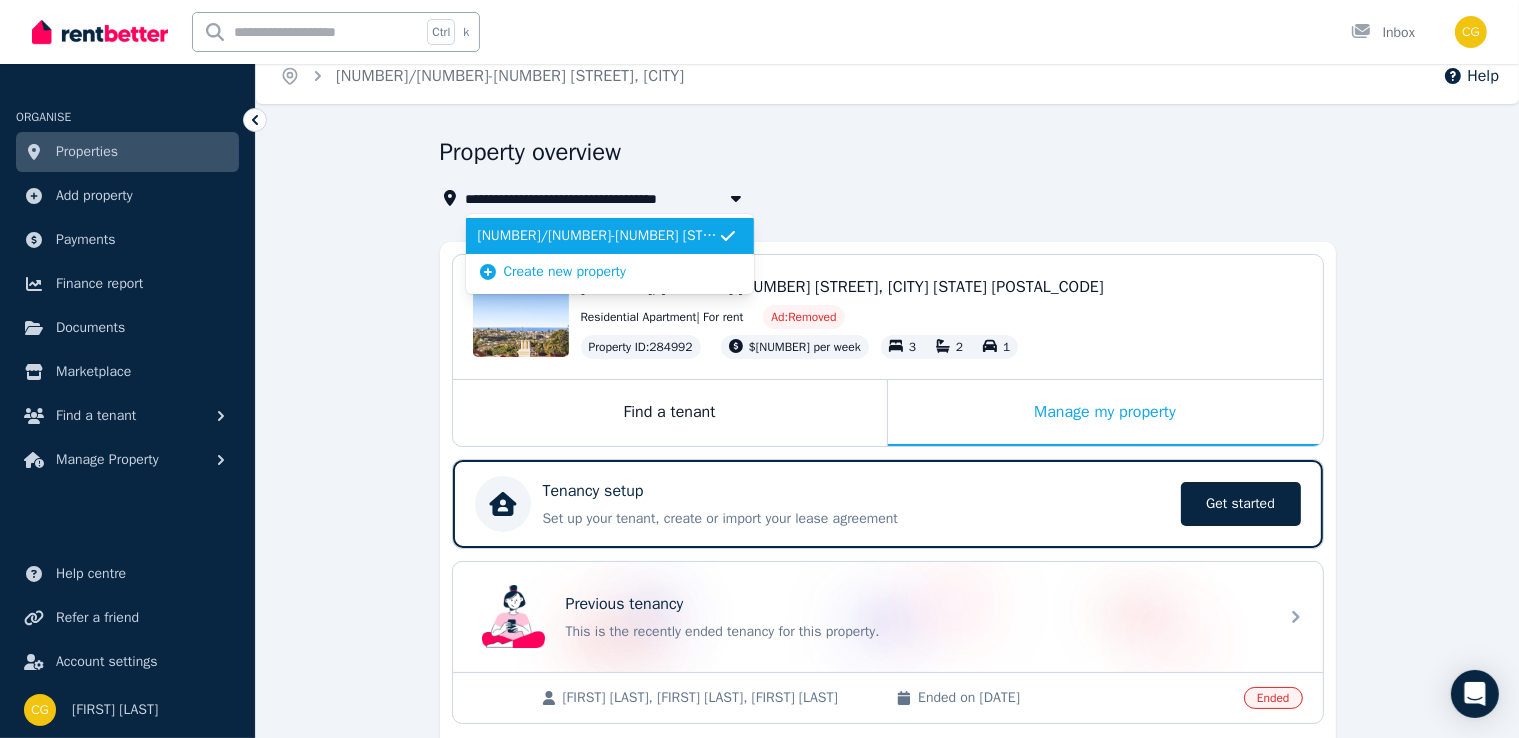 click on "**********" at bounding box center (882, 173) 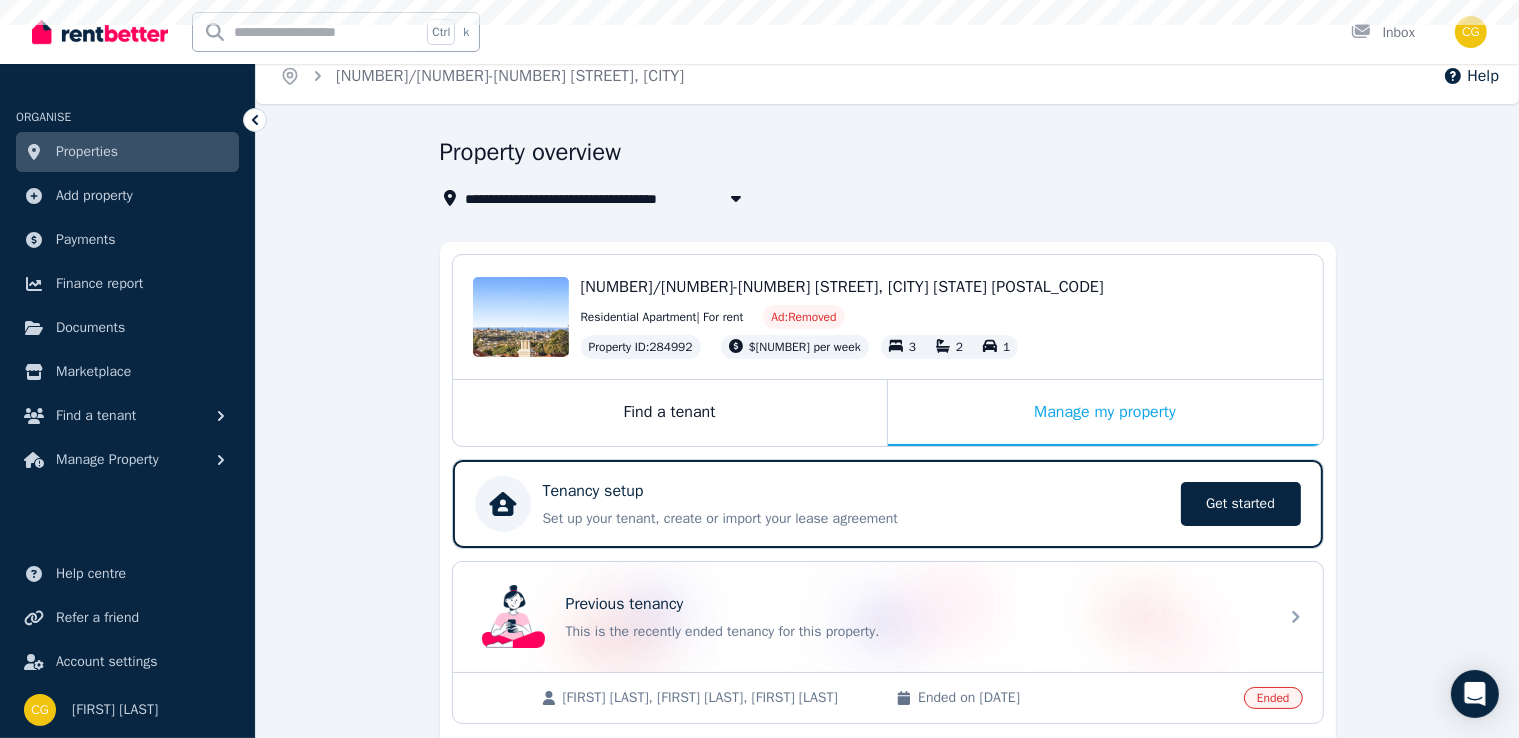 scroll, scrollTop: 0, scrollLeft: 0, axis: both 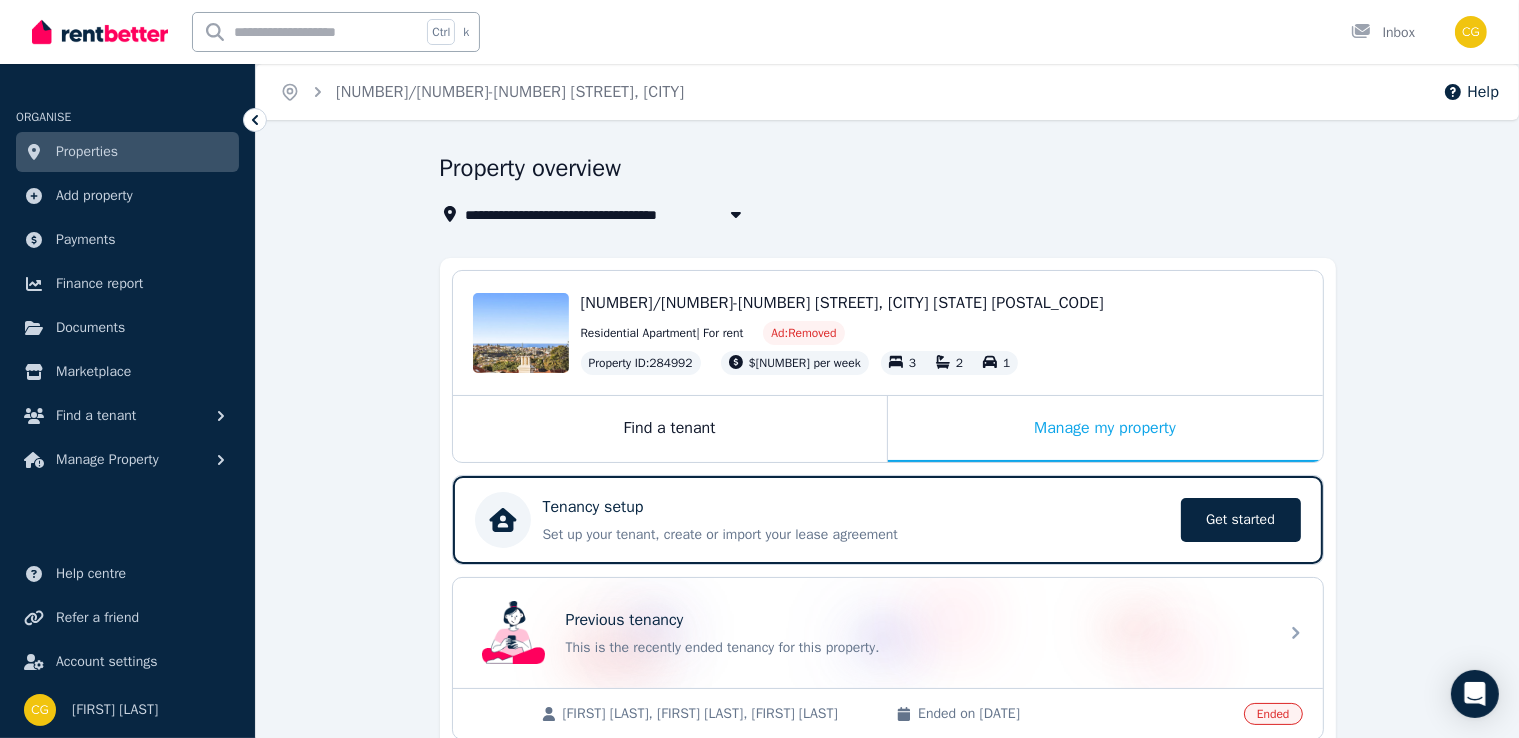 click on "Properties" at bounding box center (87, 152) 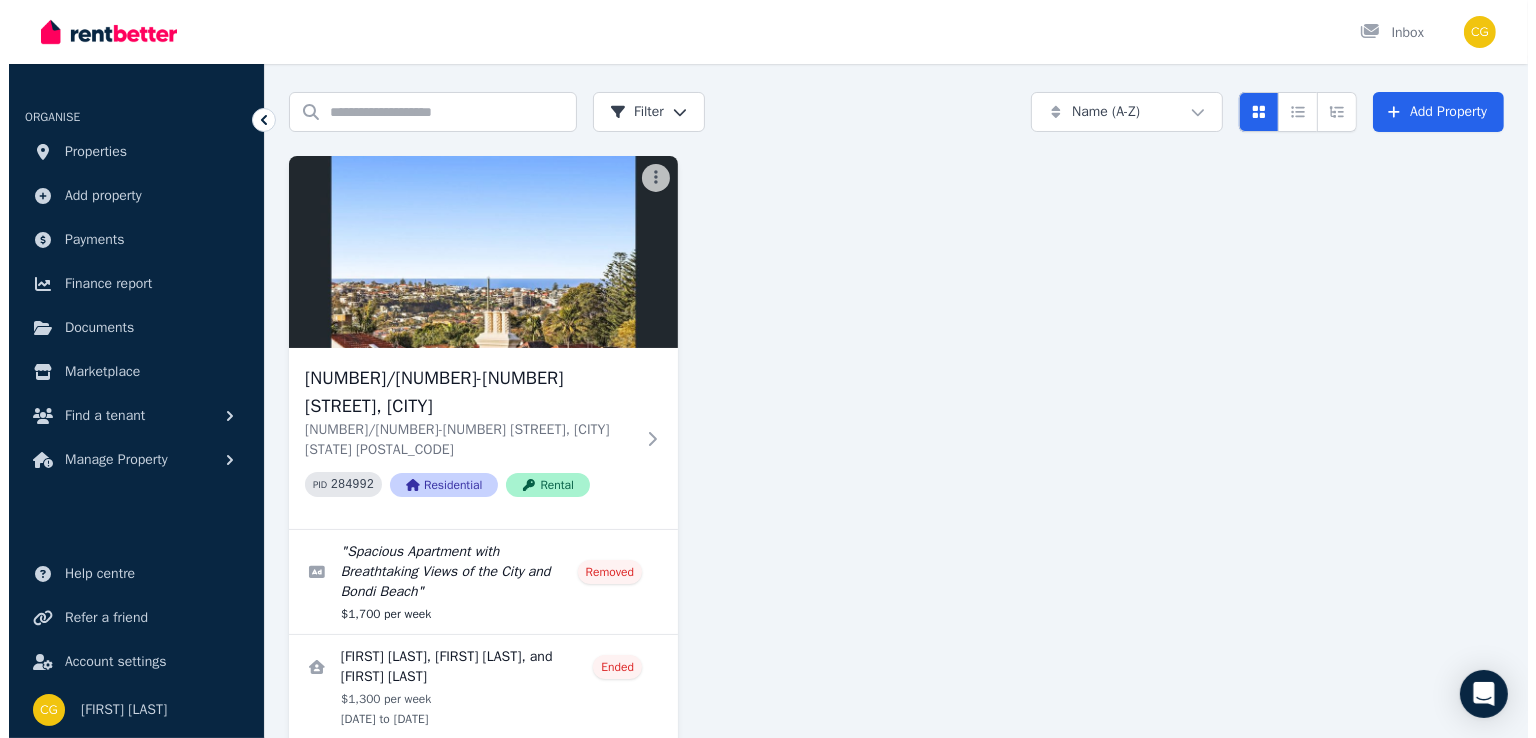 scroll, scrollTop: 61, scrollLeft: 0, axis: vertical 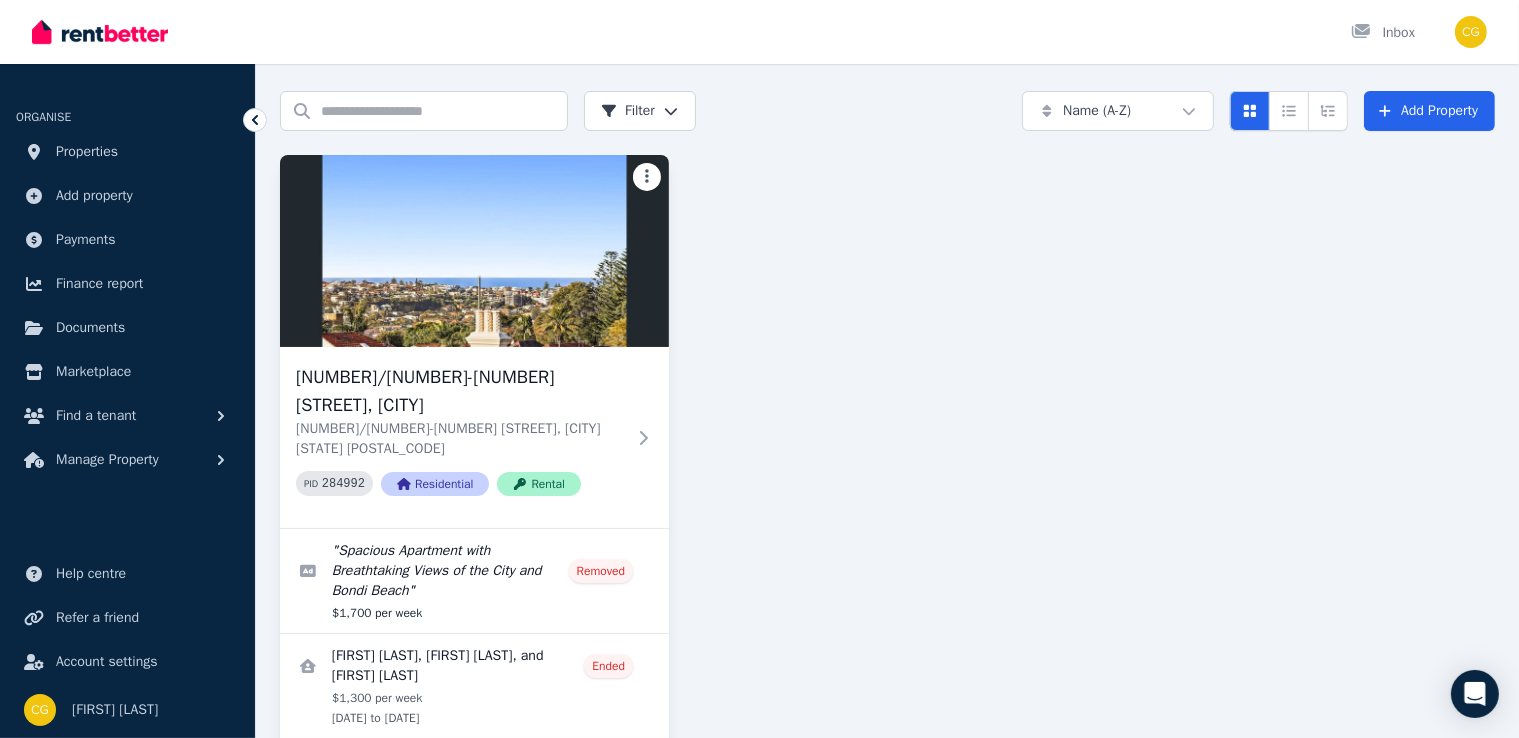 click on "Open main menu Inbox Open user menu ORGANISE Properties Add property Payments Finance report Documents Marketplace Find a tenant Manage Property Help centre Refer a friend Account settings Your profile [FIRST] [LAST] Home Properties Help Search properties Filter Name (A-Z) Add Property [NUMBER]/[NUMBER]-[NUMBER] [STREET], [CITY] [NUMBER]/[NUMBER]-[NUMBER] [STREET], [CITY] [STATE] [POSTAL_CODE] PID   284992 Residential Rental " Spacious Apartment with Breathtaking Views of the City and Bondi Beach " Removed $1,700 per week [FIRST] [LAST], [FIRST] [LAST], and [FIRST] [LAST] Ended $1,300 per week [DATE] to [DATE] 167   enquiries 0 /portal" at bounding box center (759, 308) 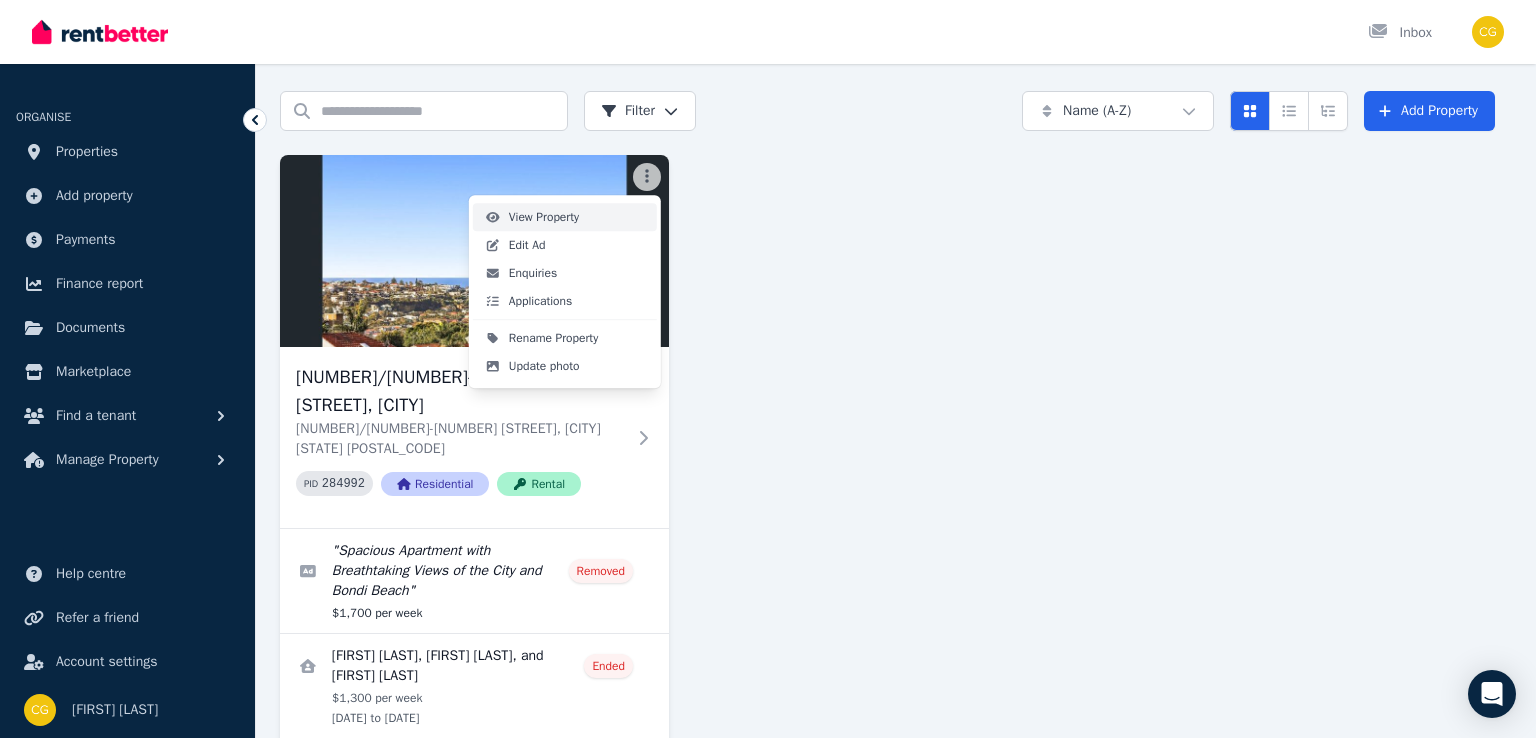 click on "View Property" at bounding box center [565, 217] 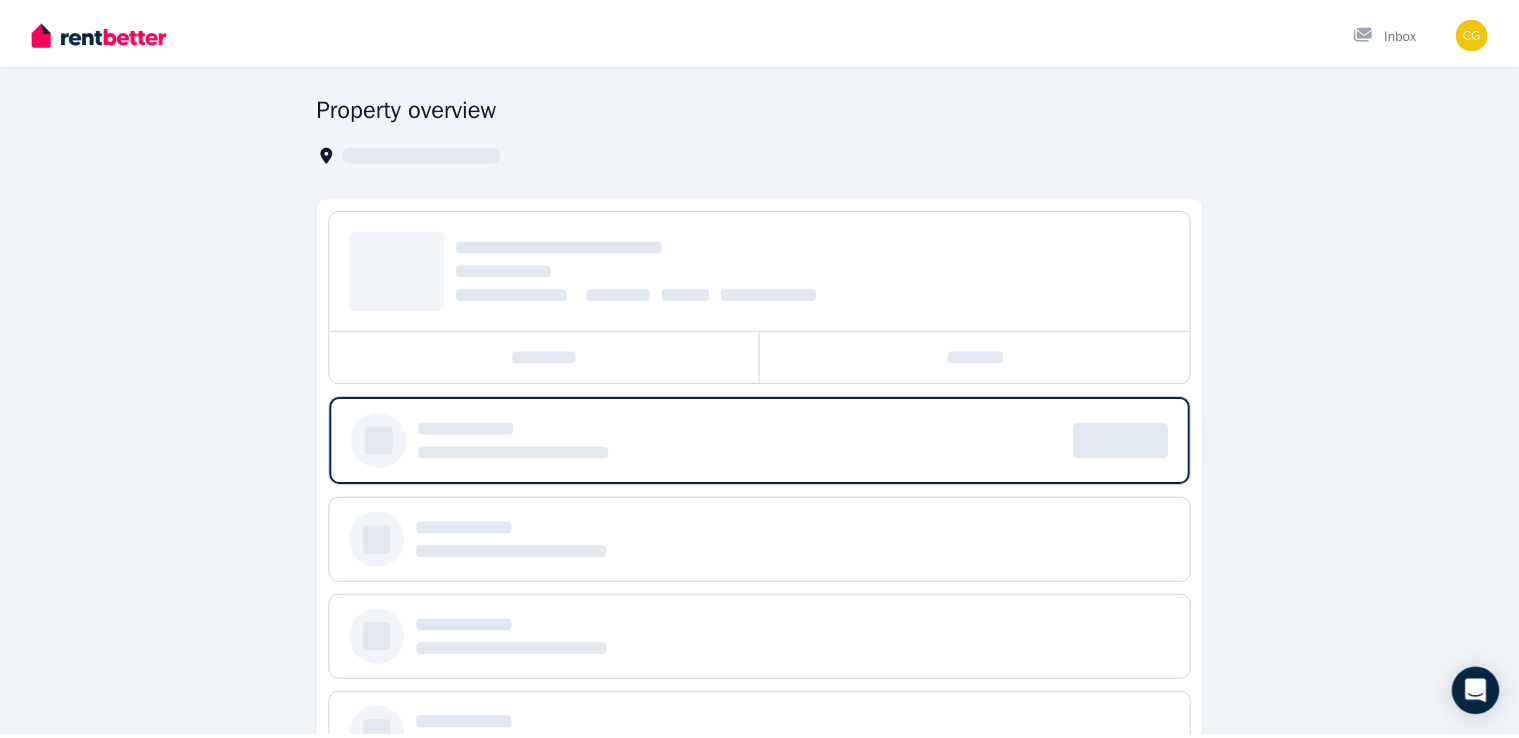scroll, scrollTop: 0, scrollLeft: 0, axis: both 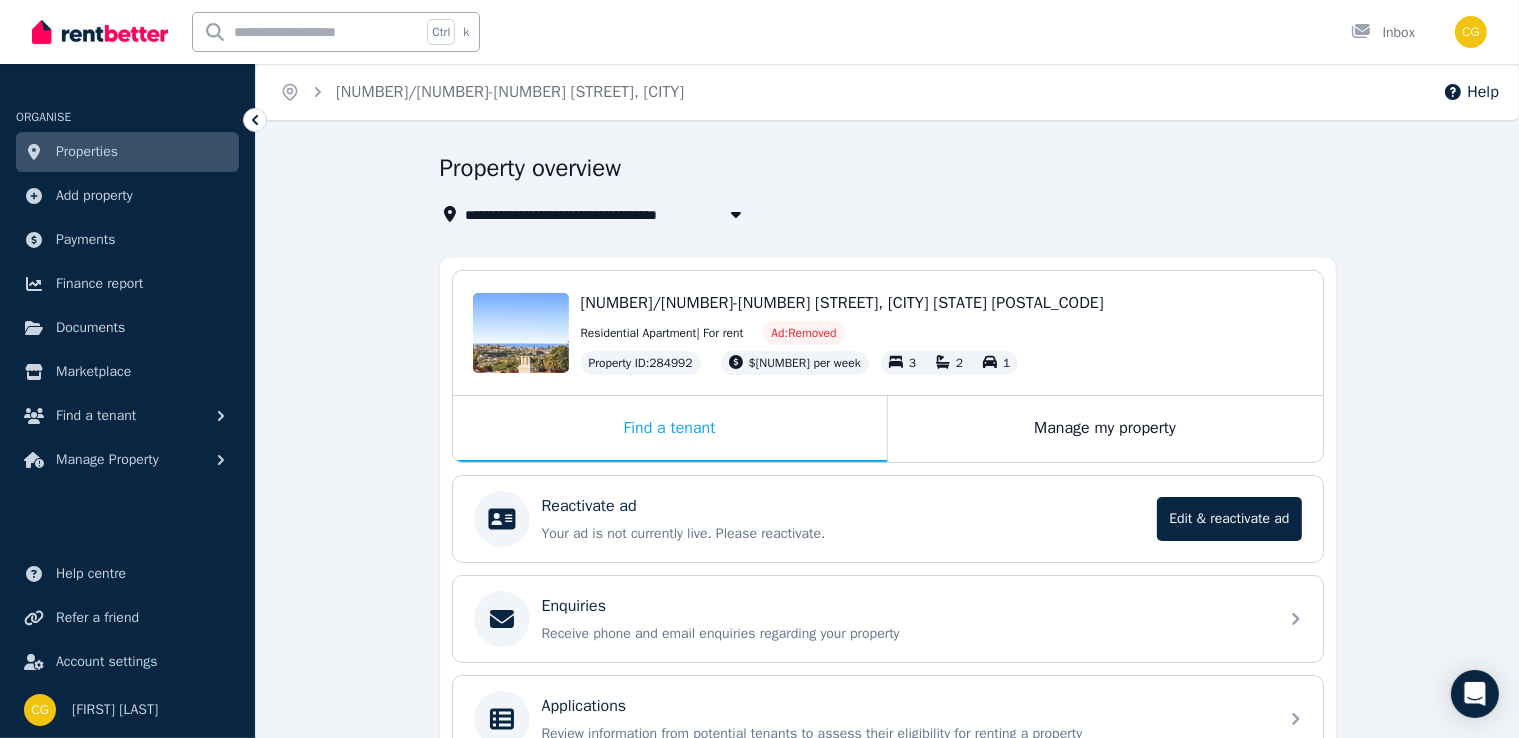 click on "Properties" at bounding box center [127, 152] 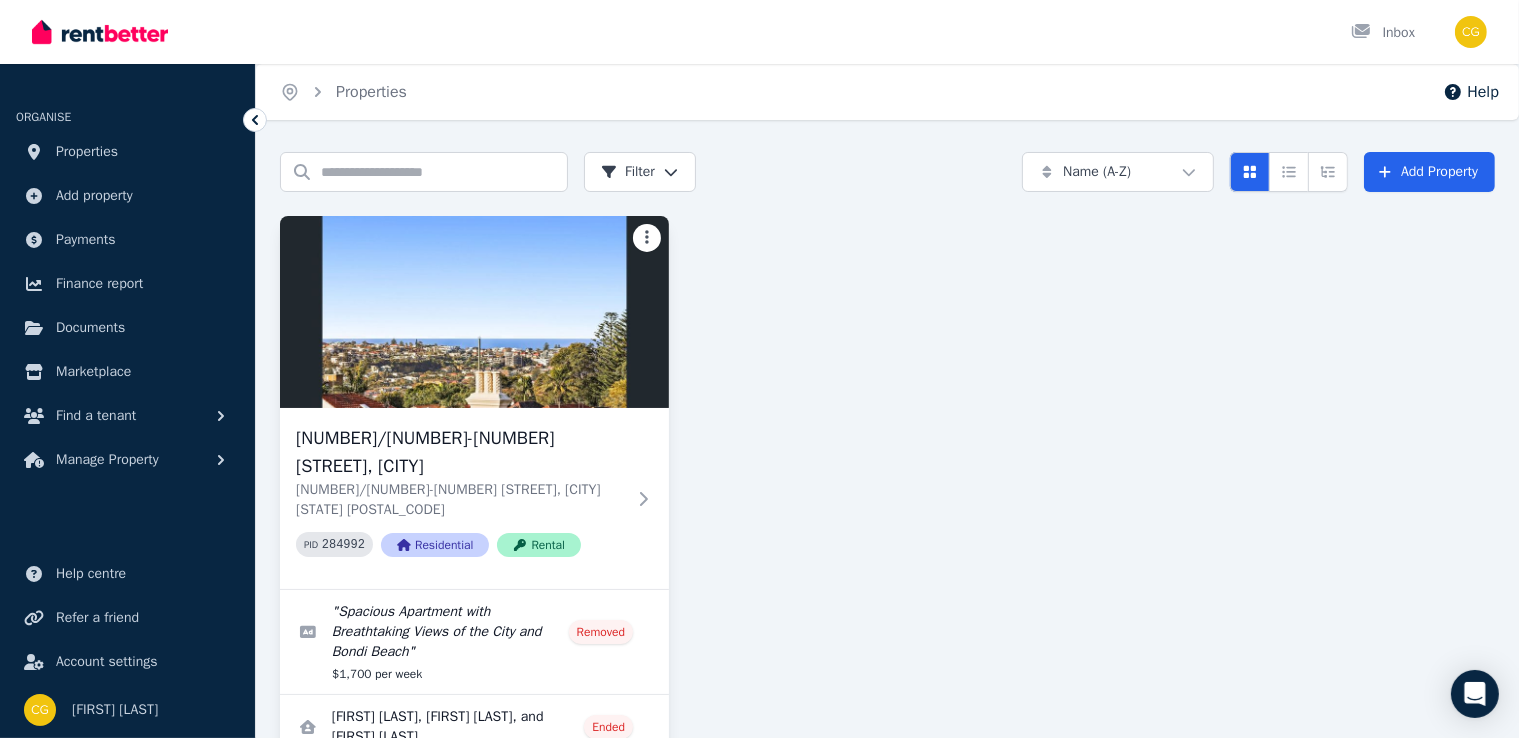 click on "Open main menu Inbox Open user menu ORGANISE Properties Add property Payments Finance report Documents Marketplace Find a tenant Manage Property Help centre Refer a friend Account settings Your profile [FIRST] [LAST] Home Properties Help Search properties Filter Name (A-Z) Add Property [NUMBER]/[NUMBER]-[NUMBER] [STREET], [CITY] [NUMBER]/[NUMBER]-[NUMBER] [STREET], [CITY] [STATE] [POSTAL_CODE] PID   284992 Residential Rental " Spacious Apartment with Breathtaking Views of the City and Bondi Beach " Removed $1,700 per week [FIRST] [LAST], [FIRST] [LAST], and [FIRST] [LAST] Ended $1,300 per week [DATE] to [DATE] 167   enquiries 0 /portal" at bounding box center [759, 369] 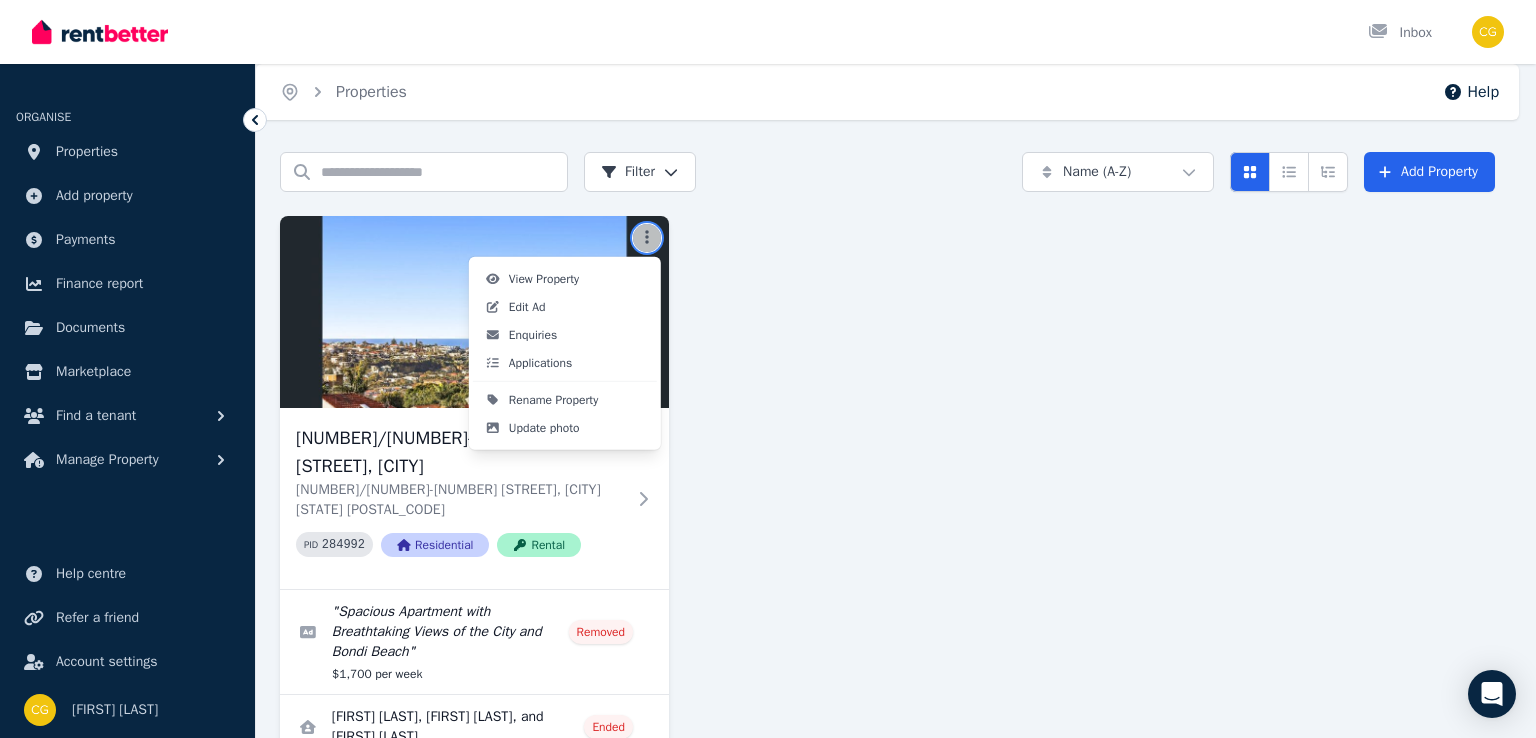click on "Open main menu Inbox Open user menu ORGANISE Properties Add property Payments Finance report Documents Marketplace Find a tenant Manage Property Help centre Refer a friend Account settings Your profile [FIRST] [LAST] Home Properties Help Search properties Filter Name (A-Z) Add Property [NUMBER]/[NUMBER]-[NUMBER] [STREET], [CITY] [NUMBER]/[NUMBER]-[NUMBER] [STREET], [CITY] [STATE] [POSTAL_CODE] PID   284992 Residential Rental " Spacious Apartment with Breathtaking Views of the City and Bondi Beach " Removed $1,700 per week [FIRST] [LAST], [FIRST] [LAST], and [FIRST] [LAST] Ended $1,300 per week [DATE] to [DATE] 167   enquiries 0 /portal
View Property Edit Ad Enquiries Applications Rename Property Update photo" at bounding box center [768, 369] 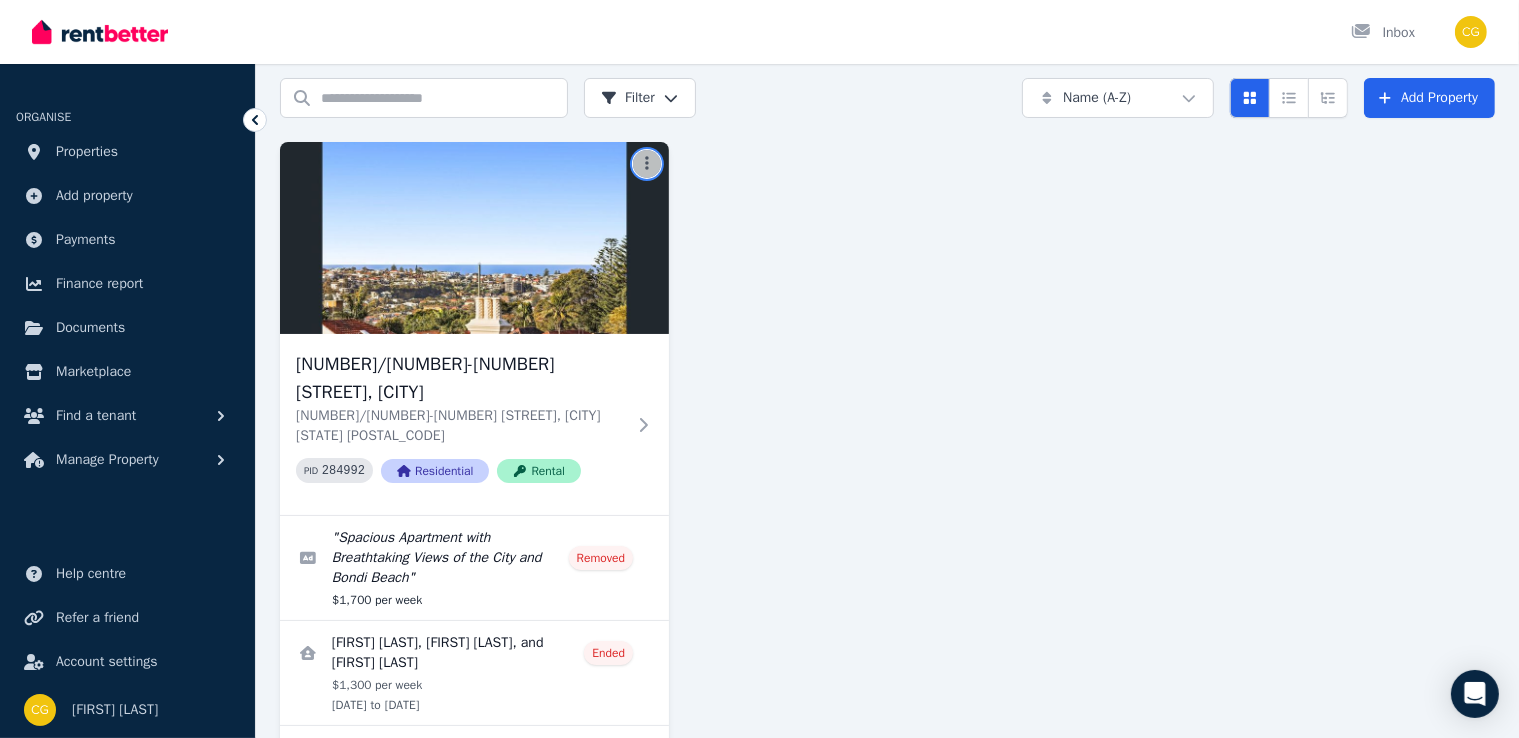 scroll, scrollTop: 97, scrollLeft: 0, axis: vertical 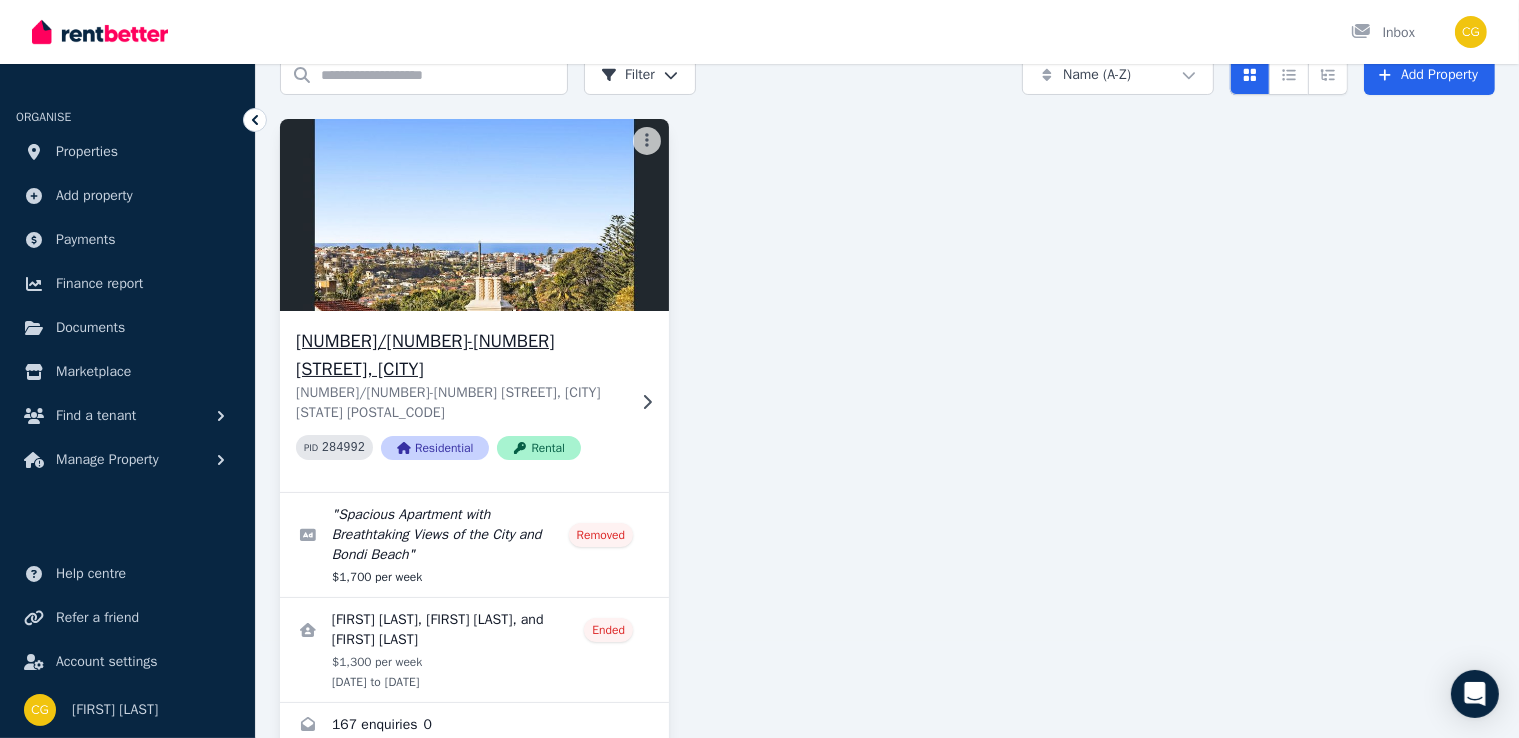 click at bounding box center (474, 215) 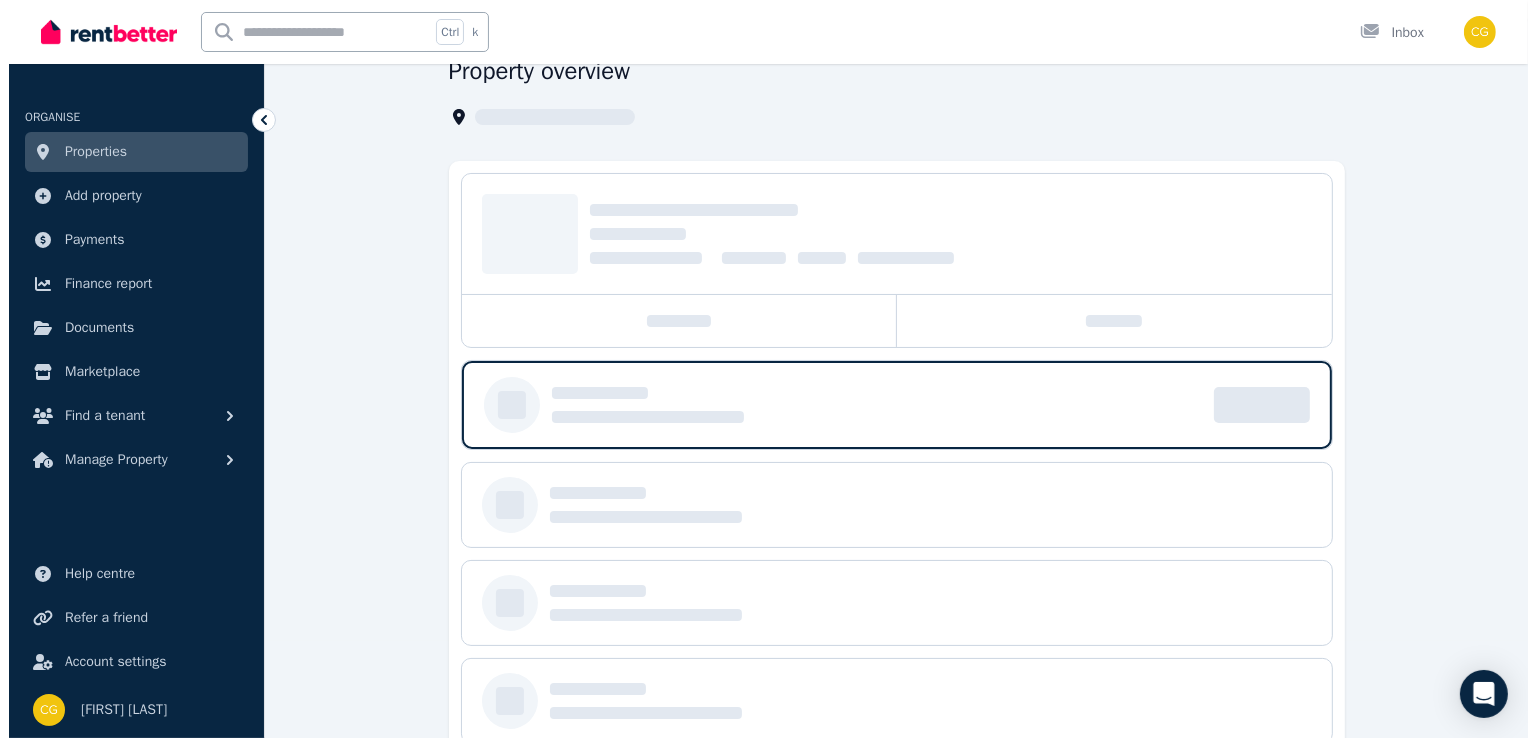 scroll, scrollTop: 0, scrollLeft: 0, axis: both 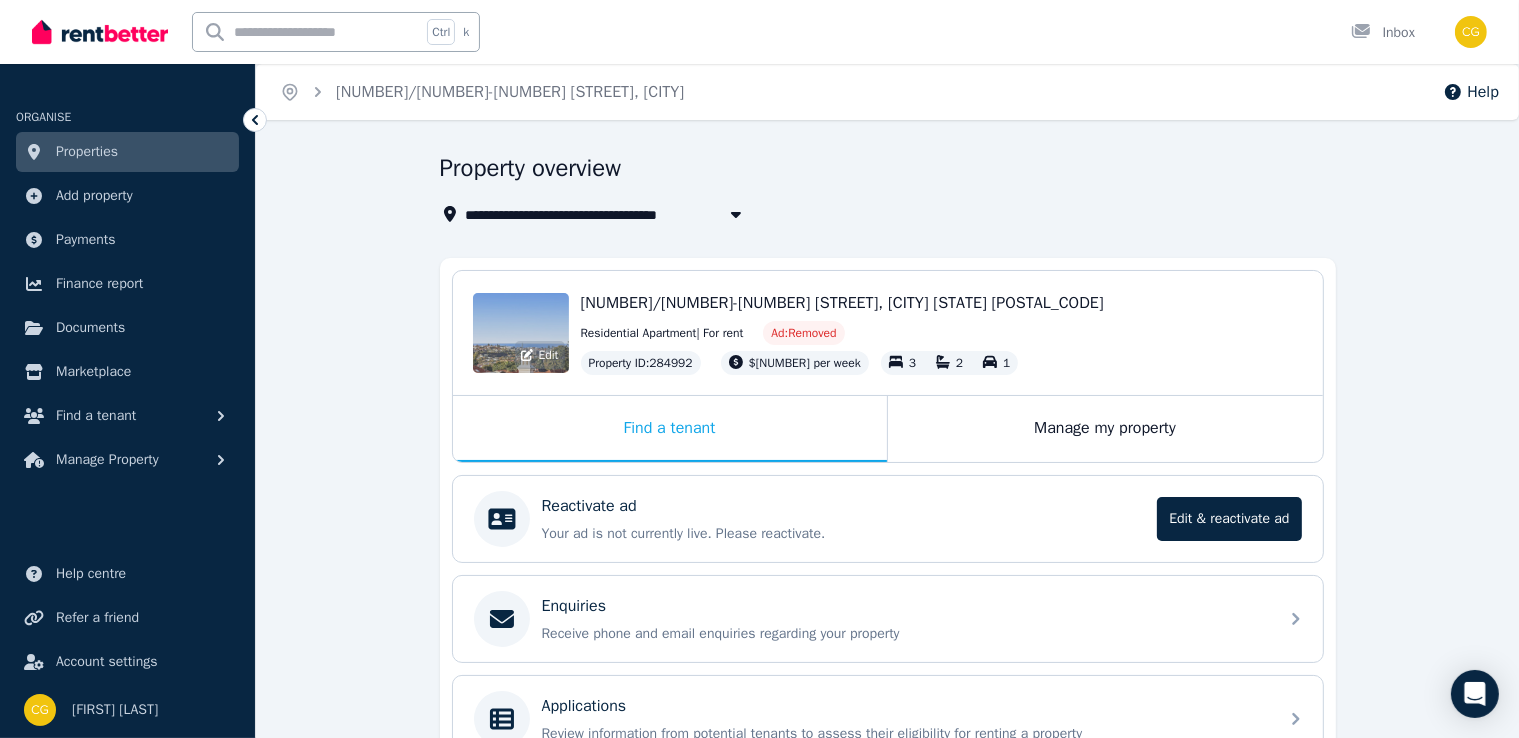 click on "Edit" at bounding box center (540, 355) 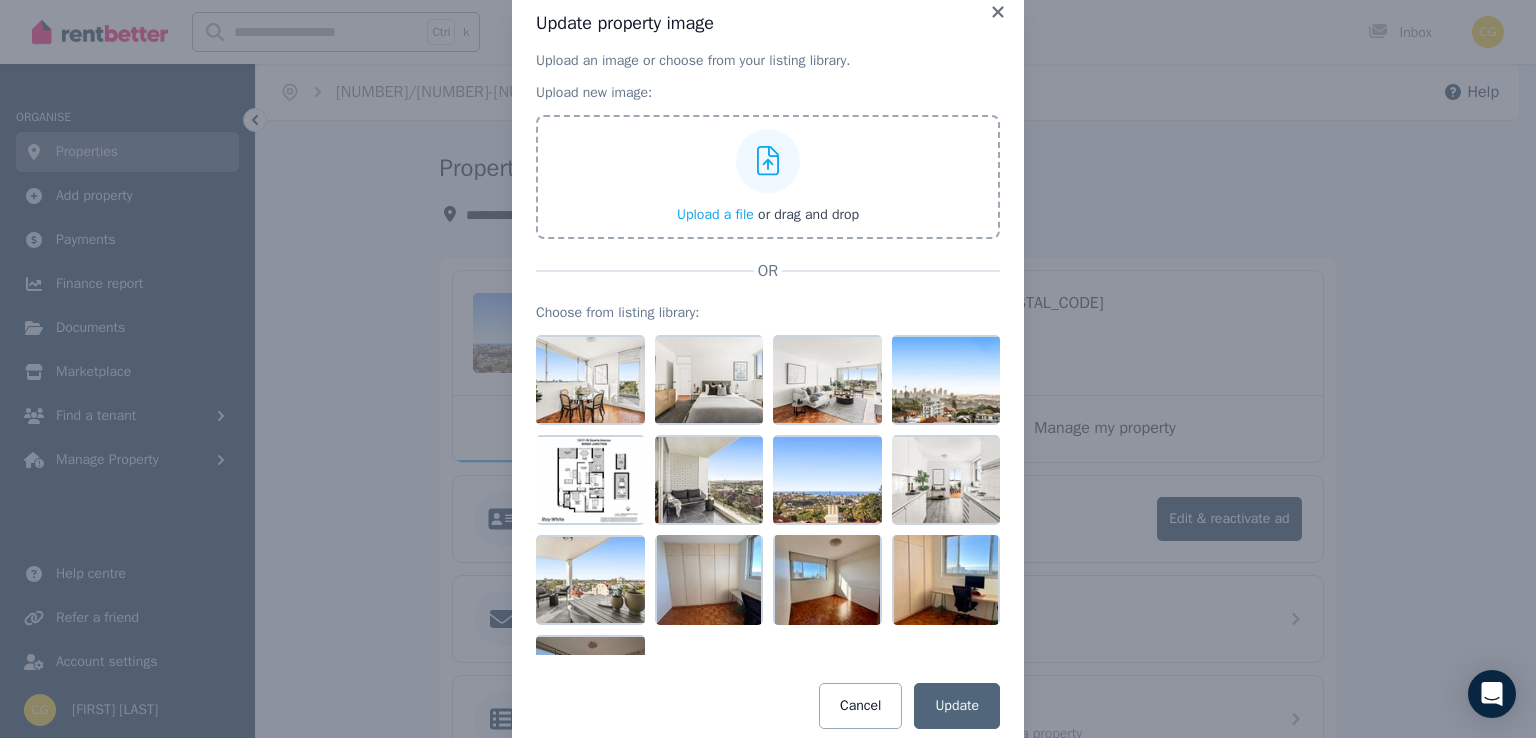 scroll, scrollTop: 91, scrollLeft: 0, axis: vertical 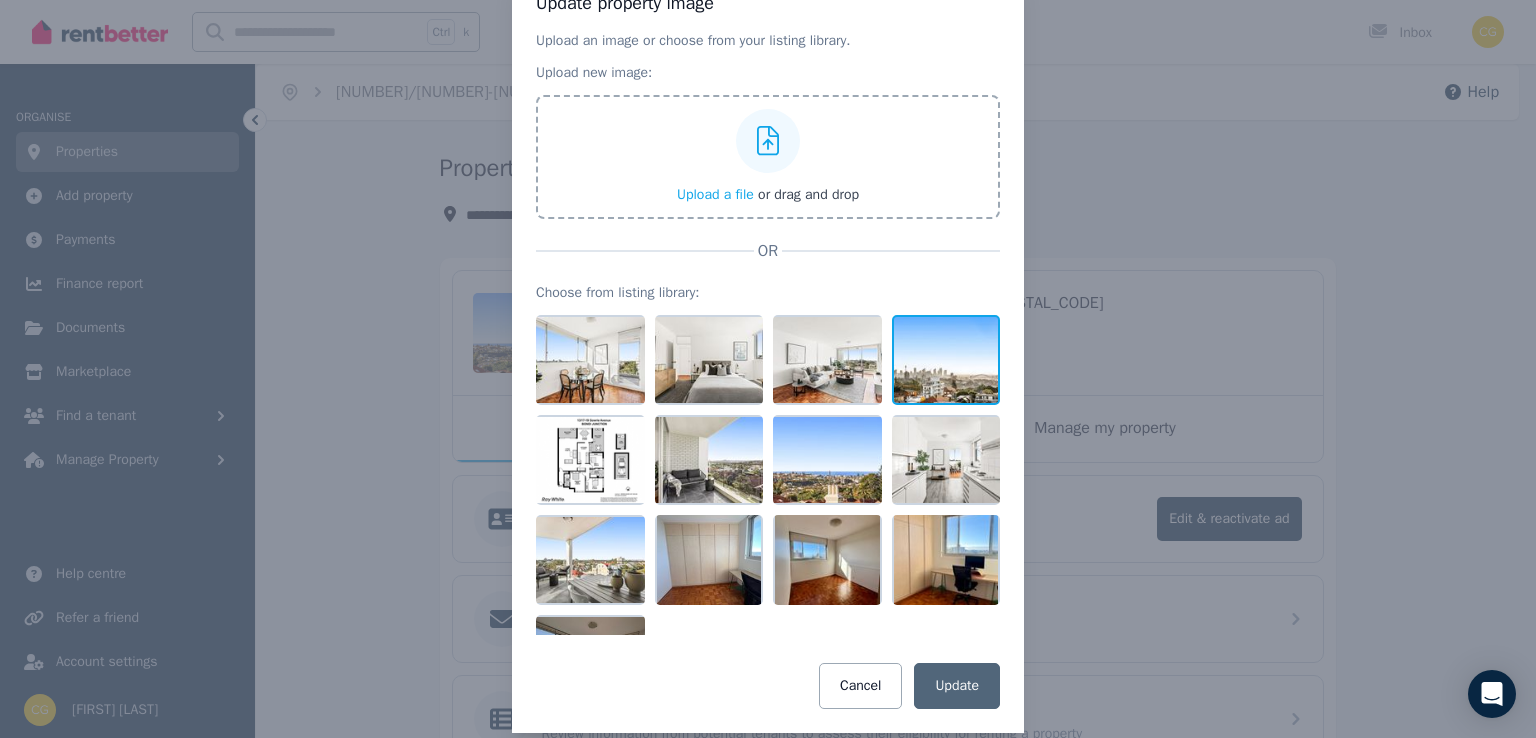 click at bounding box center (946, 360) 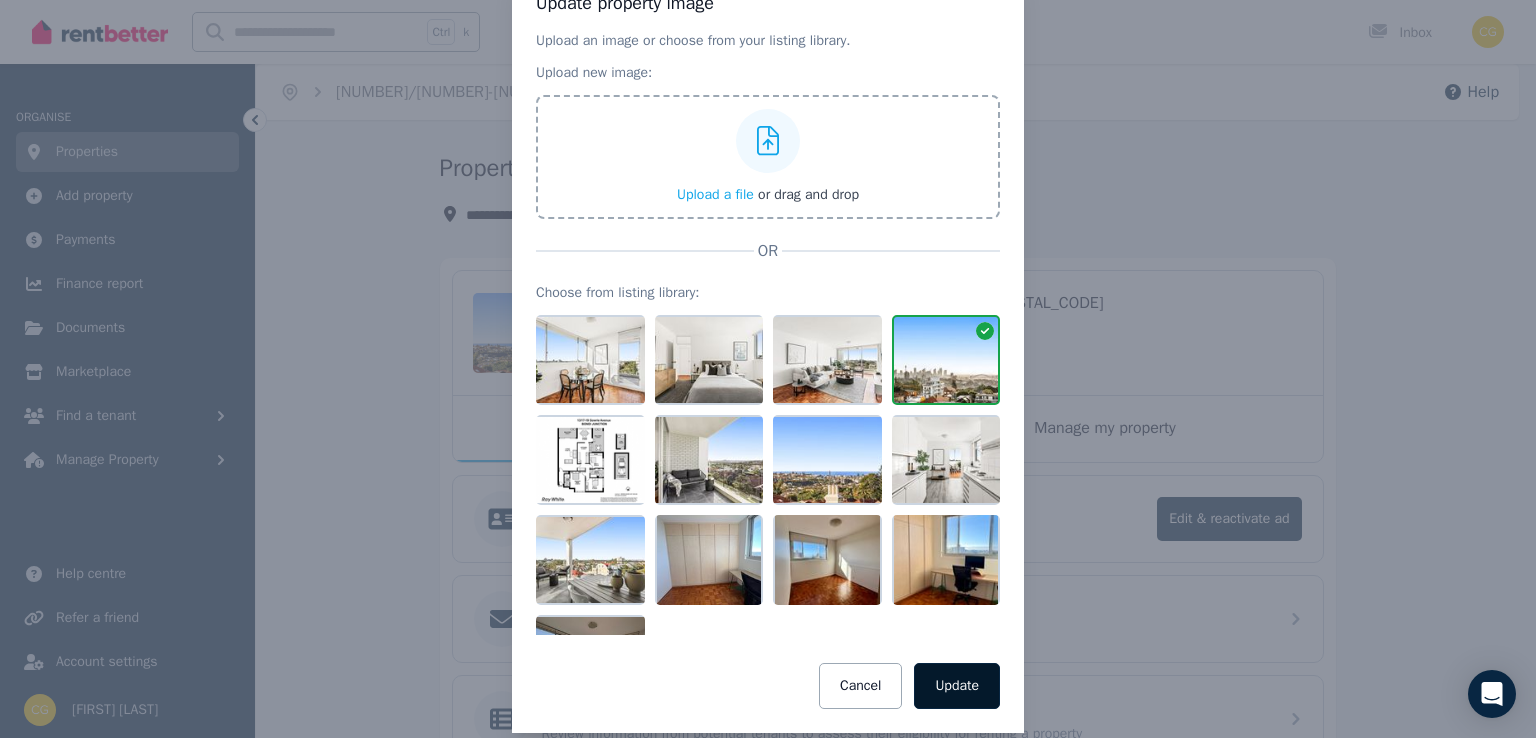 click on "Update" at bounding box center [957, 686] 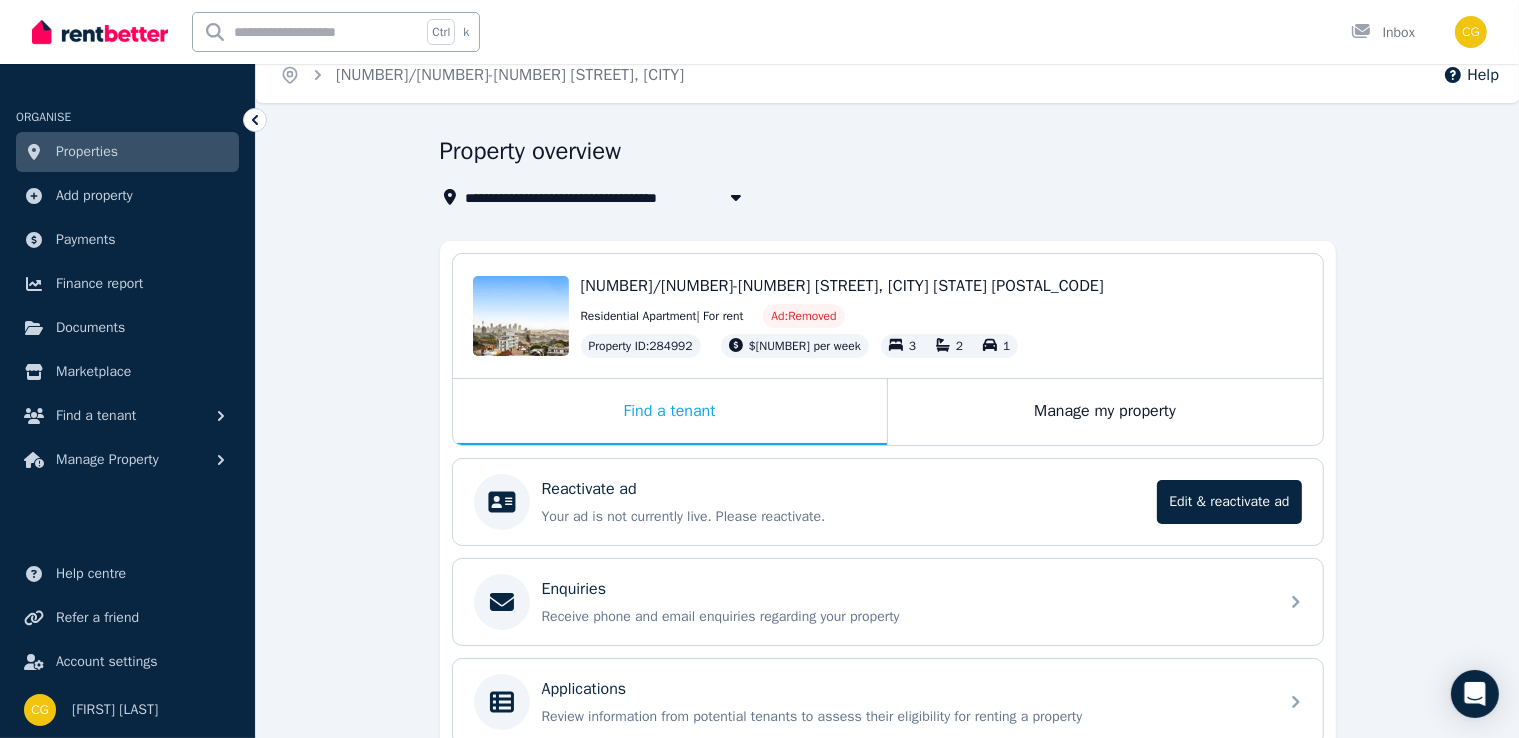 scroll, scrollTop: 24, scrollLeft: 0, axis: vertical 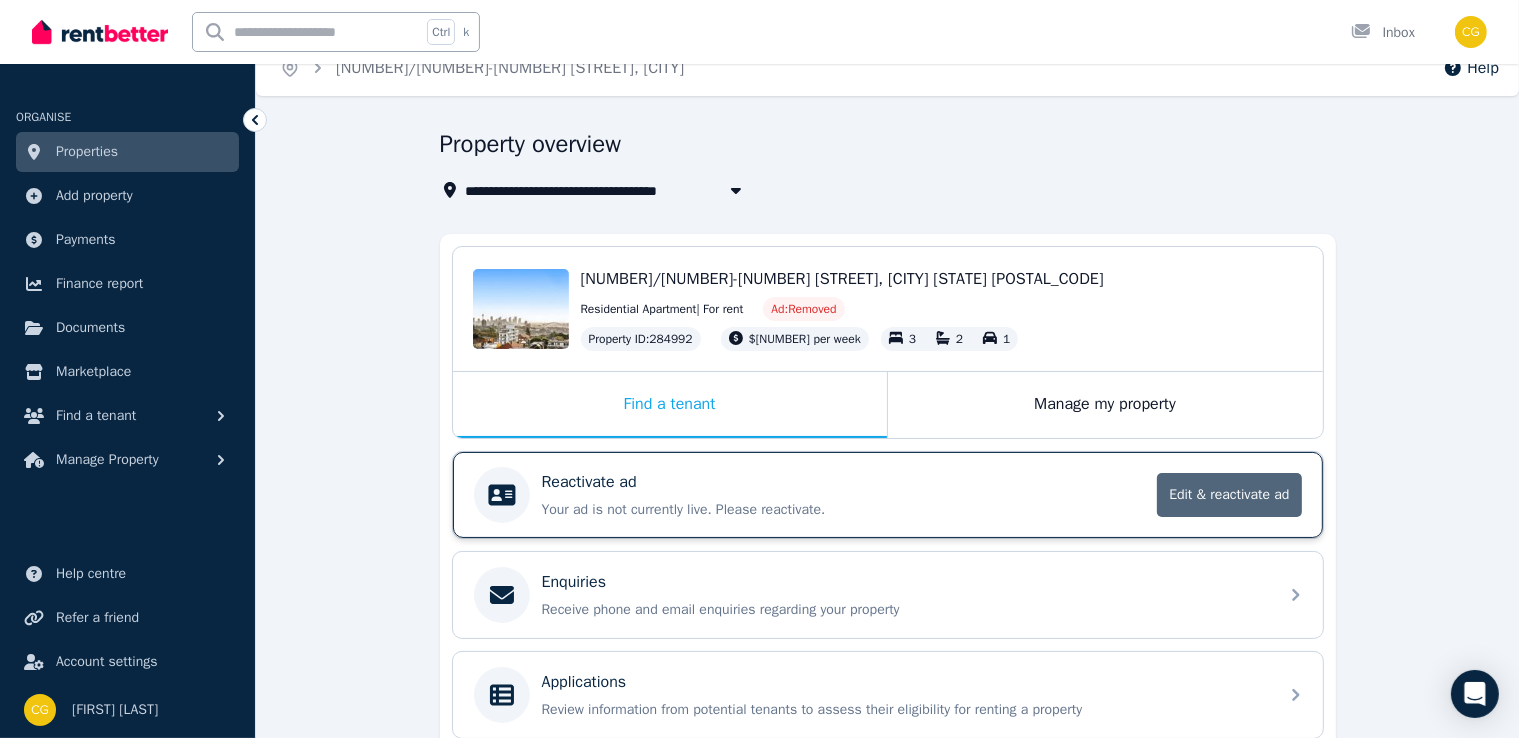 click on "Edit & reactivate ad" at bounding box center [1229, 495] 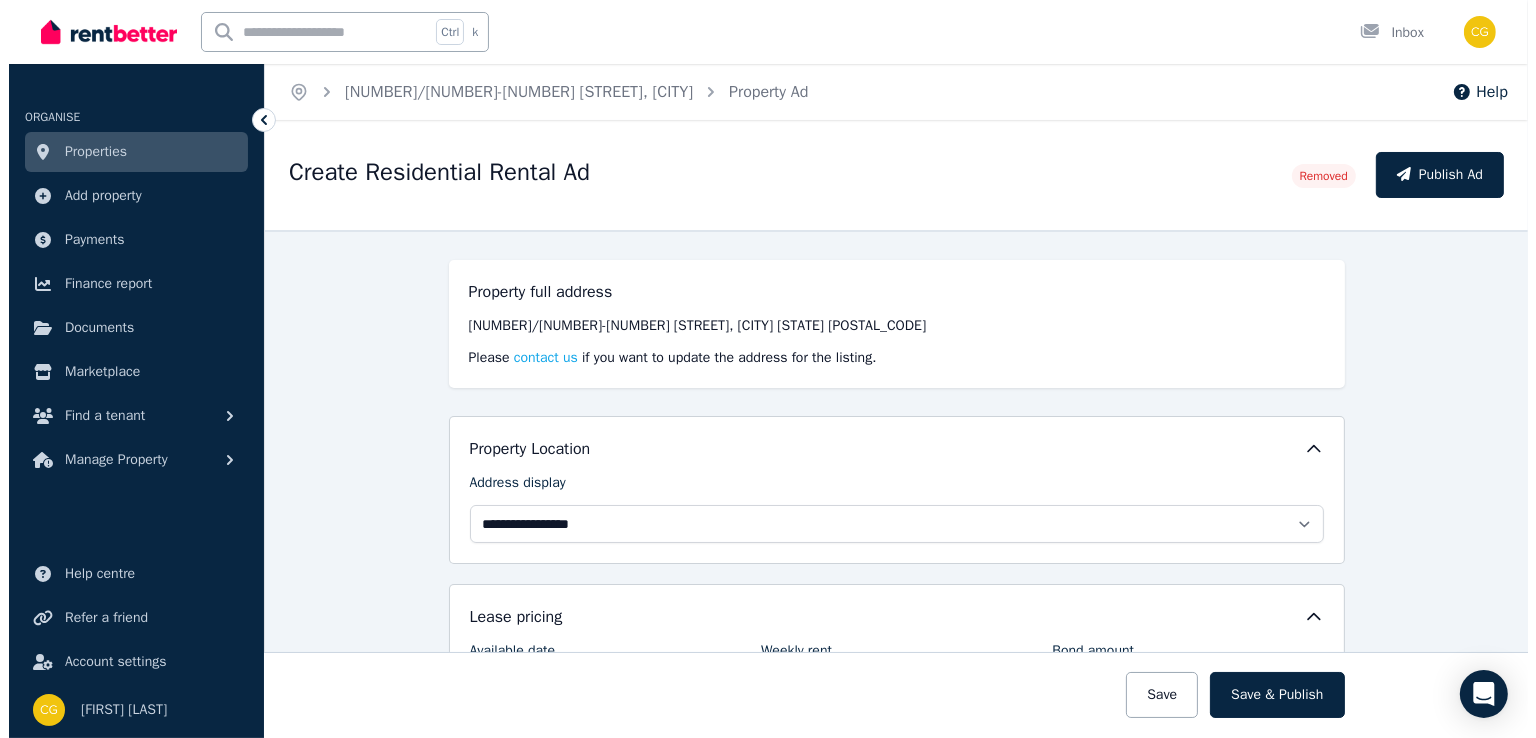 scroll, scrollTop: 0, scrollLeft: 0, axis: both 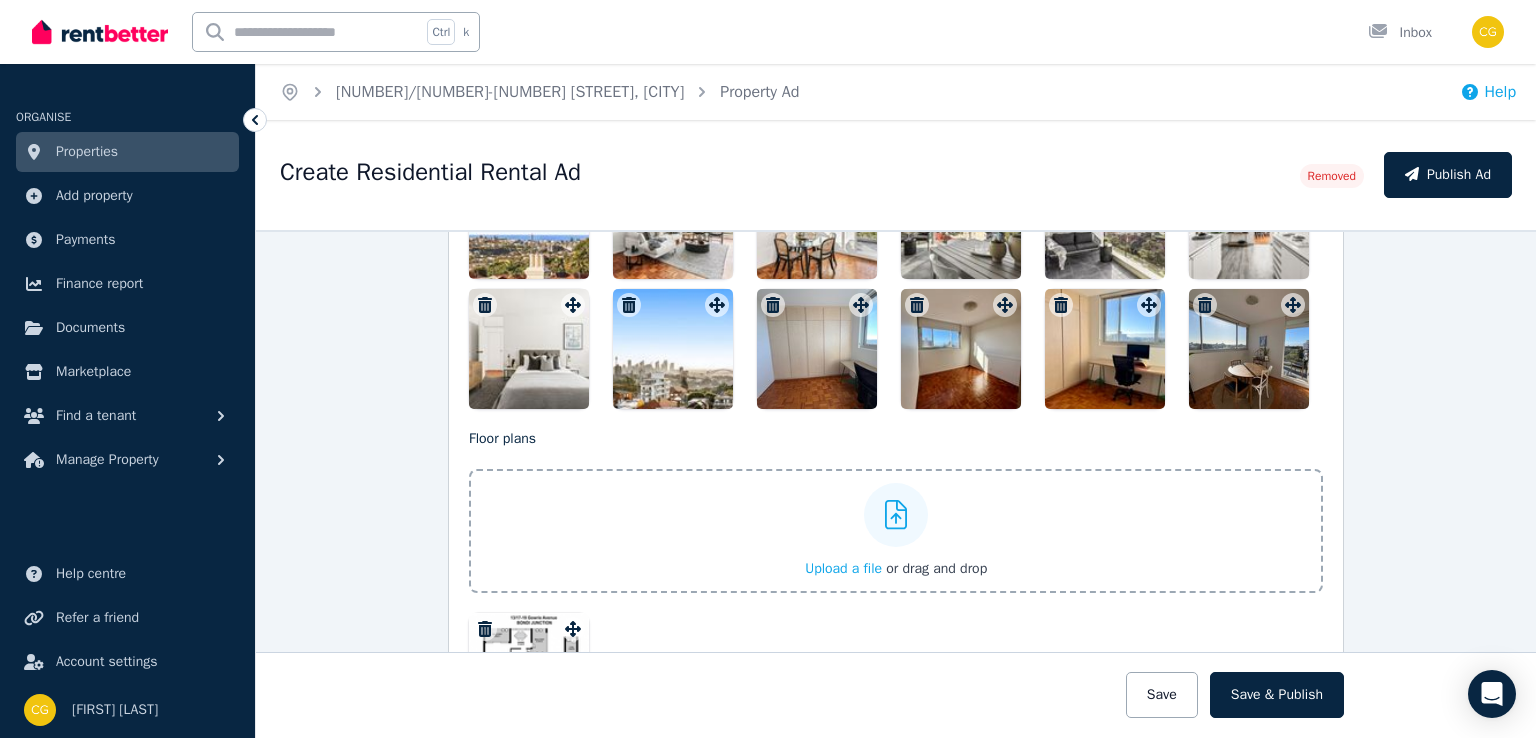 click 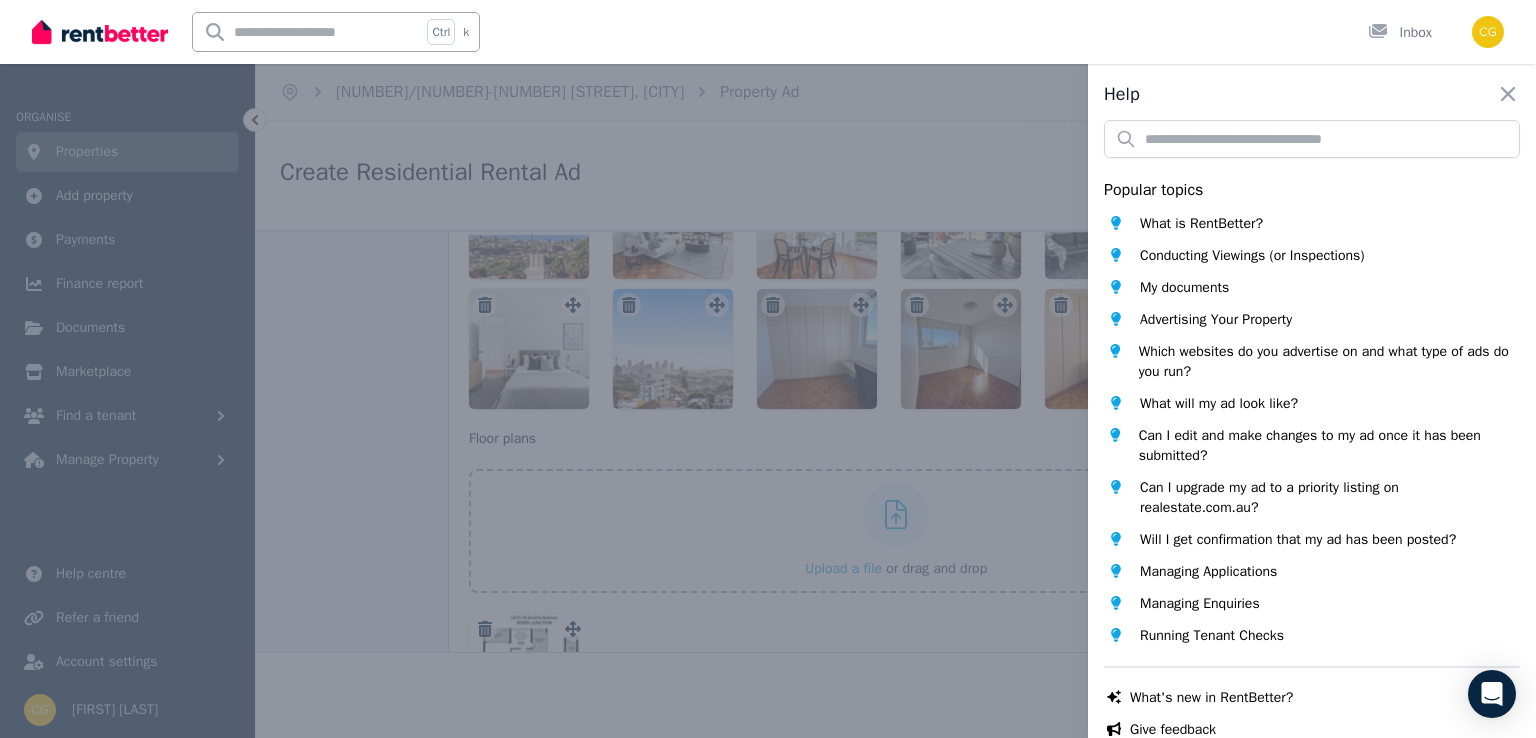 type 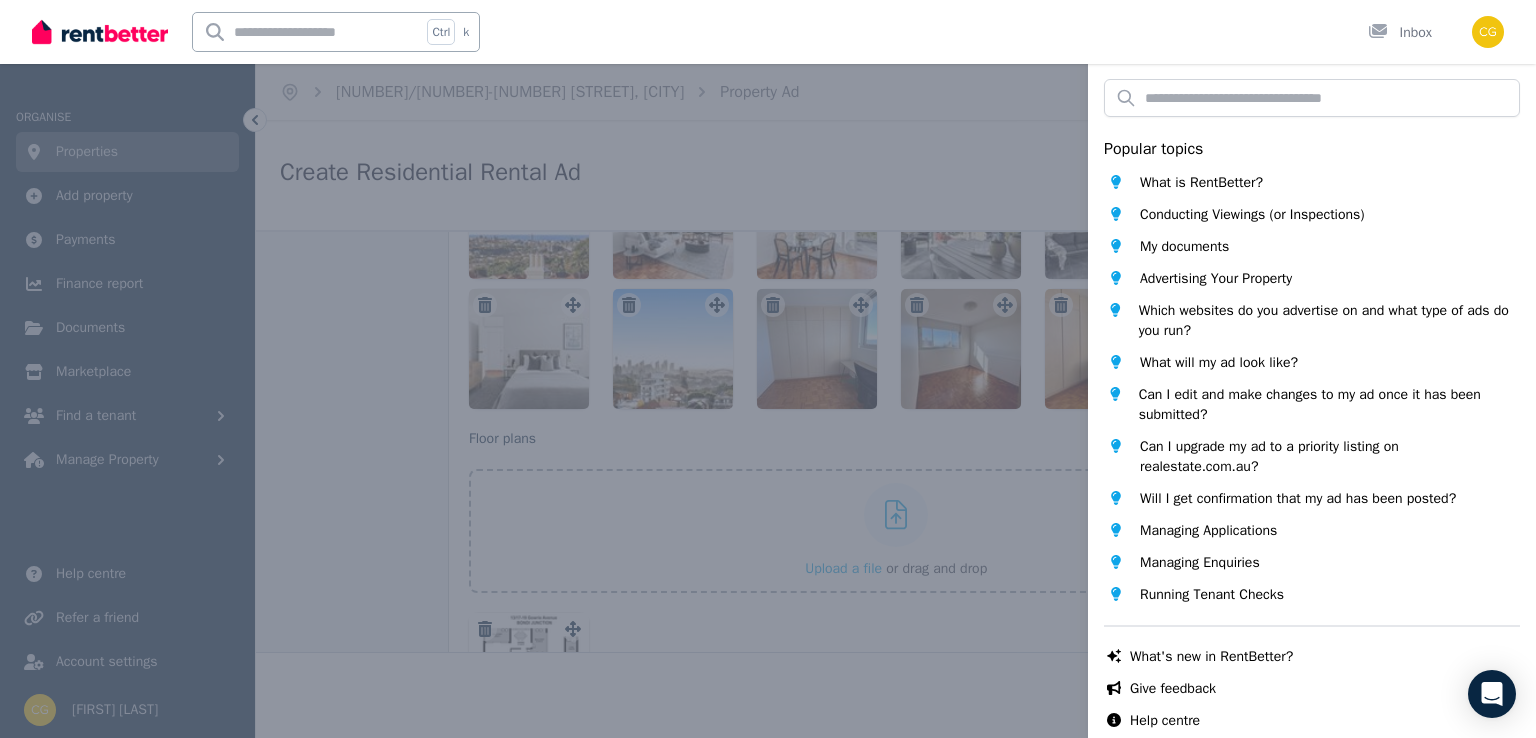 scroll, scrollTop: 43, scrollLeft: 0, axis: vertical 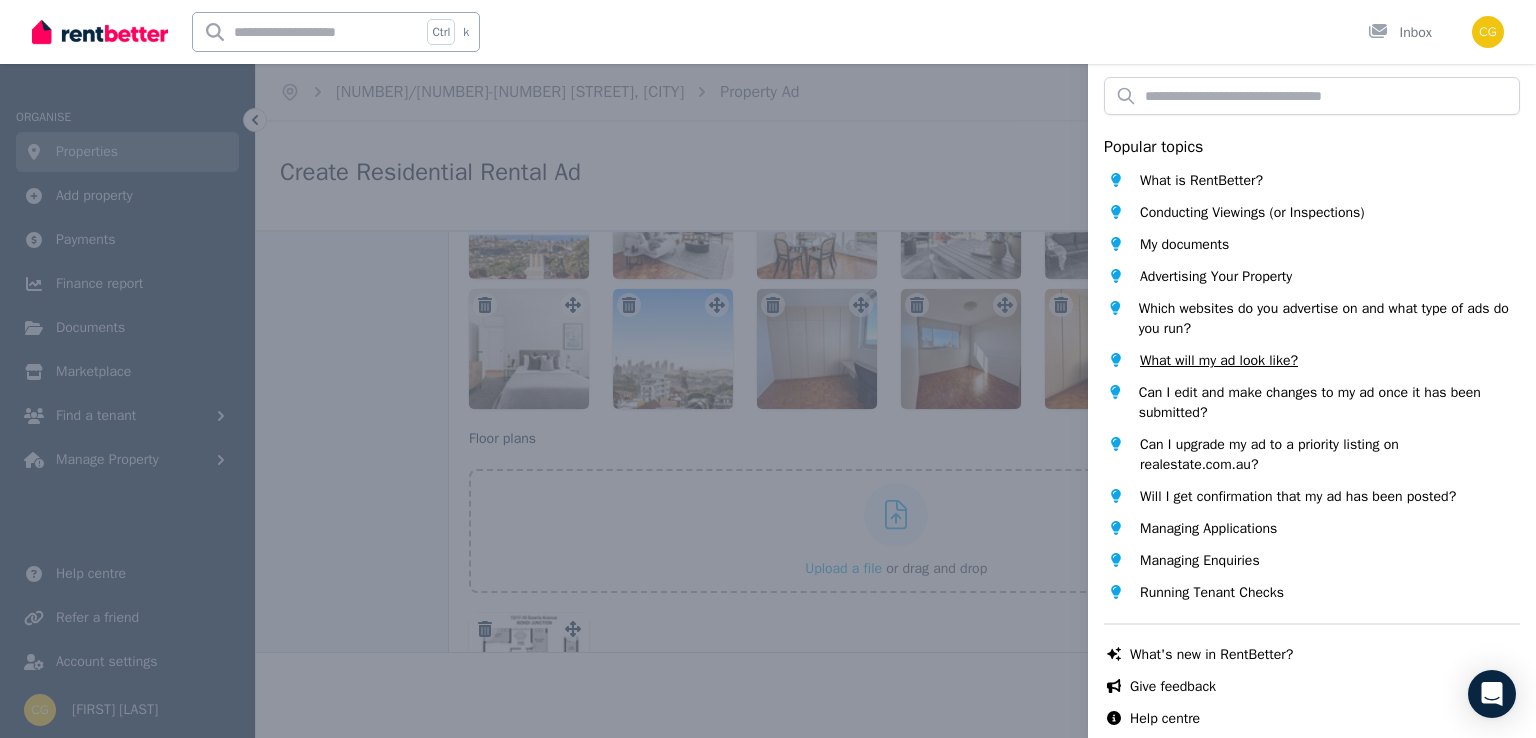 click on "What will my ad look like?" at bounding box center [1219, 361] 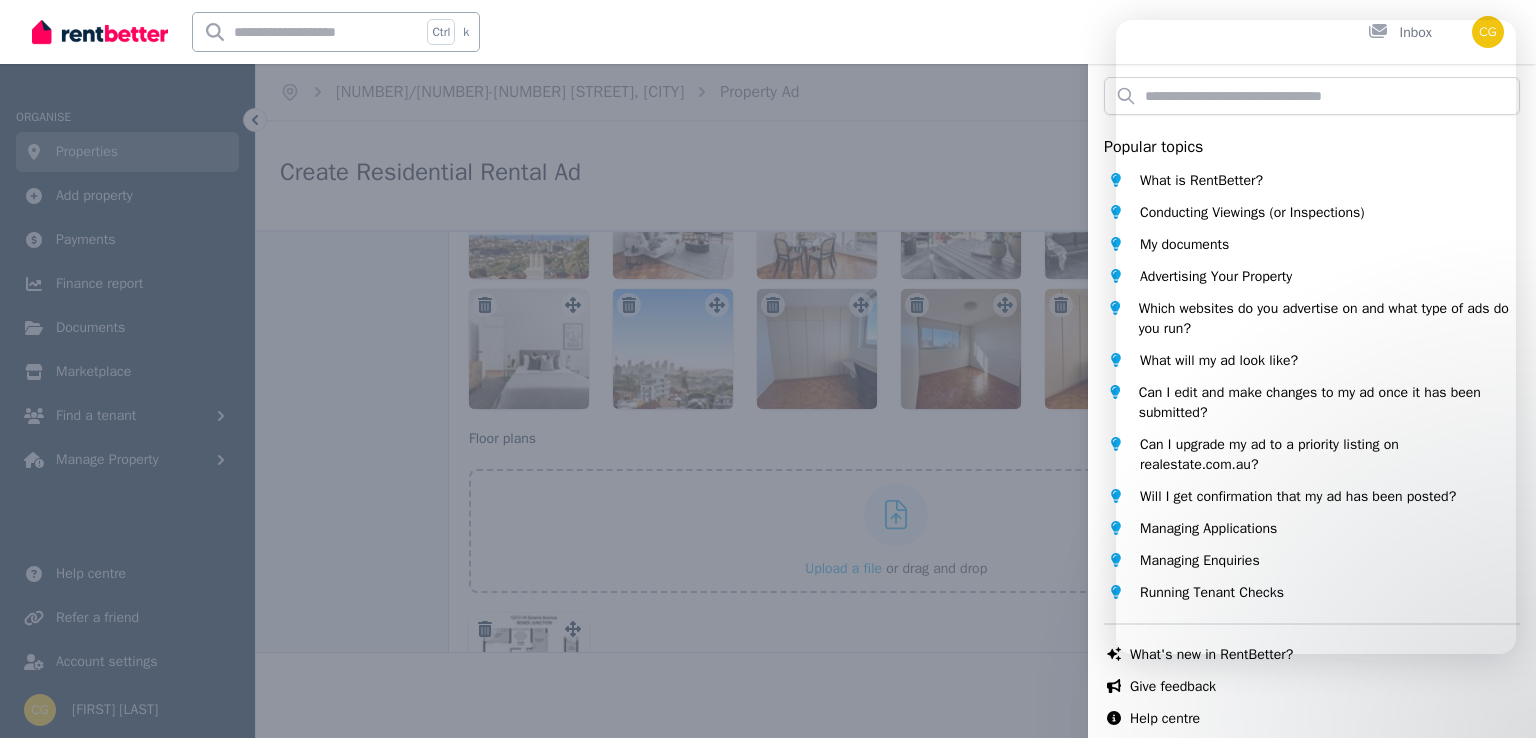 click on "Help Close panel Popular topics What is RentBetter? Conducting Viewings (or Inspections) My documents Advertising Your Property Which websites do you advertise on and what type of ads do you run? What will my ad look like? Can I edit and make changes to my ad once it has been submitted? Can I upgrade my ad to a priority listing on realestate.com.au? Will I get confirmation that my ad has been posted? Managing Applications Managing Enquiries Running Tenant Checks Chat with us live What's new in RentBetter? Give feedback Help centre Chat support" at bounding box center (768, 369) 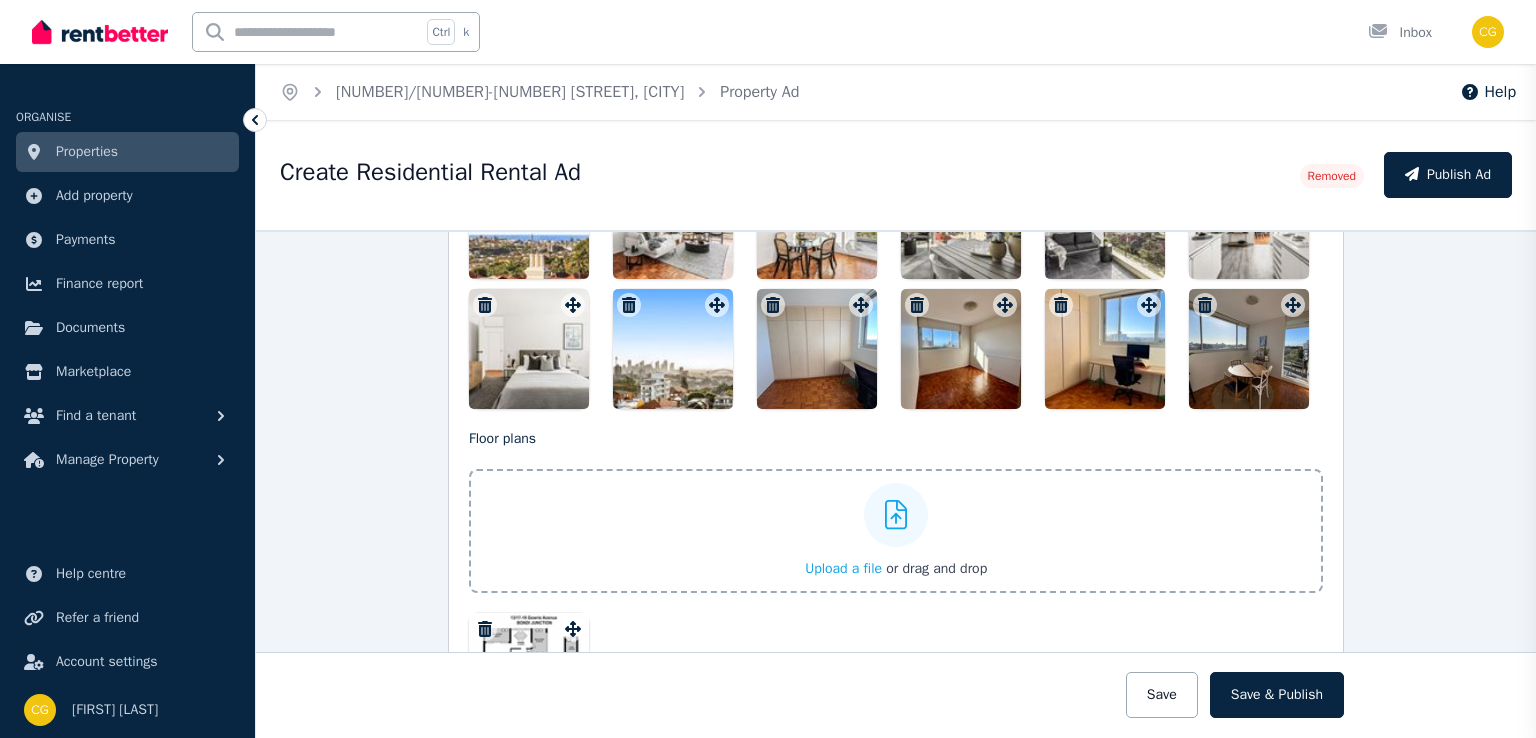 click on "Help Close panel Popular topics What is RentBetter? Conducting Viewings (or Inspections) My documents Advertising Your Property Which websites do you advertise on and what type of ads do you run? What will my ad look like? Can I edit and make changes to my ad once it has been submitted? Can I upgrade my ad to a priority listing on realestate.com.au? Will I get confirmation that my ad has been posted? Managing Applications Managing Enquiries Running Tenant Checks Chat with us live What's new in RentBetter? Give feedback Help centre Chat support" at bounding box center (768, 369) 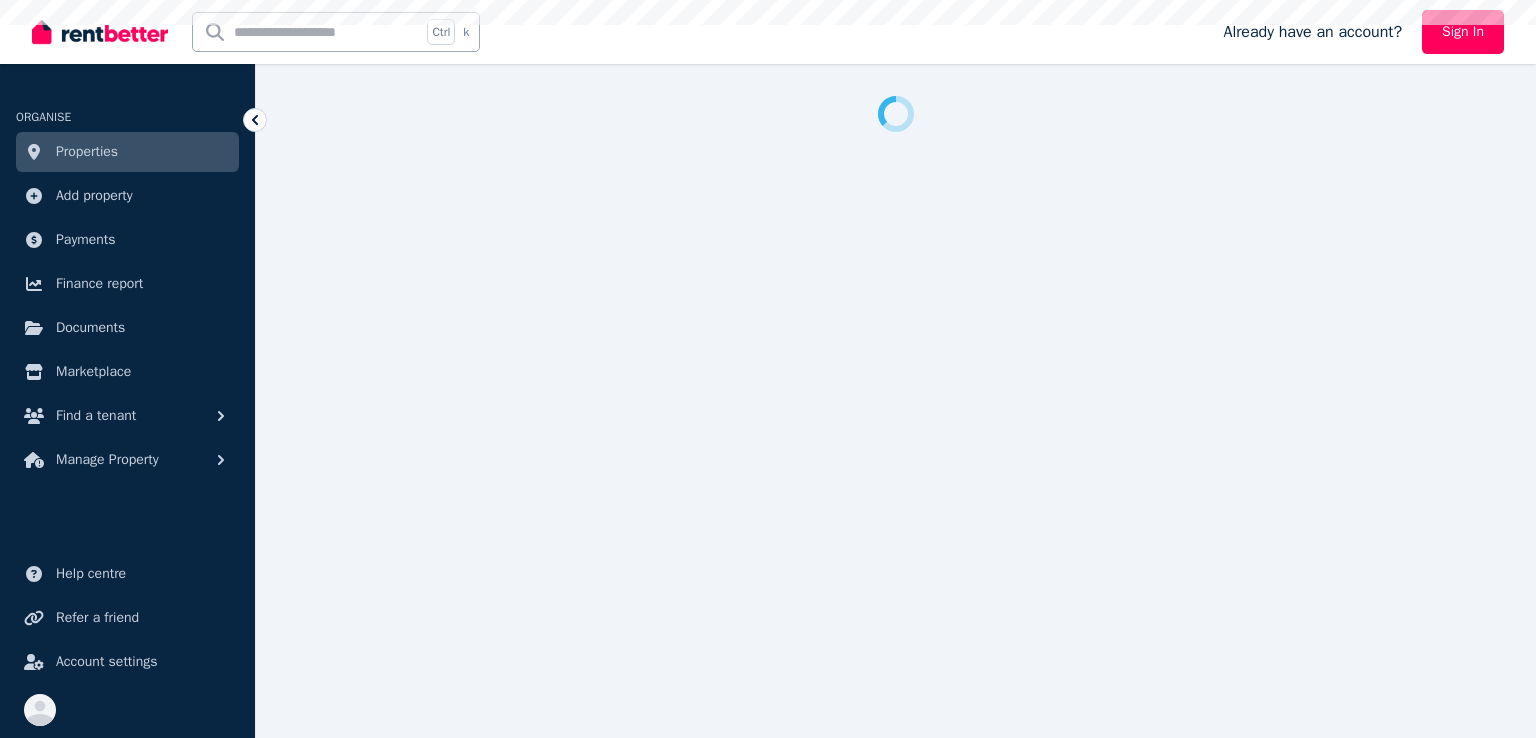 scroll, scrollTop: 0, scrollLeft: 0, axis: both 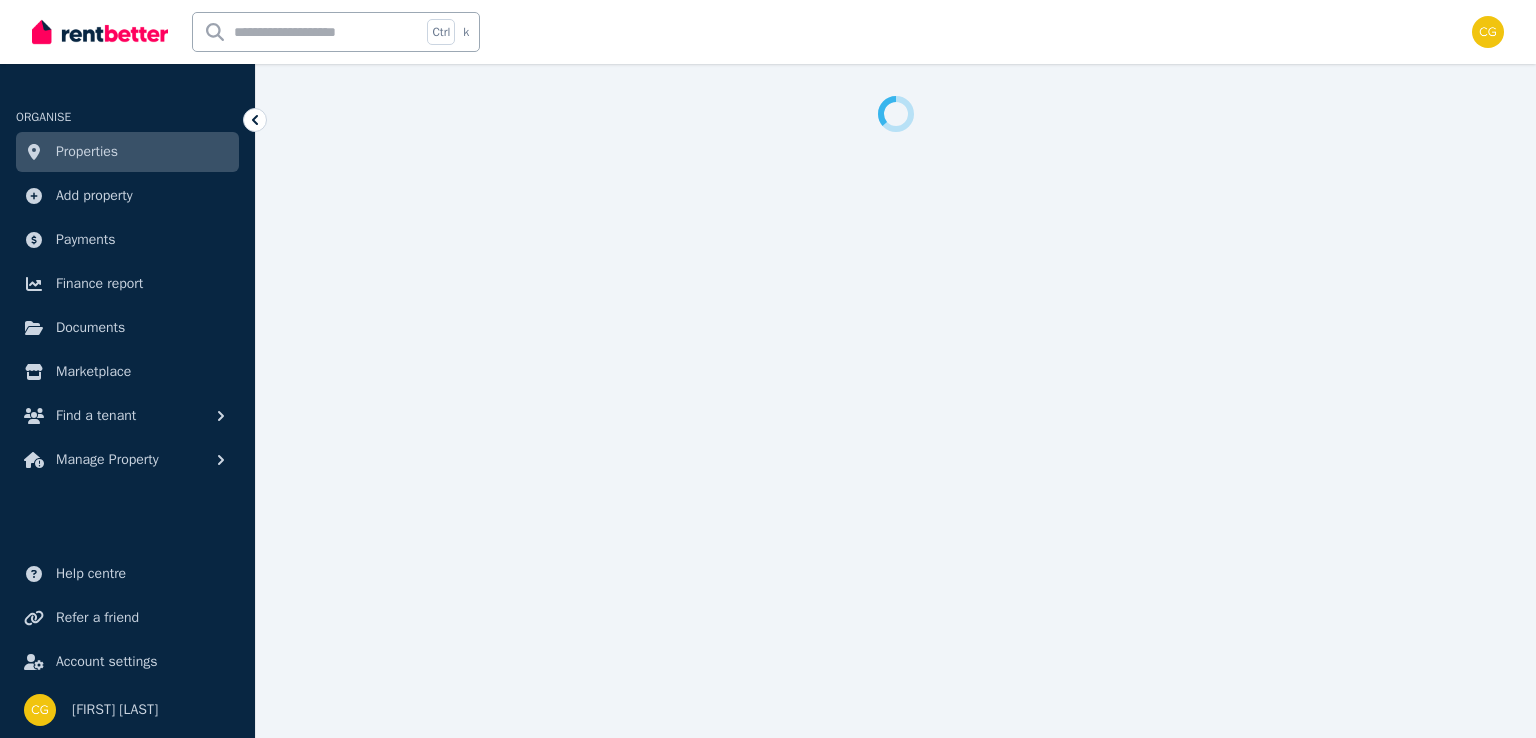 select on "**********" 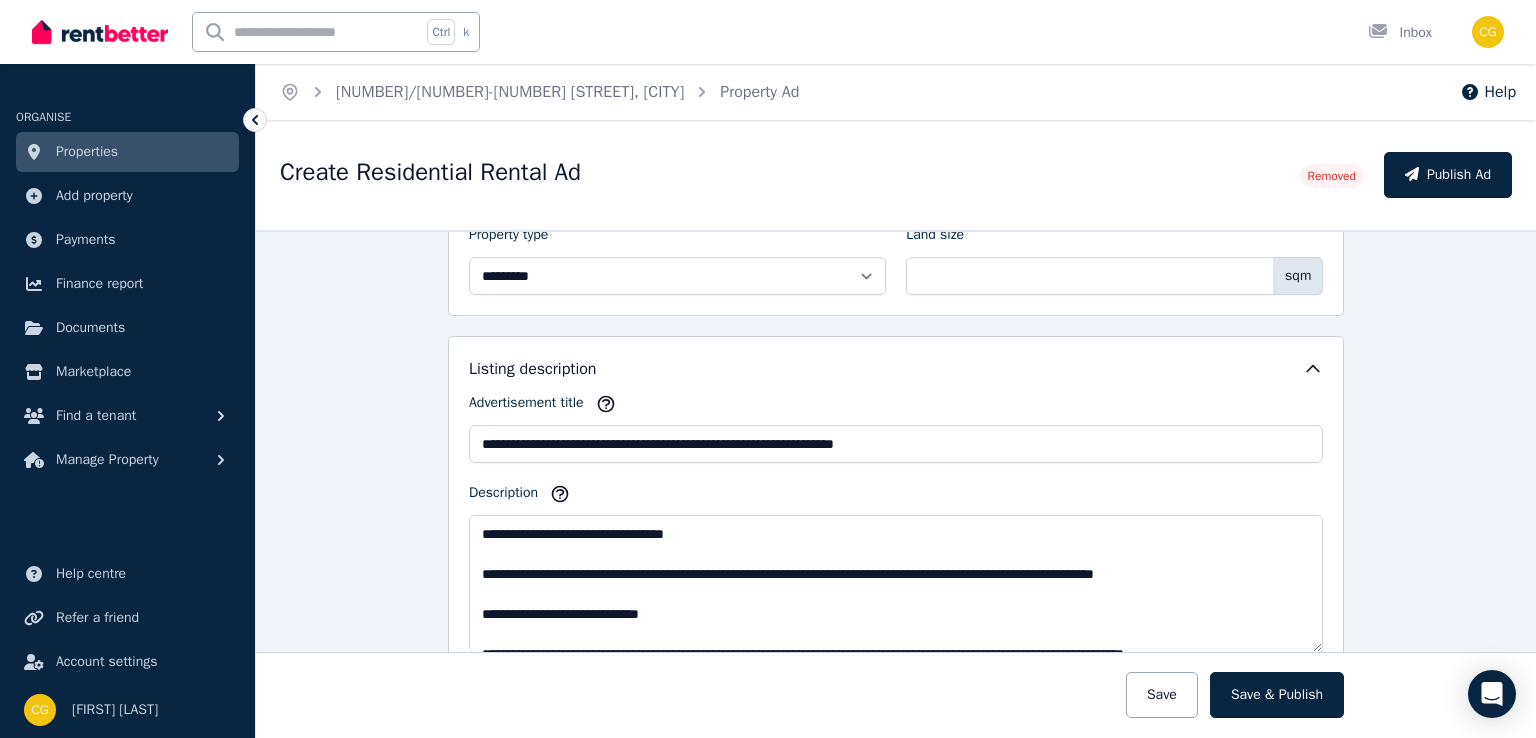 scroll, scrollTop: 766, scrollLeft: 0, axis: vertical 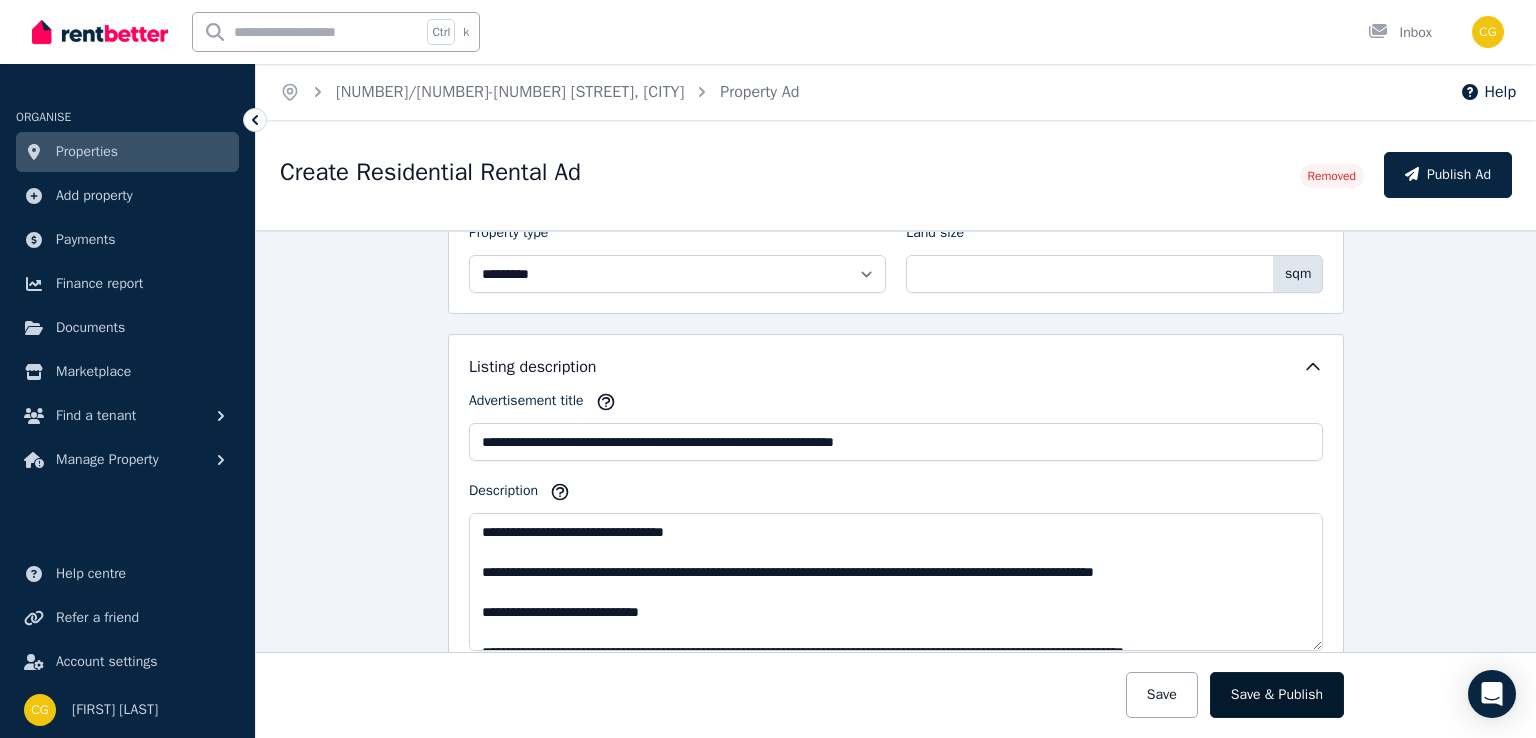 click on "Save & Publish" at bounding box center (1277, 695) 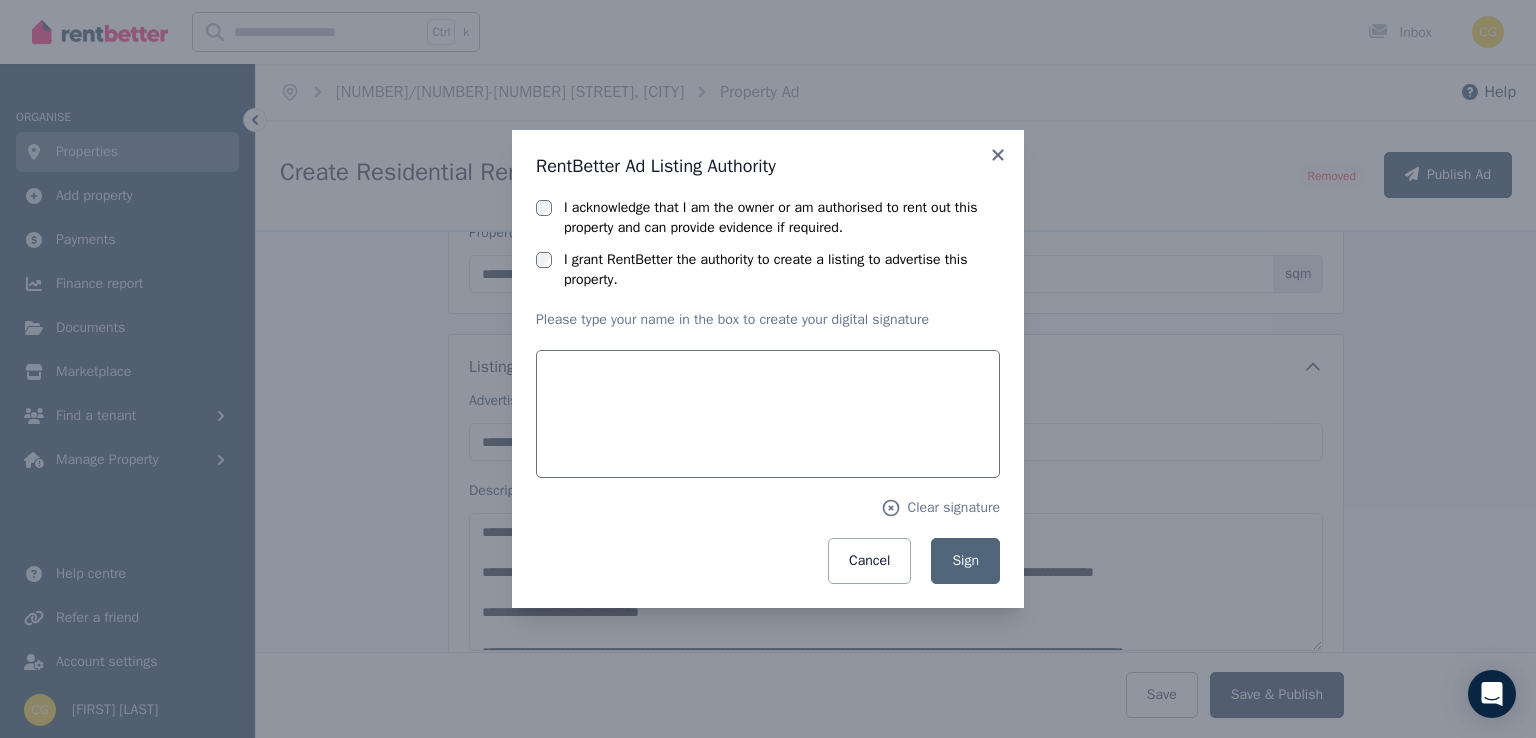 click on "I acknowledge that I am the owner or am authorised to rent out this property and can provide evidence if required." at bounding box center (768, 218) 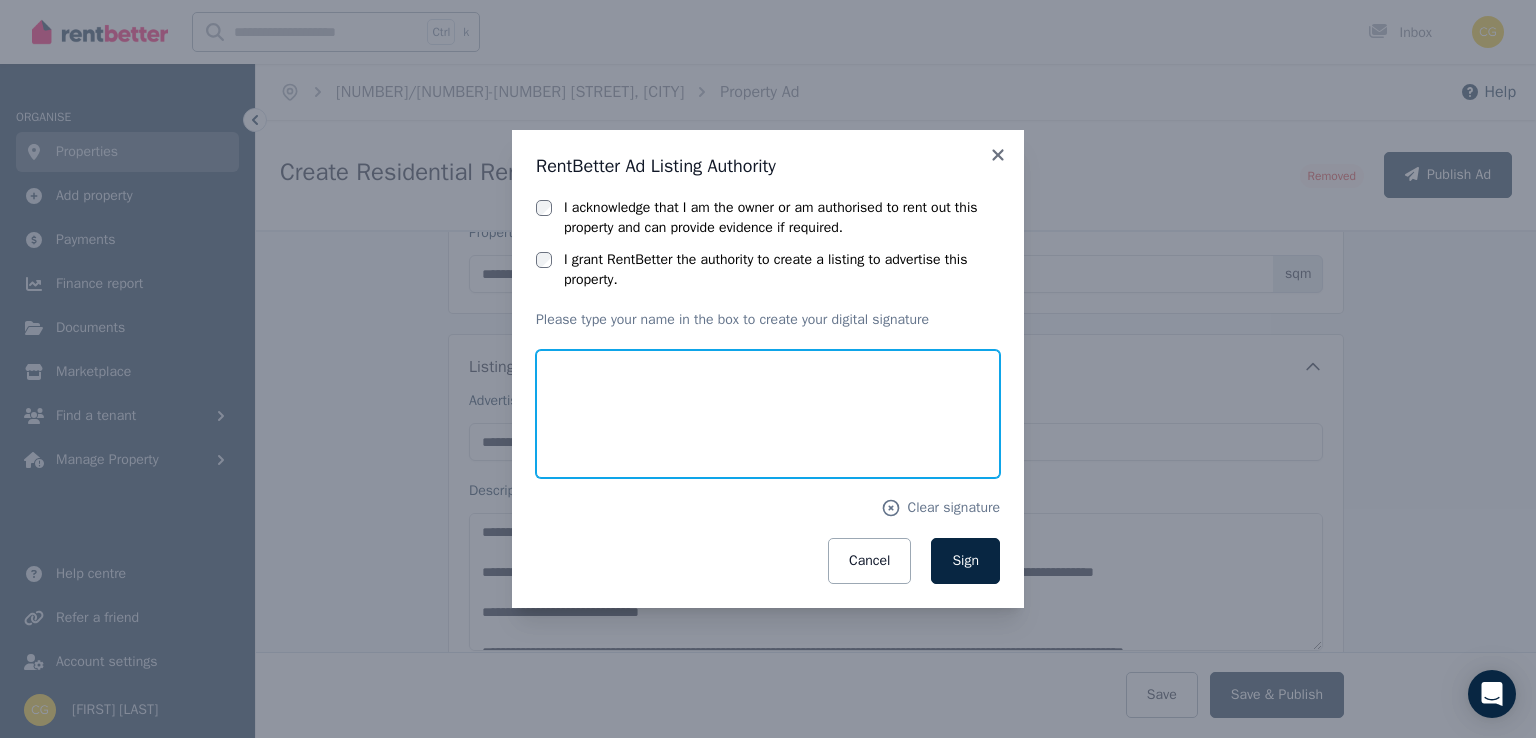 click at bounding box center [768, 414] 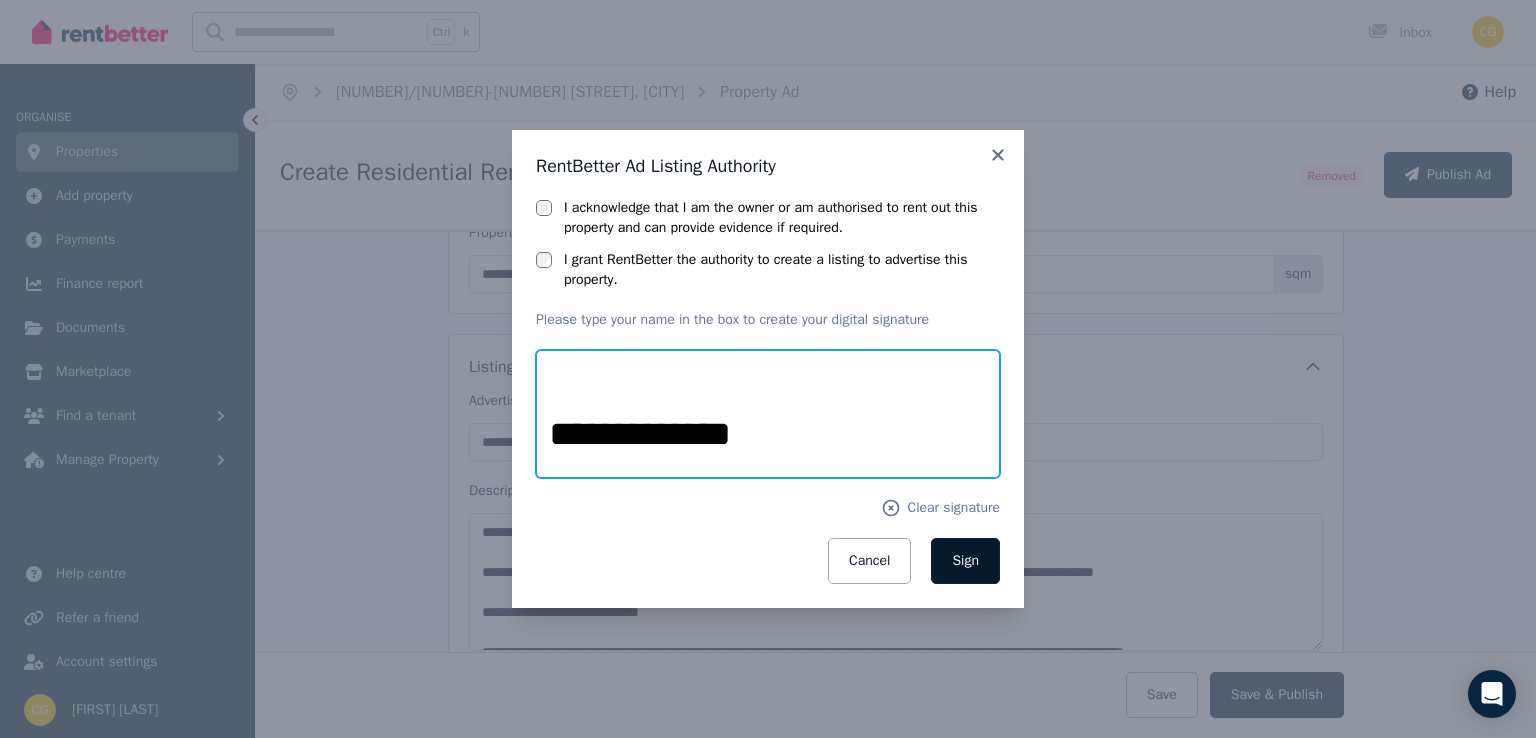 type on "**********" 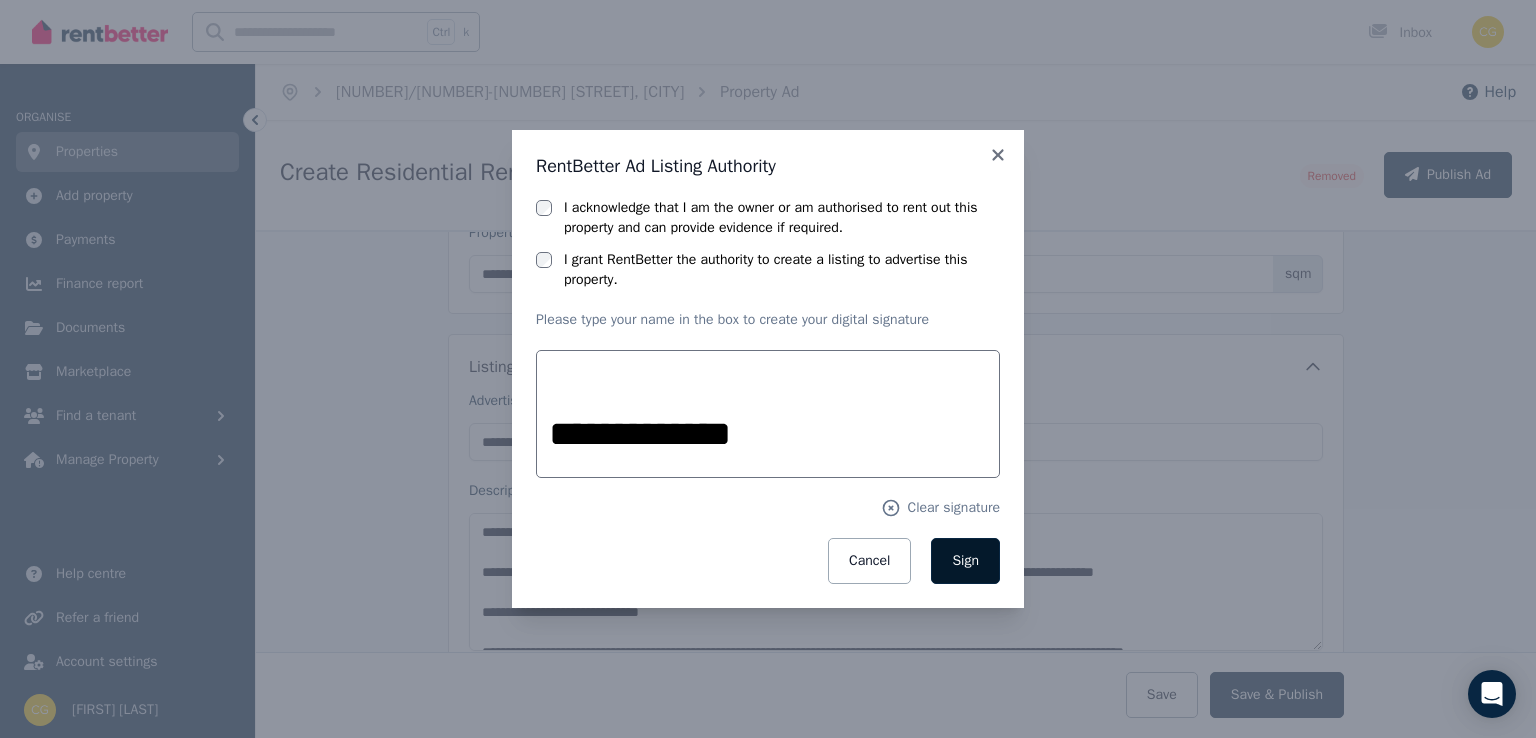 click on "Sign" at bounding box center (965, 560) 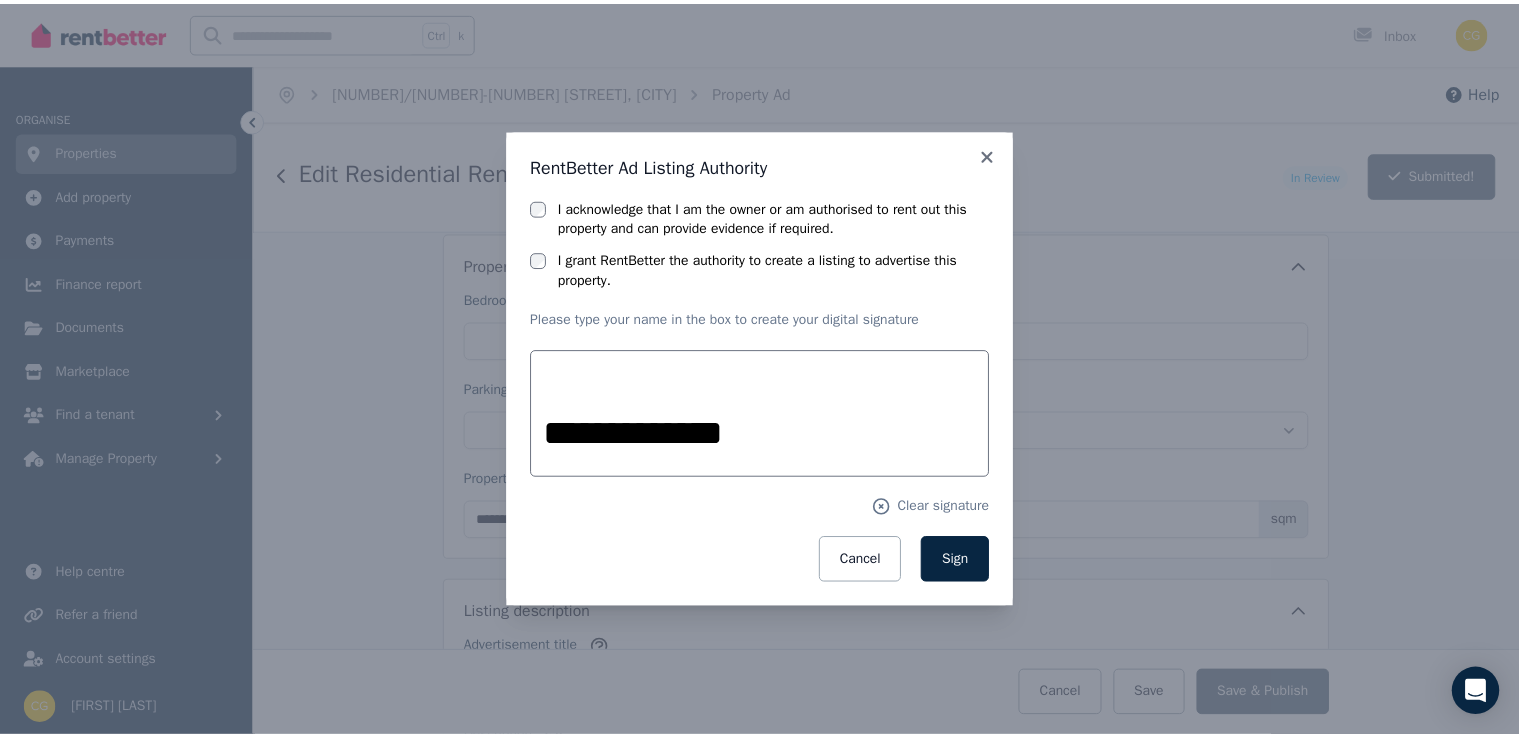 scroll, scrollTop: 1011, scrollLeft: 0, axis: vertical 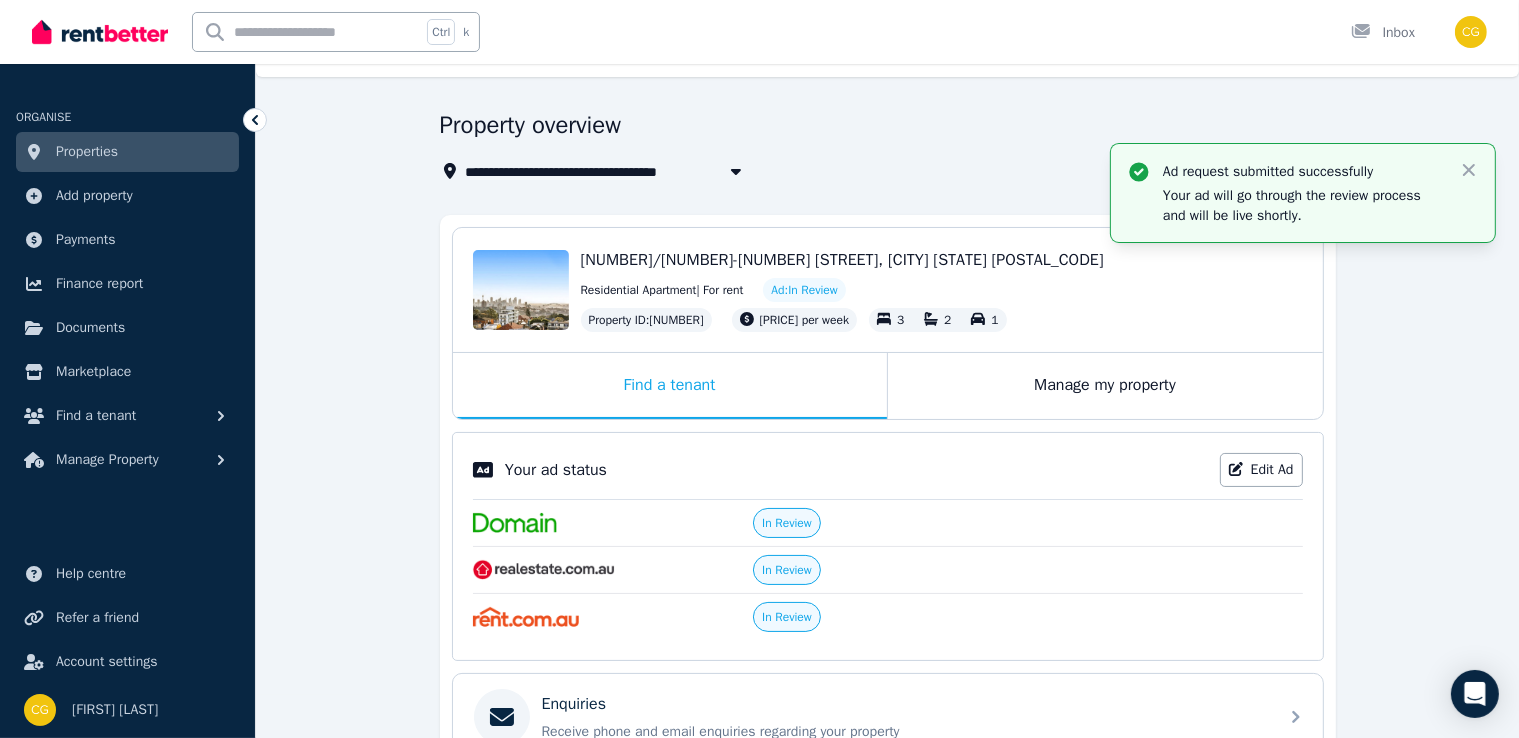 click on "Properties" at bounding box center (87, 152) 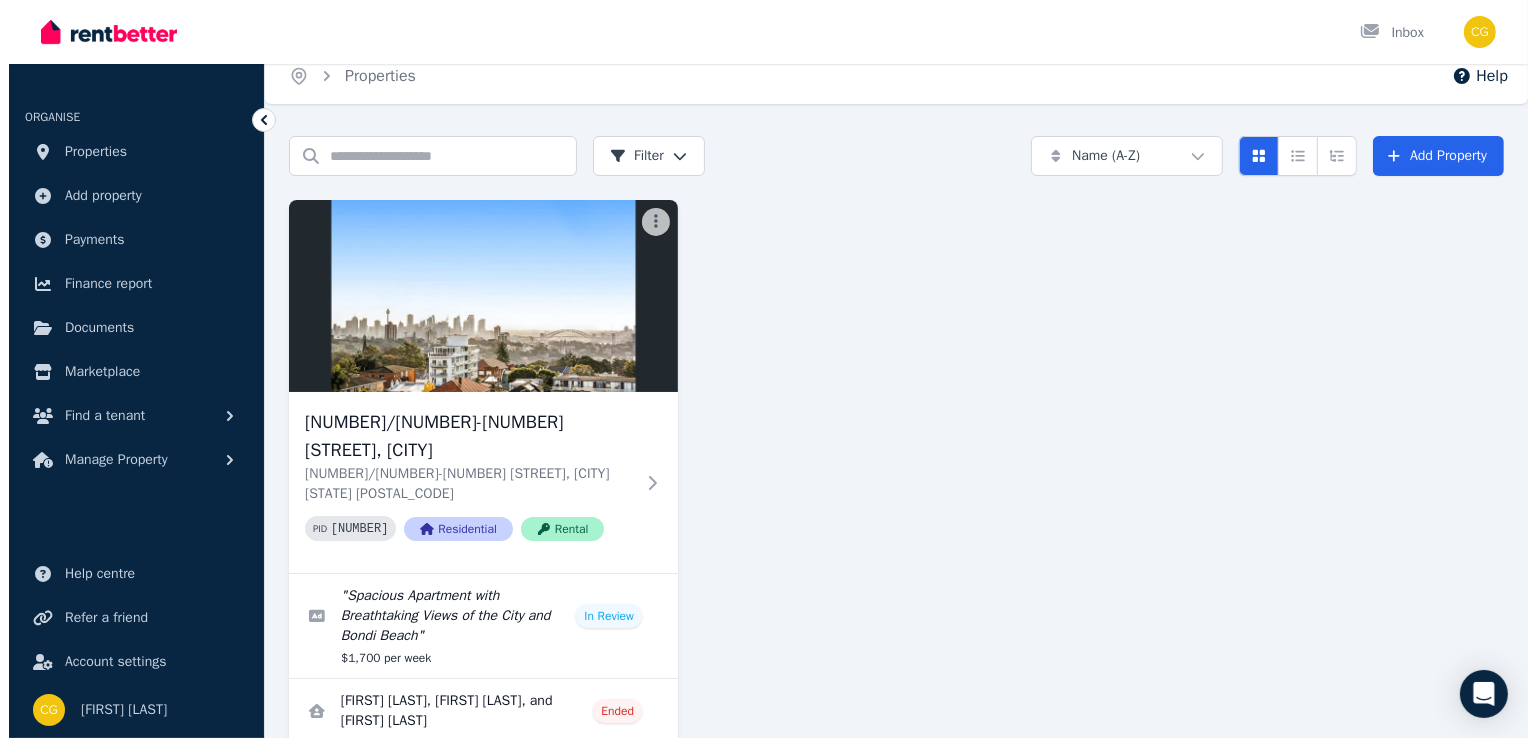scroll, scrollTop: 14, scrollLeft: 0, axis: vertical 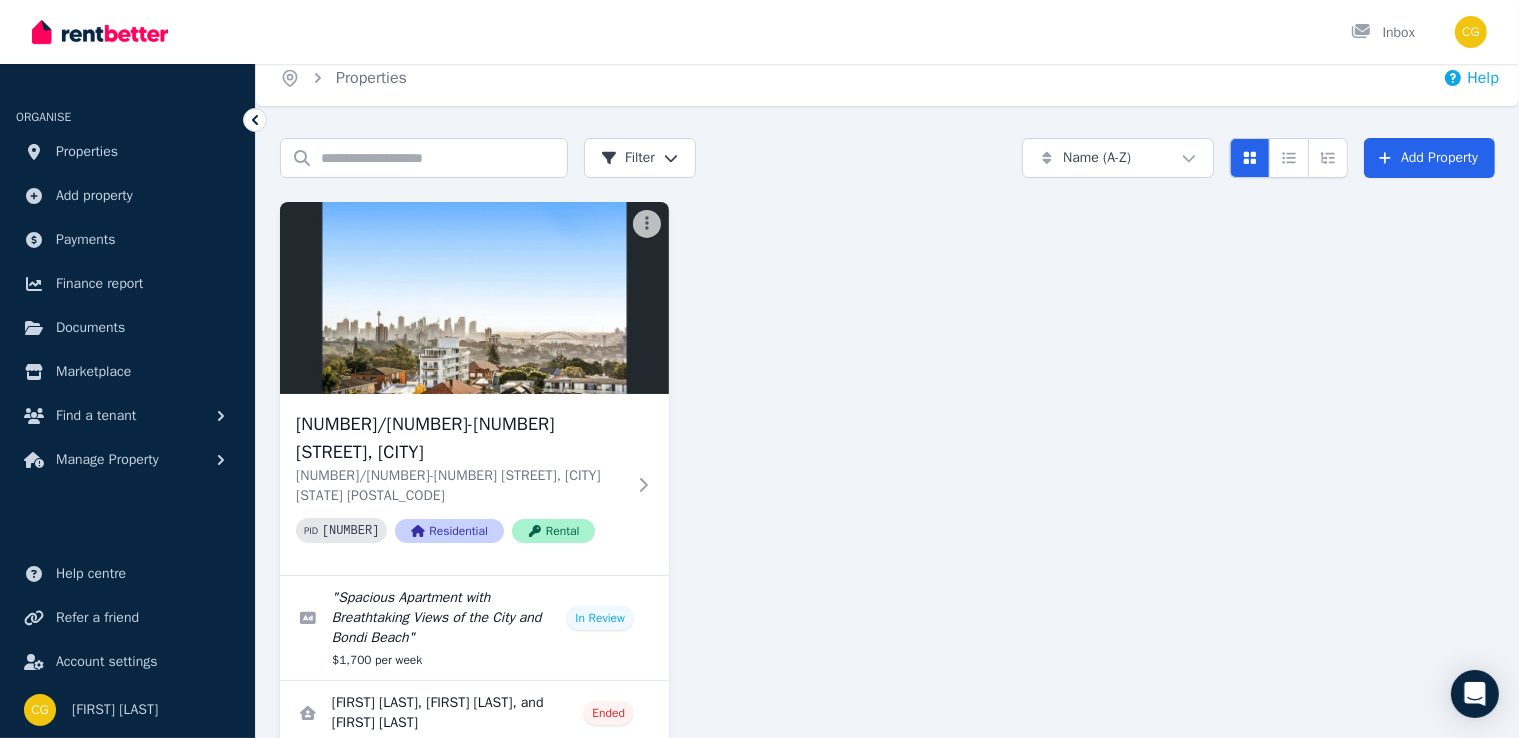 click on "Help" at bounding box center [1471, 78] 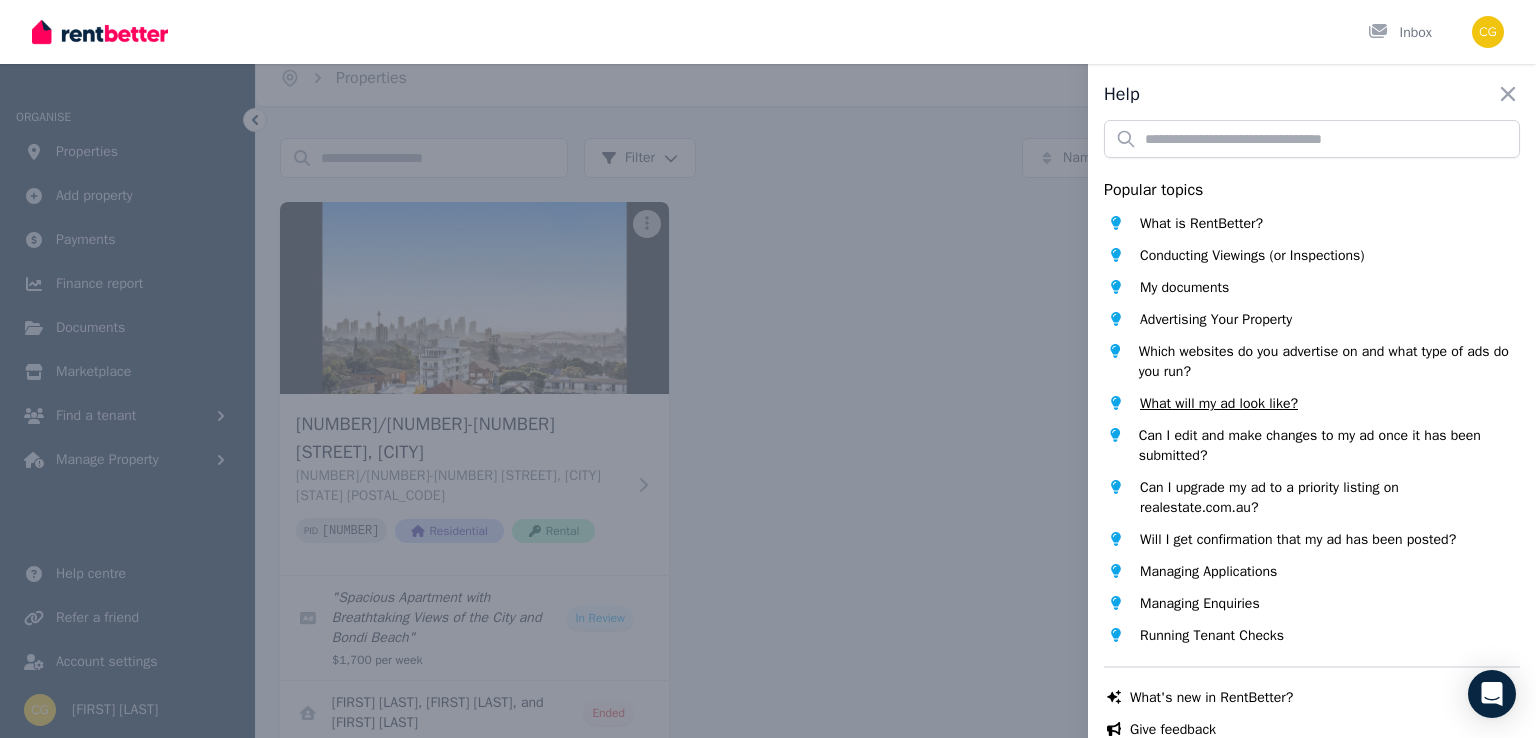 click on "What will my ad look like?" at bounding box center (1219, 404) 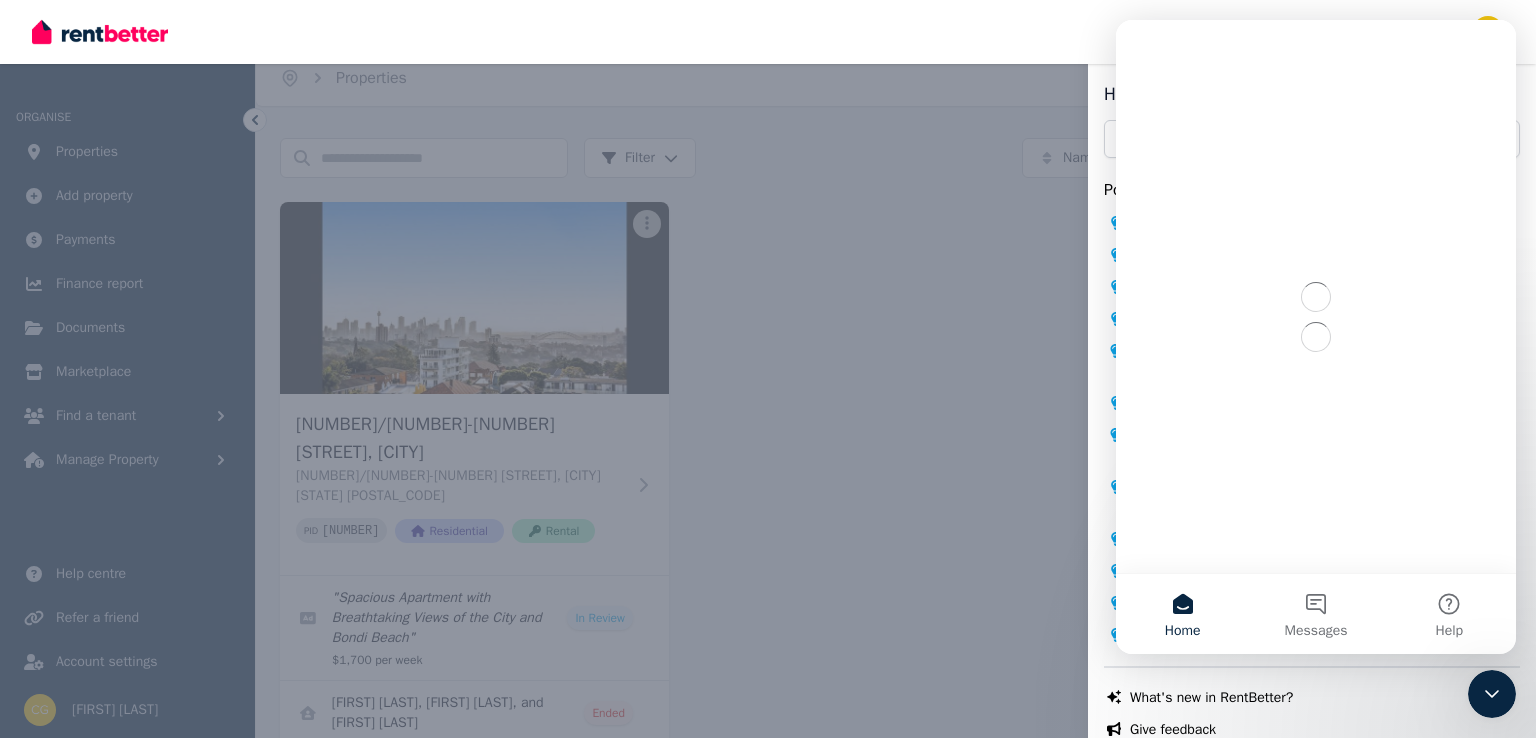 scroll, scrollTop: 0, scrollLeft: 0, axis: both 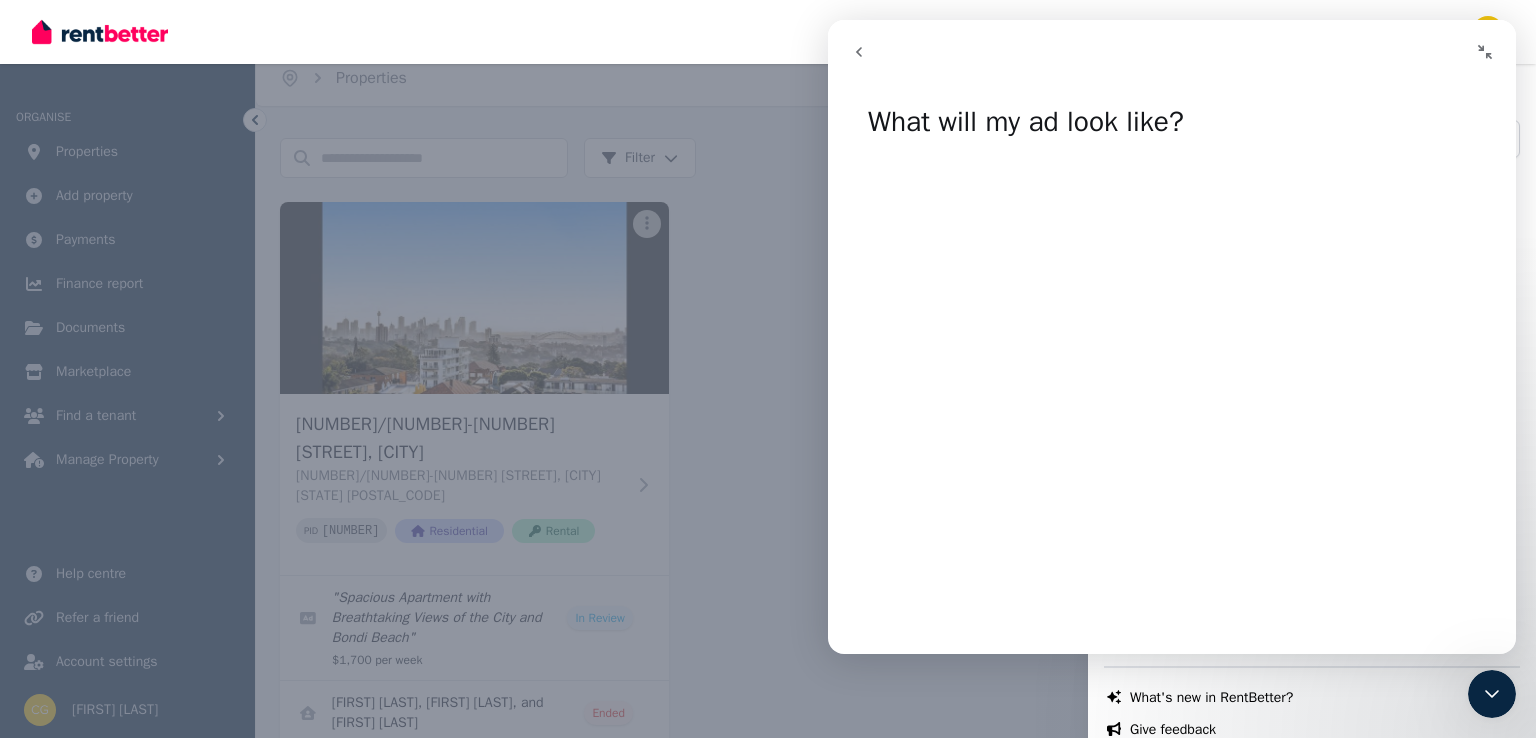 click at bounding box center [859, 52] 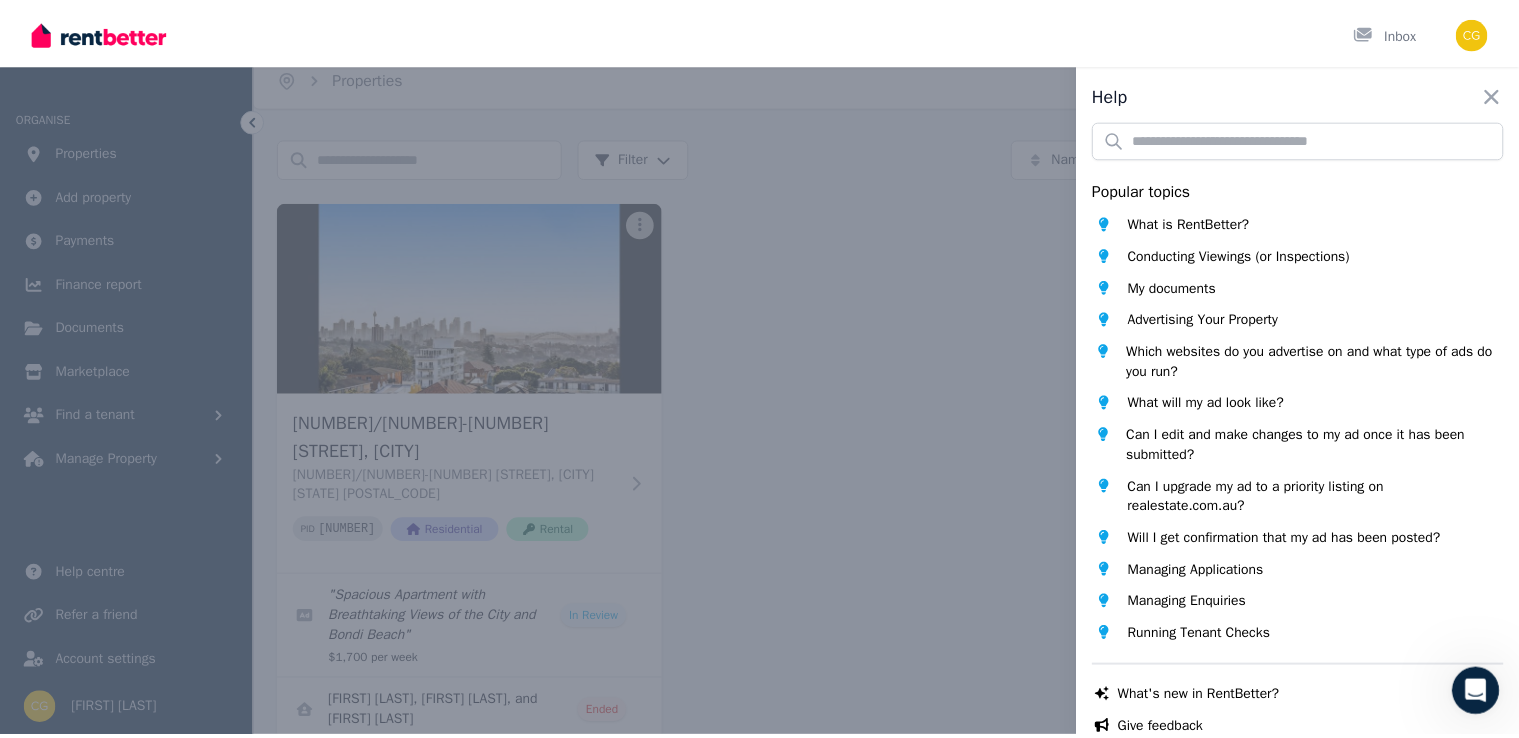 scroll, scrollTop: 0, scrollLeft: 0, axis: both 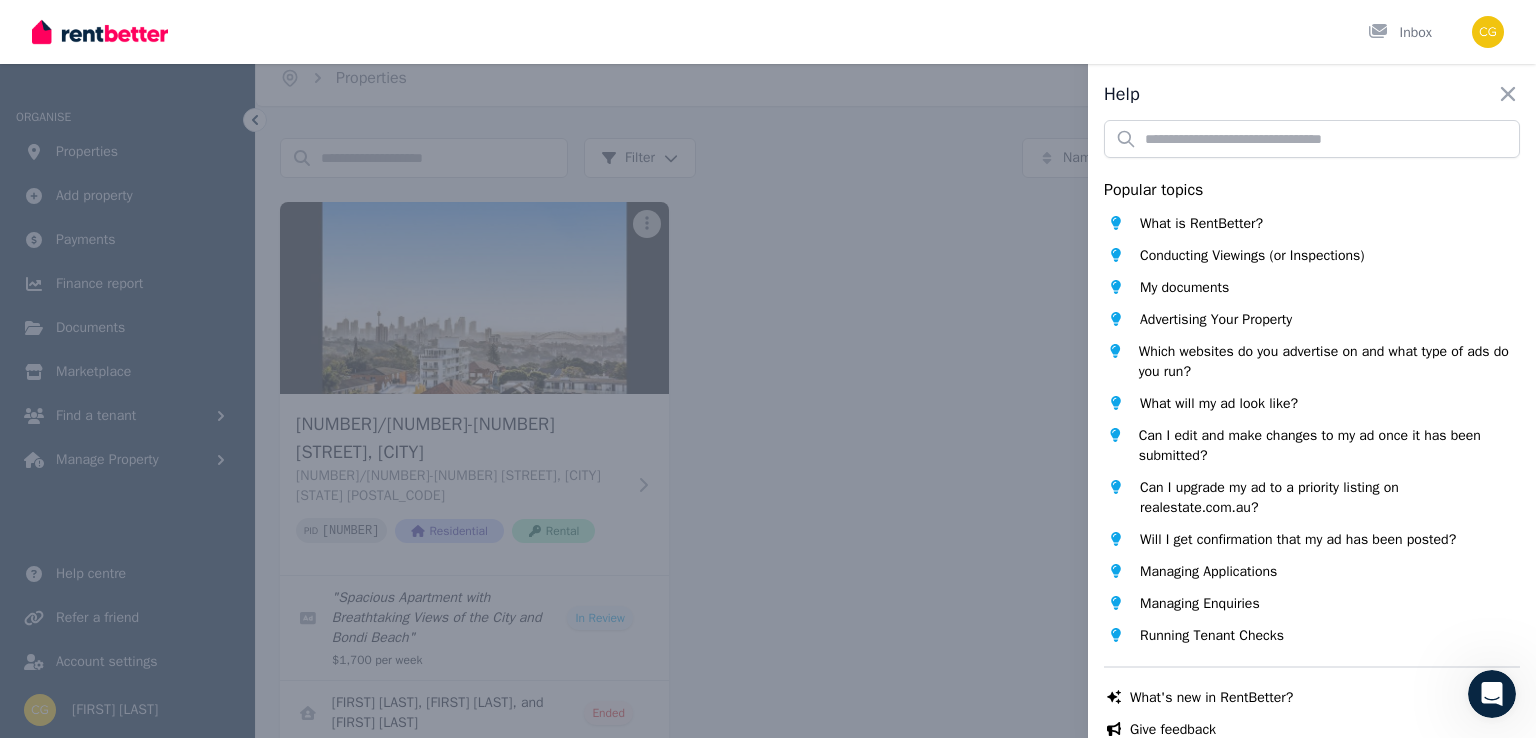 click on "Help Close panel Popular topics What is RentBetter? Conducting Viewings (or Inspections) My documents Advertising Your Property Which websites do you advertise on and what type of ads do you run? What will my ad look like? Can I edit and make changes to my ad once it has been submitted? Can I upgrade my ad to a priority listing on realestate.com.au? Will I get confirmation that my ad has been posted? Managing Applications Managing Enquiries Running Tenant Checks Chat with us live What's new in RentBetter? Give feedback Help centre Chat support" at bounding box center [768, 369] 